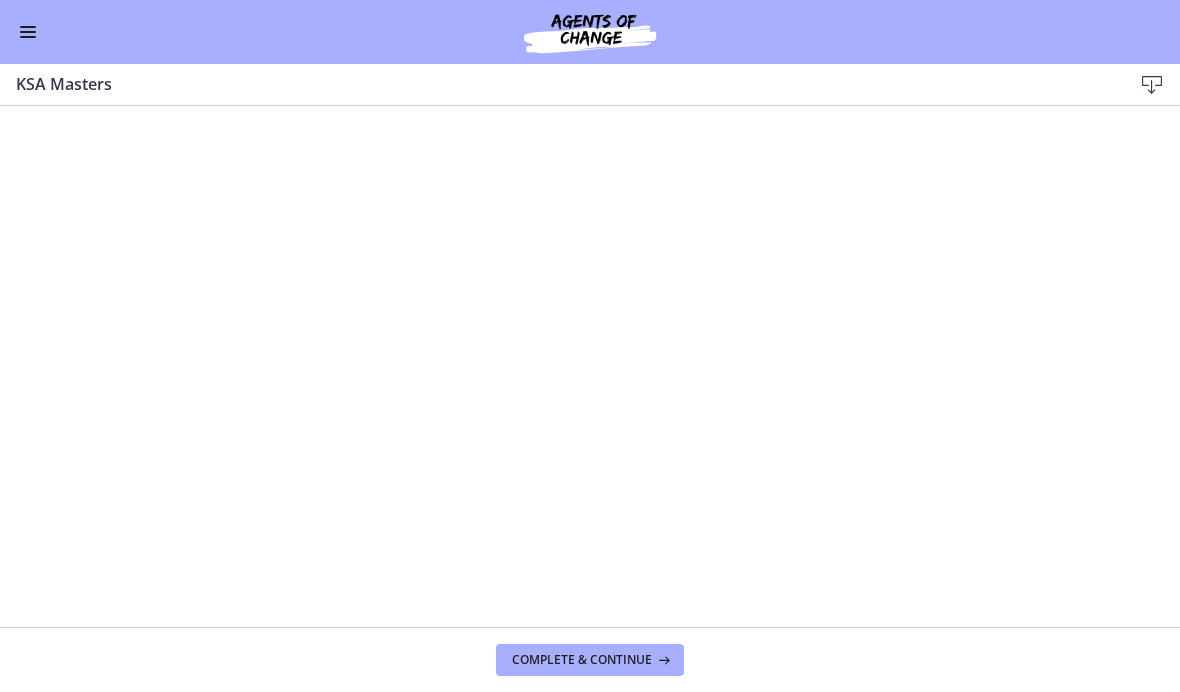 scroll, scrollTop: 0, scrollLeft: 0, axis: both 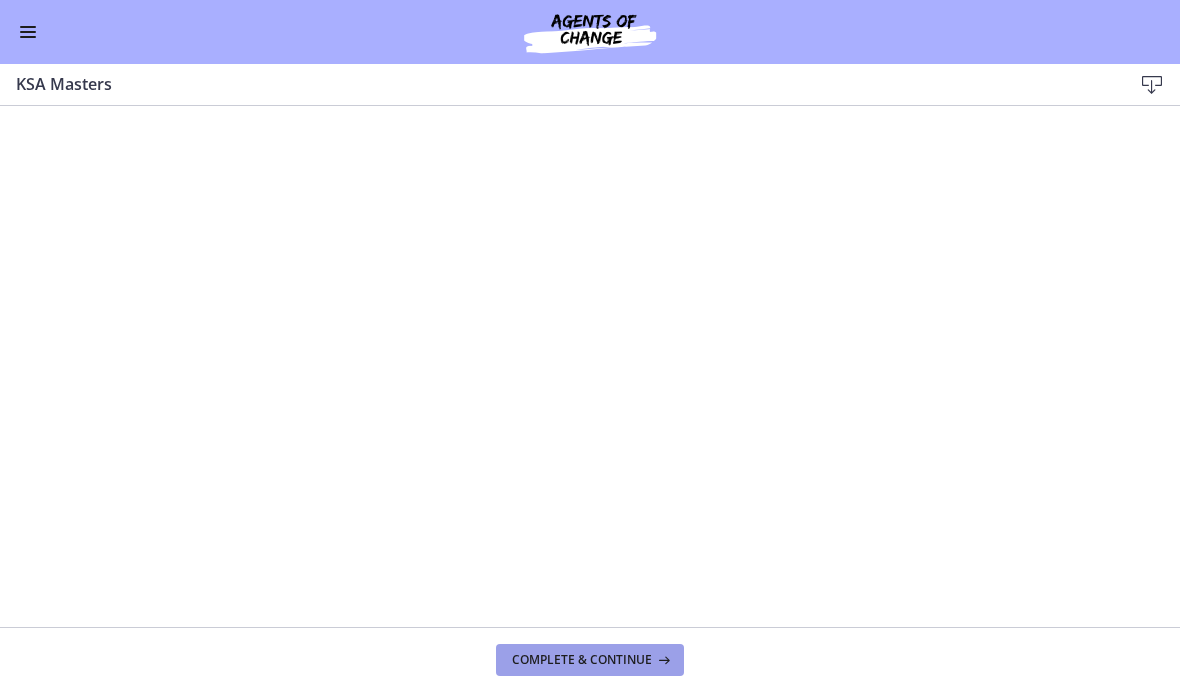 click on "Complete & continue" at bounding box center (582, 660) 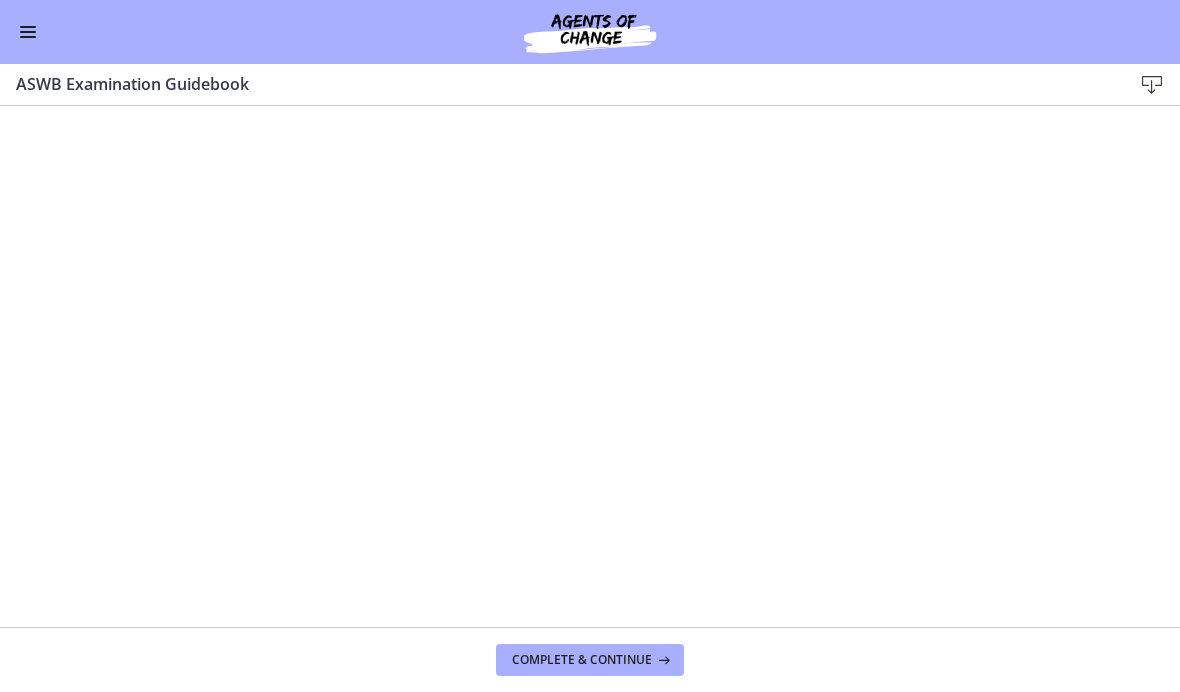 click at bounding box center (28, 32) 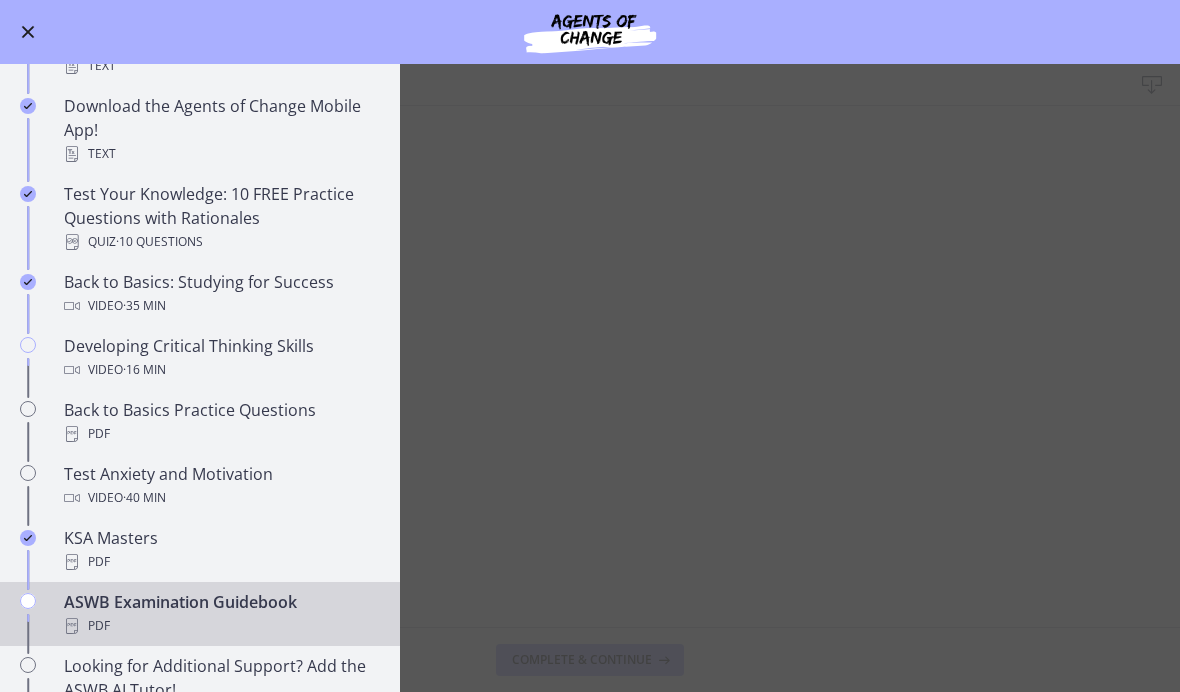 scroll, scrollTop: 377, scrollLeft: 0, axis: vertical 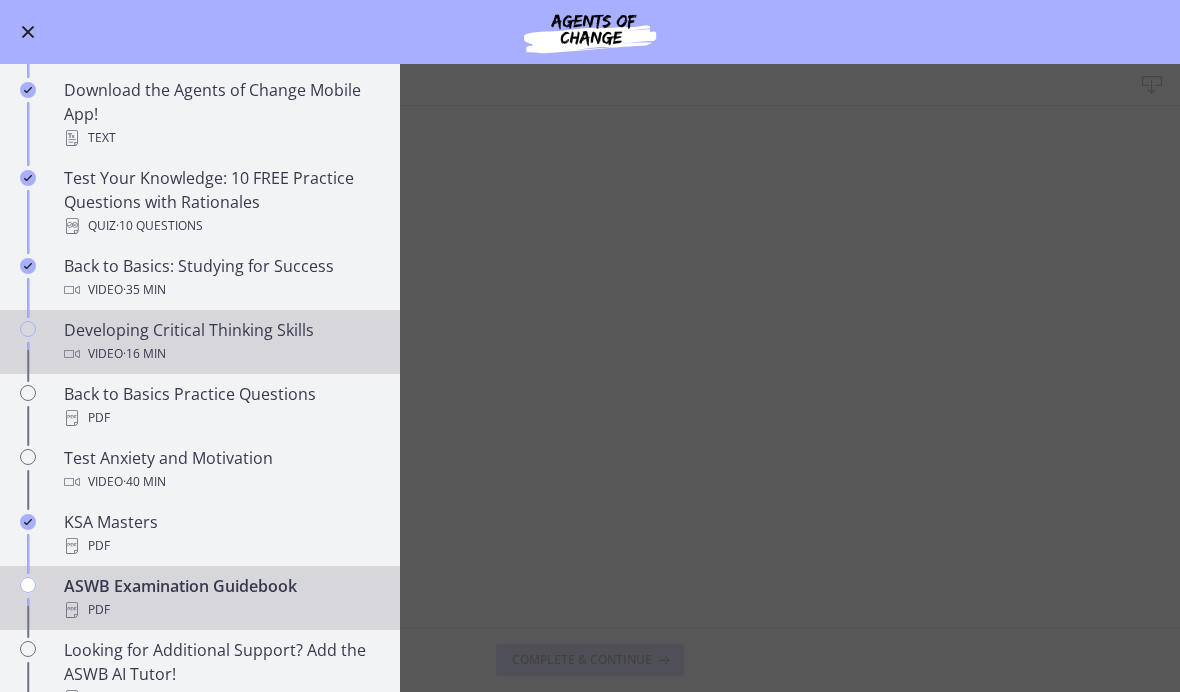 click on "Video
·  16 min" at bounding box center [220, 354] 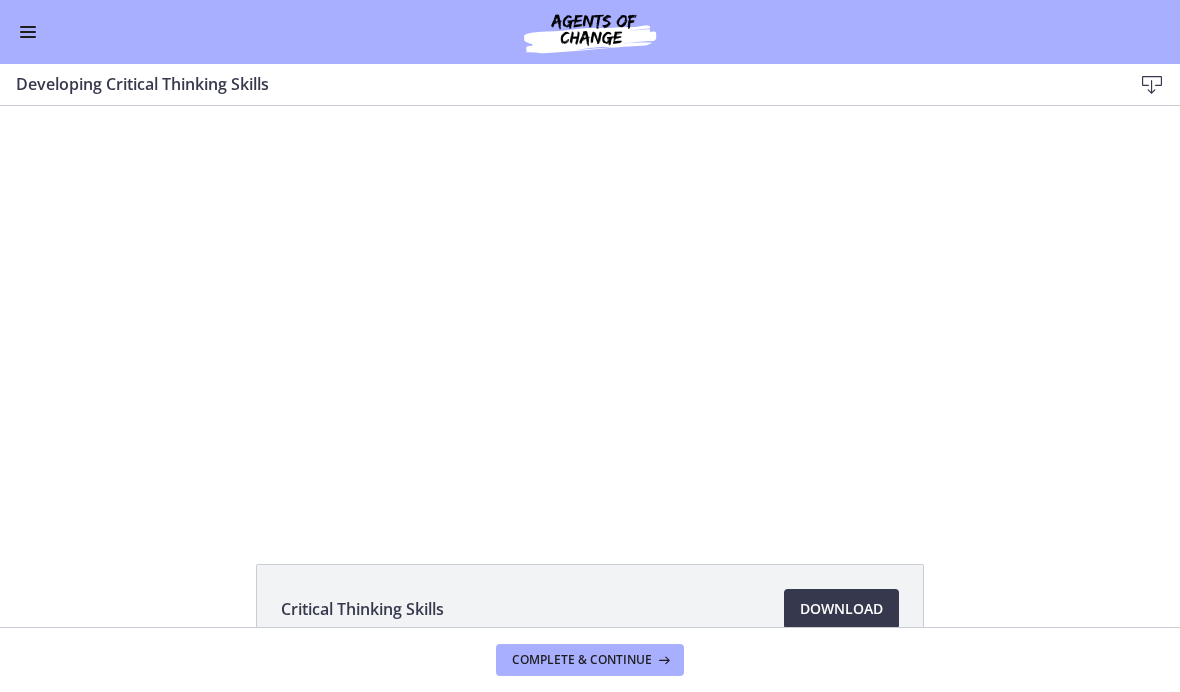 scroll, scrollTop: 0, scrollLeft: 0, axis: both 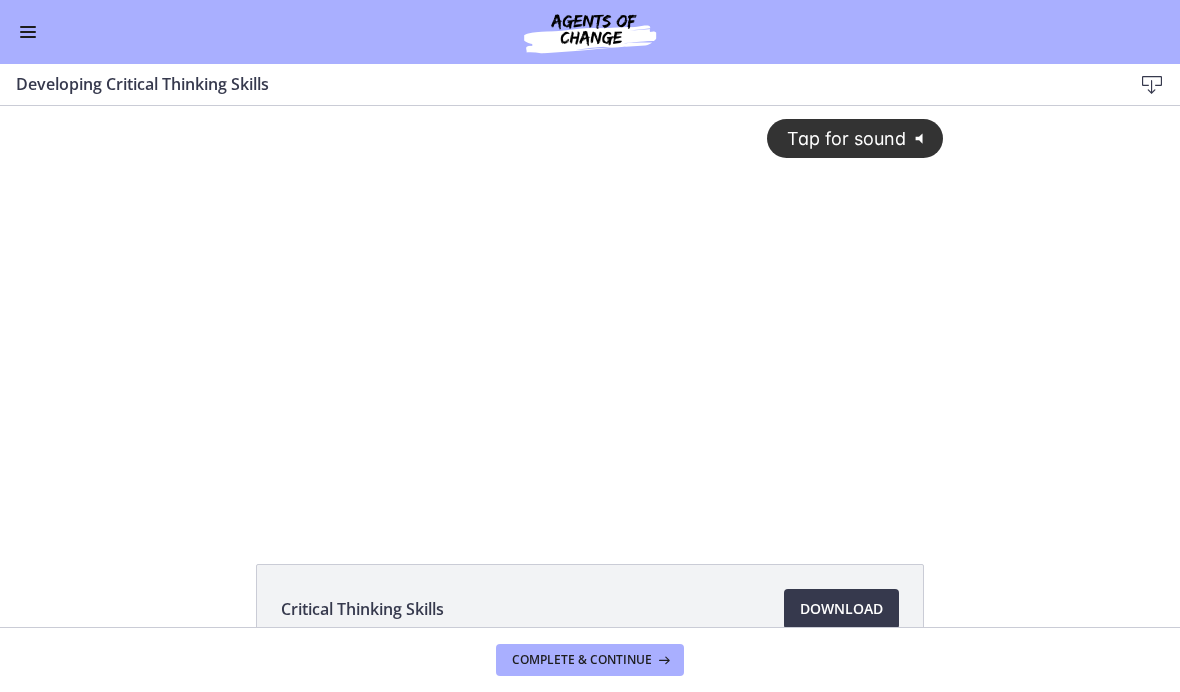 click at bounding box center [28, 32] 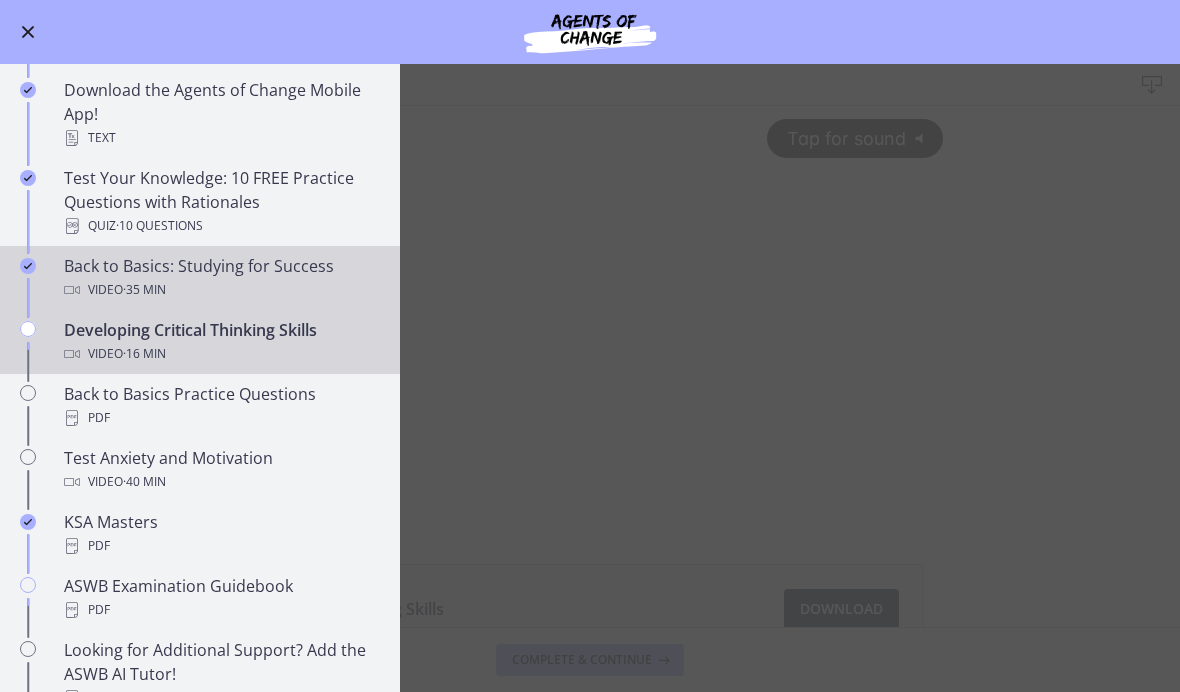 click on "Video
·  35 min" at bounding box center (220, 290) 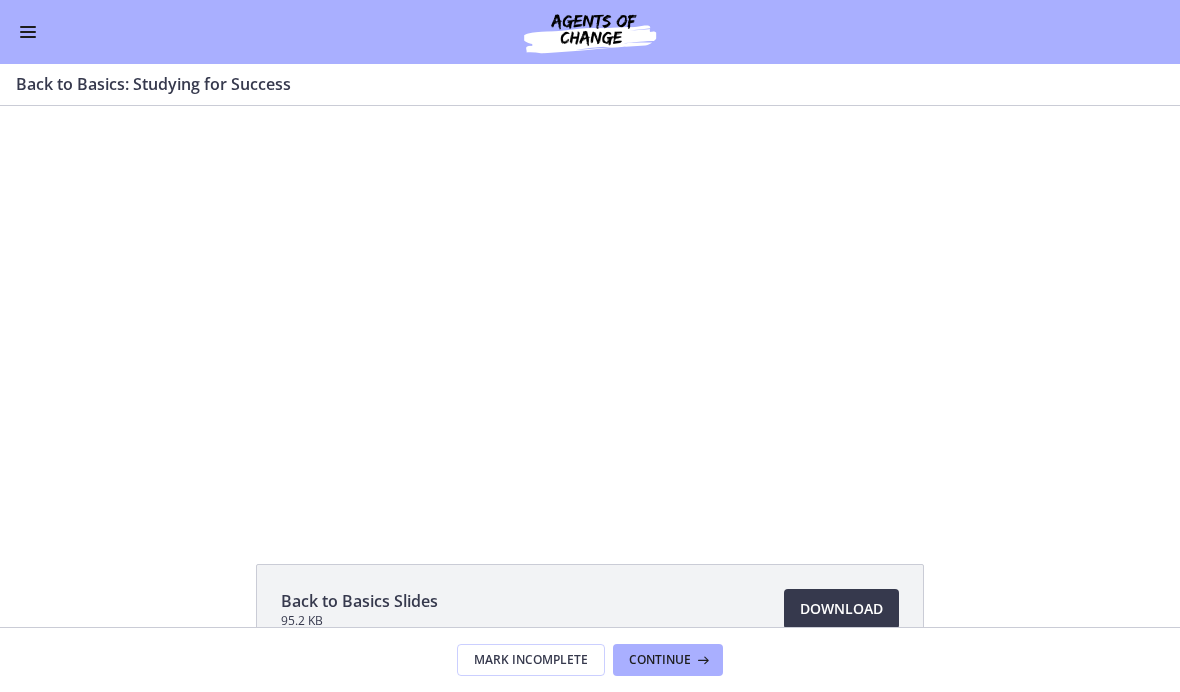 scroll, scrollTop: 0, scrollLeft: 0, axis: both 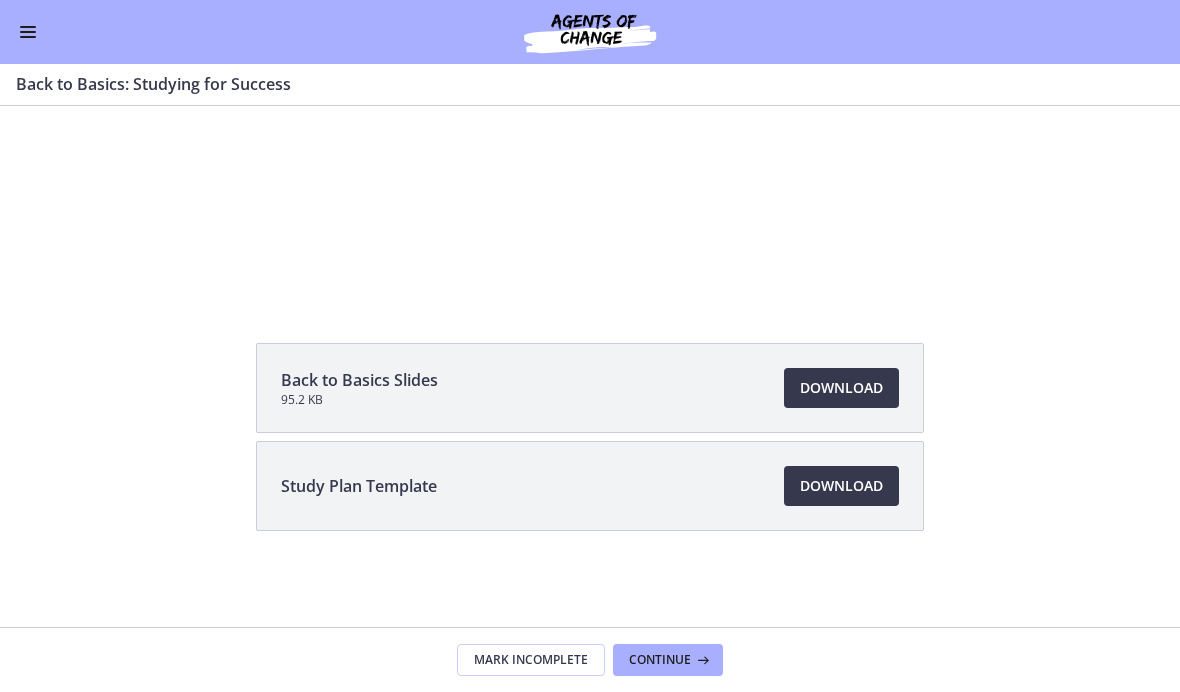 click 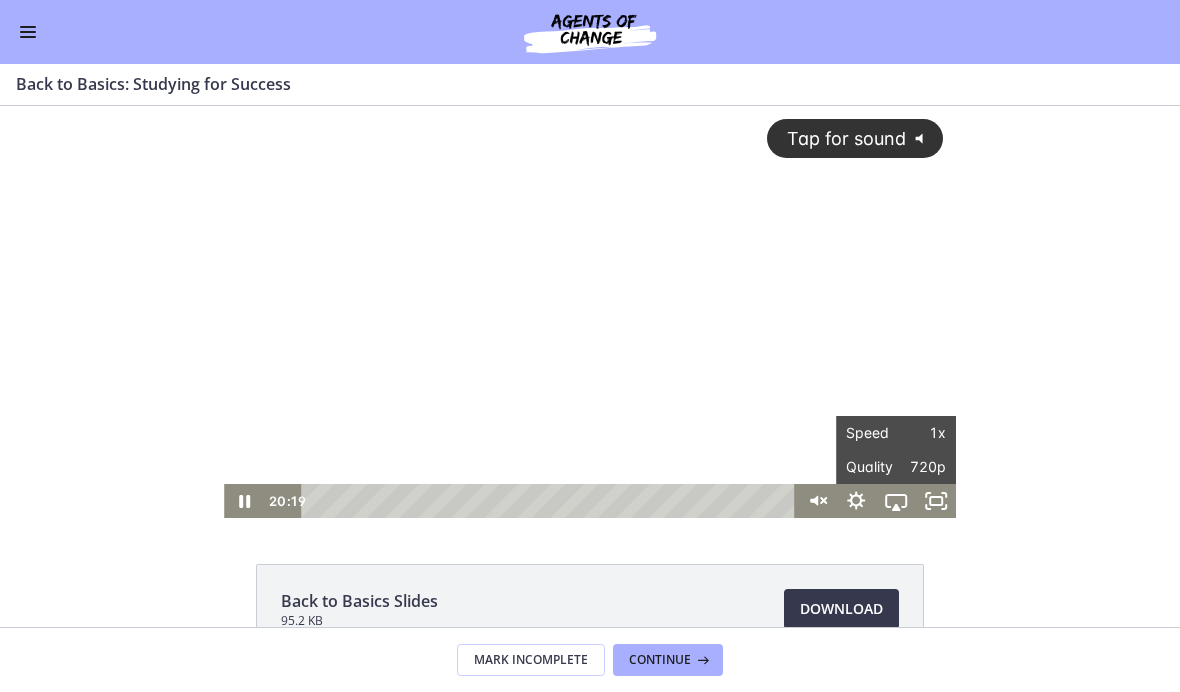 scroll, scrollTop: 0, scrollLeft: 0, axis: both 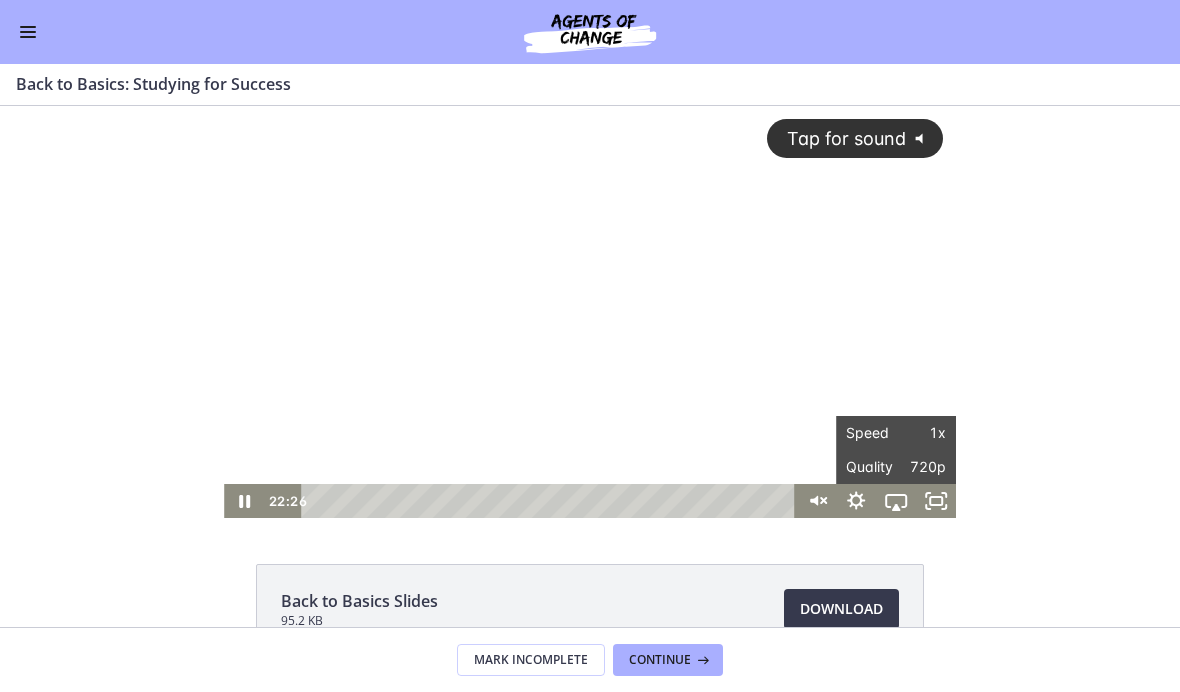 click at bounding box center (612, 500) 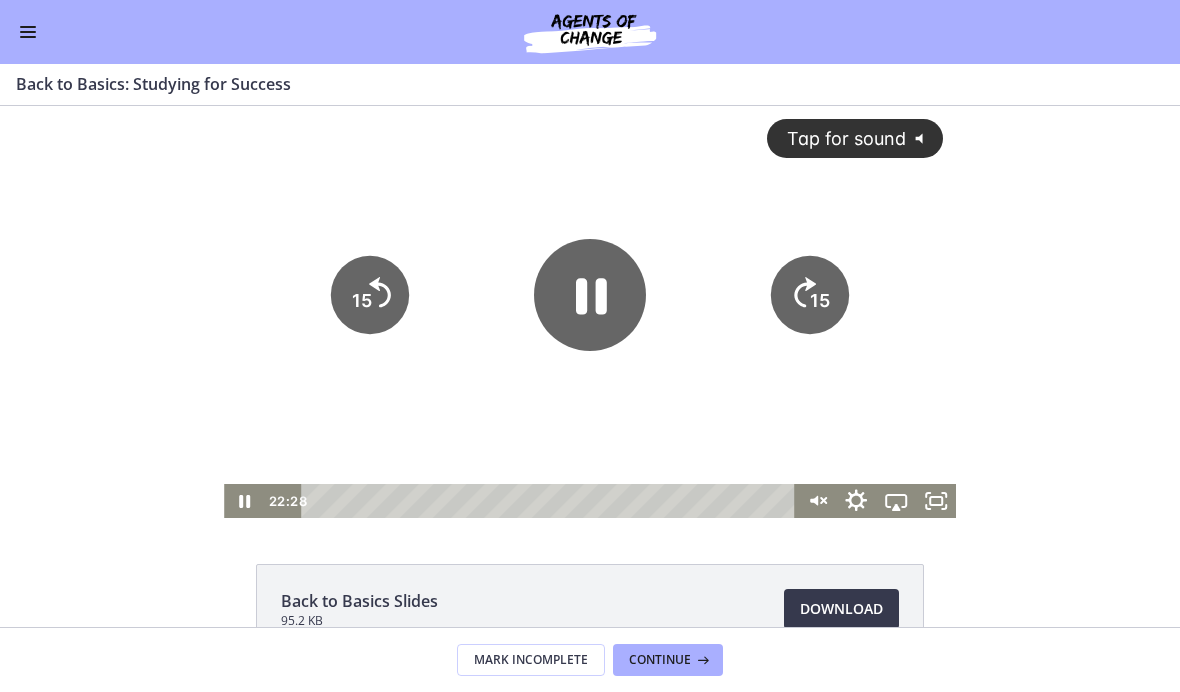 click 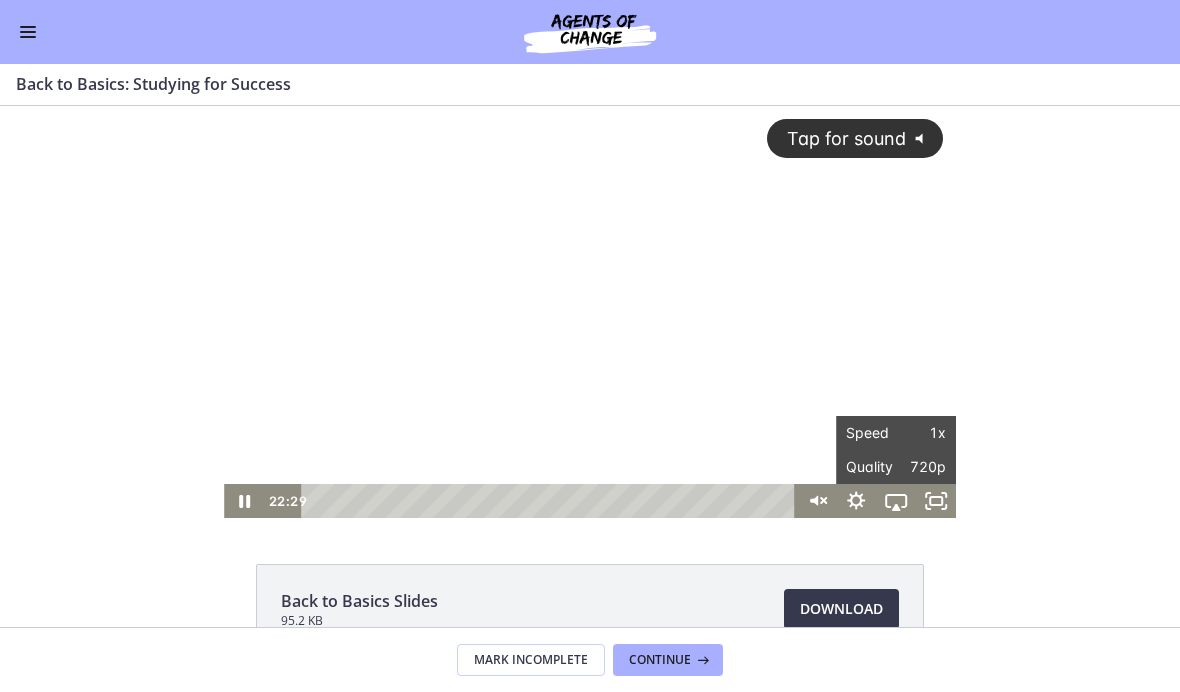 click on "Quality" at bounding box center [871, 467] 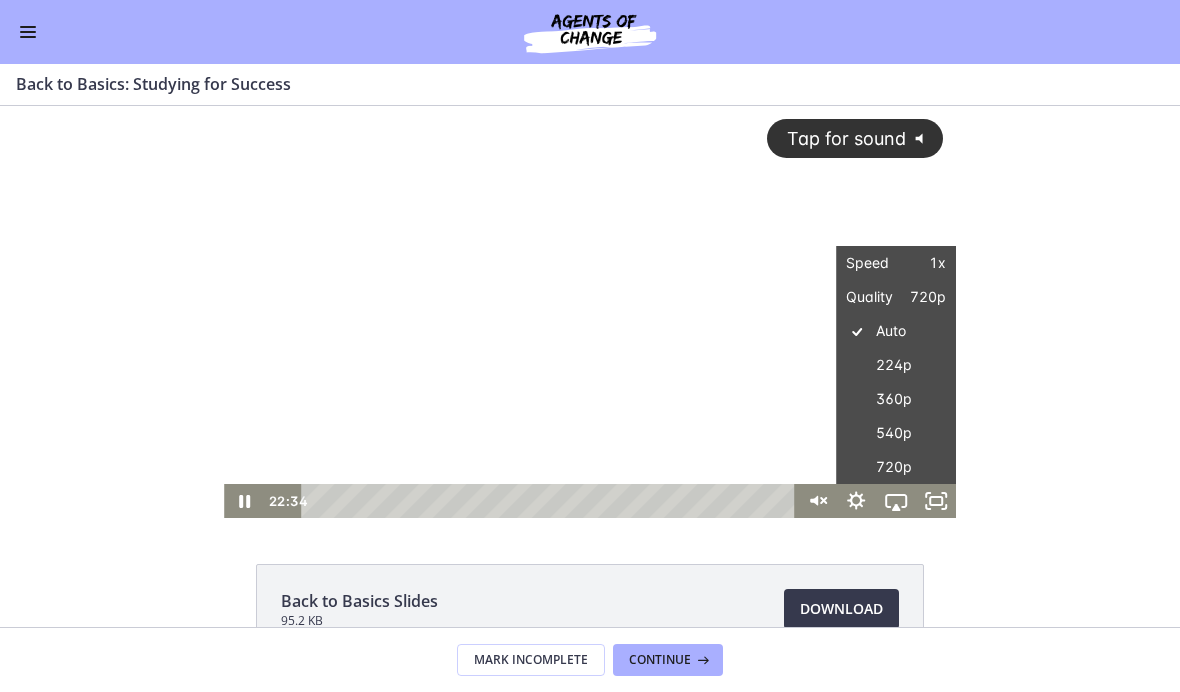 click on "The video is loading... Tap for sound
@keyframes VOLUME_SMALL_WAVE_FLASH {
0% { opacity: 0; }
33% { opacity: 1; }
66% { opacity: 1; }
100% { opacity: 0; }
}
@keyframes VOLUME_LARGE_WAVE_FLASH {
0% { opacity: 0; }
33% { opacity: 1; }
66% { opacity: 1; }
100% { opacity: 0; }
}
.volume__small-wave {
animation: VOLUME_SMALL_WAVE_FLASH 2s infinite;
opacity: 0;
}
.volume__large-wave {
animation: VOLUME_LARGE_WAVE_FLASH 2s infinite .3s;
opacity: 0;
}
15 15 22:34 Speed 1x Speed 0.5x 0.75x 1x 1.25x 1.5x 1.75x 2x Quality 720p Quality Auto 224p 360p 540p 720p" at bounding box center (590, 312) 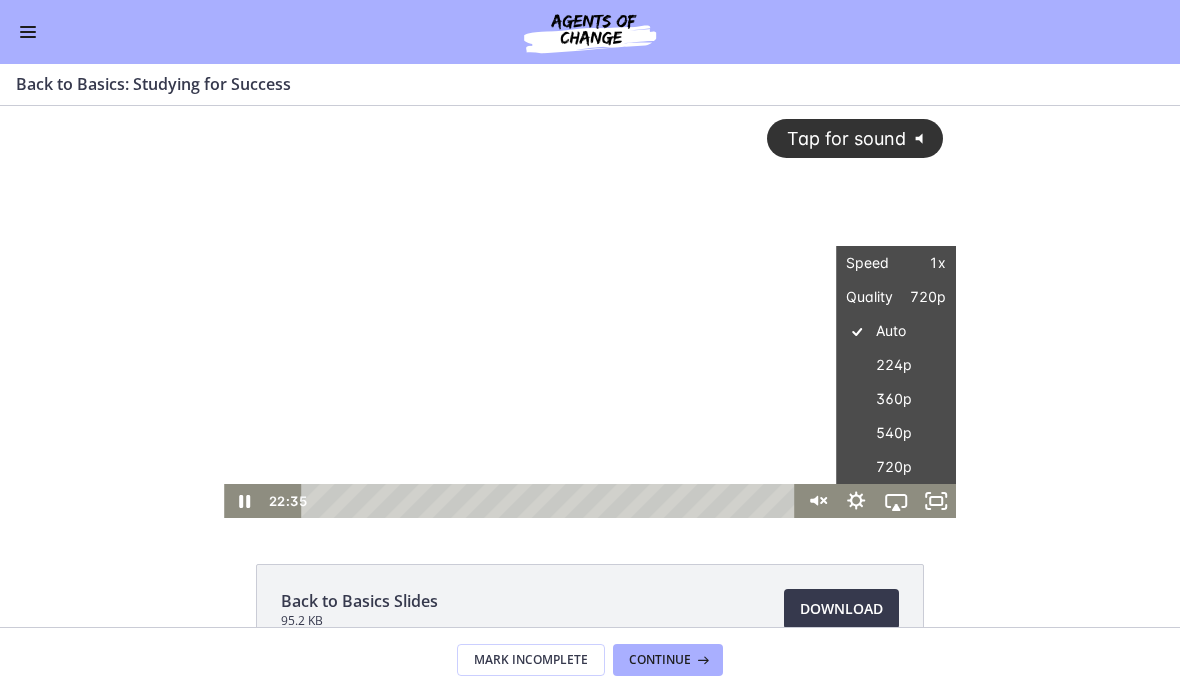 click on "The video is loading... Tap for sound
@keyframes VOLUME_SMALL_WAVE_FLASH {
0% { opacity: 0; }
33% { opacity: 1; }
66% { opacity: 1; }
100% { opacity: 0; }
}
@keyframes VOLUME_LARGE_WAVE_FLASH {
0% { opacity: 0; }
33% { opacity: 1; }
66% { opacity: 1; }
100% { opacity: 0; }
}
.volume__small-wave {
animation: VOLUME_SMALL_WAVE_FLASH 2s infinite;
opacity: 0;
}
.volume__large-wave {
animation: VOLUME_LARGE_WAVE_FLASH 2s infinite .3s;
opacity: 0;
}
15 15 22:35 Speed 1x Speed 0.5x 0.75x 1x 1.25x 1.5x 1.75x 2x Quality 720p Quality Auto 224p 360p 540p 720p" at bounding box center [590, 312] 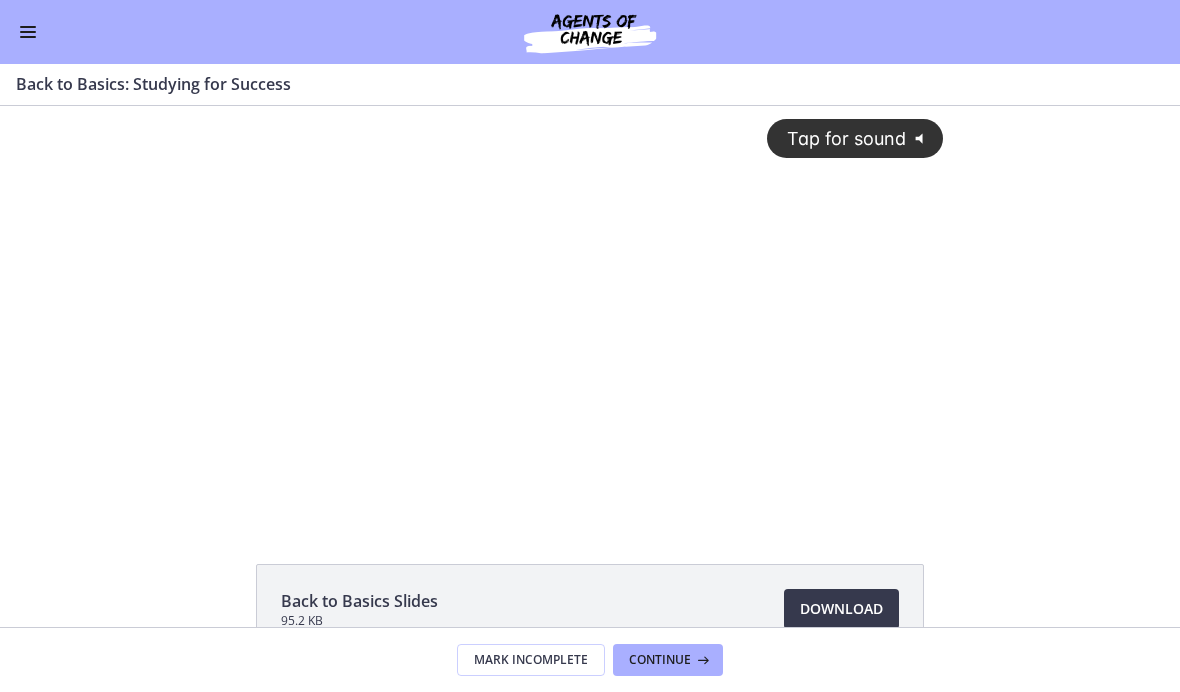 click on "Tap for sound
@keyframes VOLUME_SMALL_WAVE_FLASH {
0% { opacity: 0; }
33% { opacity: 1; }
66% { opacity: 1; }
100% { opacity: 0; }
}
@keyframes VOLUME_LARGE_WAVE_FLASH {
0% { opacity: 0; }
33% { opacity: 1; }
66% { opacity: 1; }
100% { opacity: 0; }
}
.volume__small-wave {
animation: VOLUME_SMALL_WAVE_FLASH 2s infinite;
opacity: 0;
}
.volume__large-wave {
animation: VOLUME_LARGE_WAVE_FLASH 2s infinite .3s;
opacity: 0;
}" at bounding box center [590, 295] 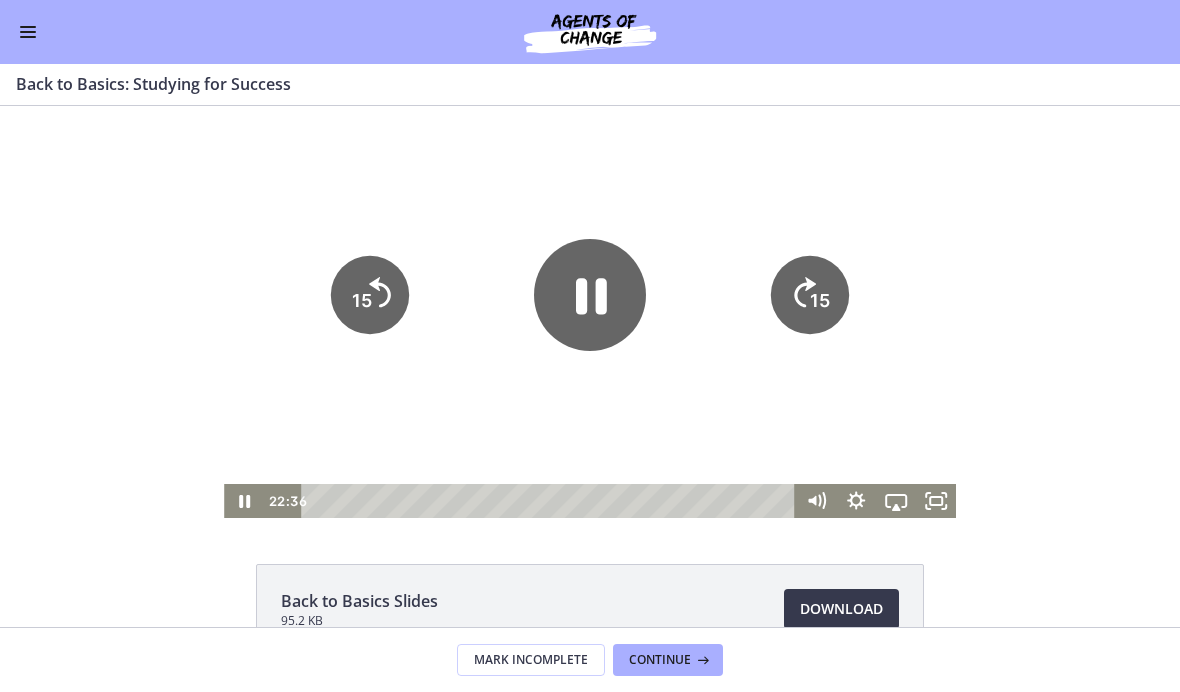 click 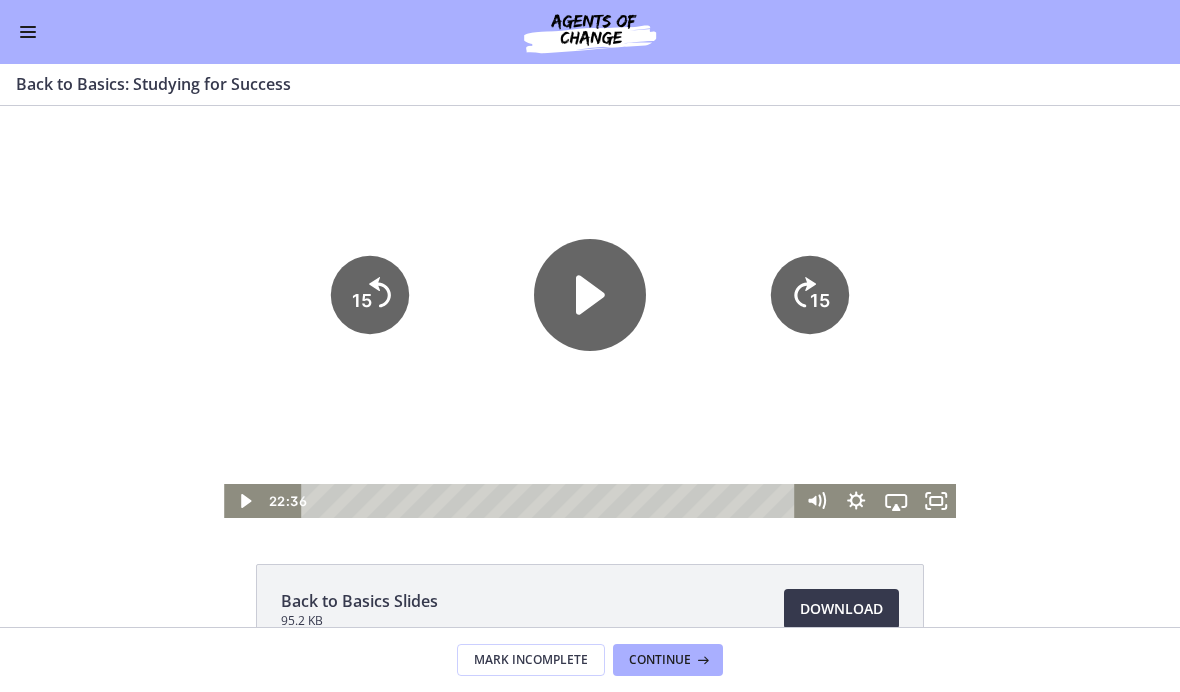 click 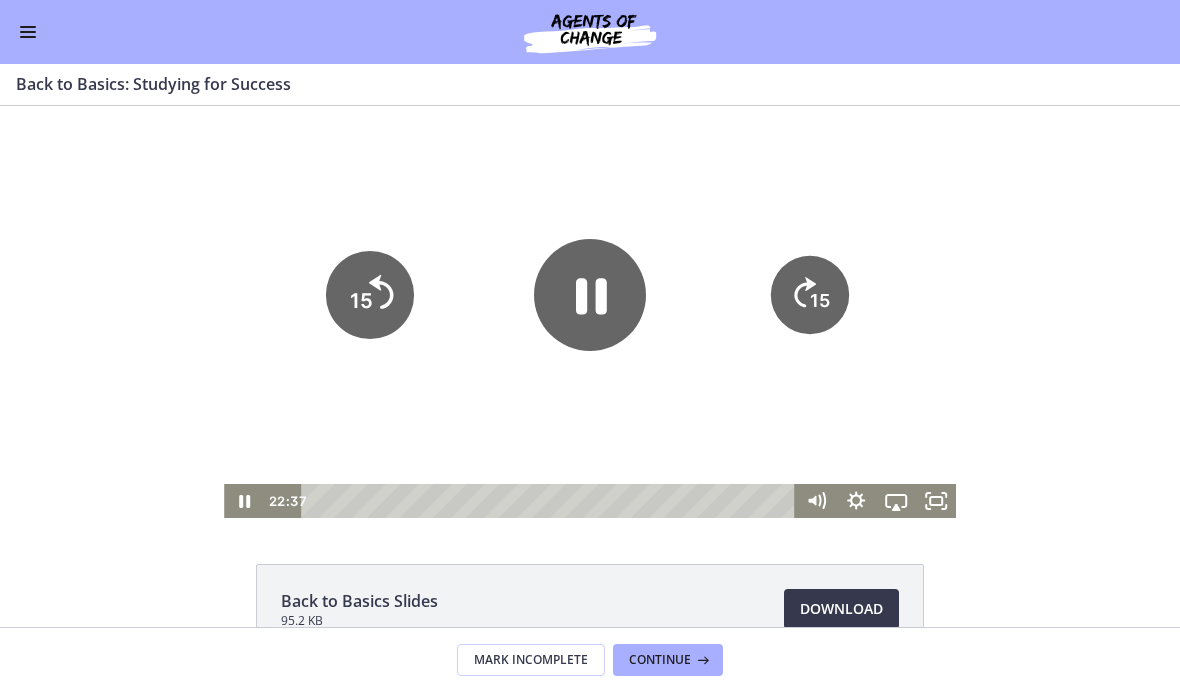 click on "15" 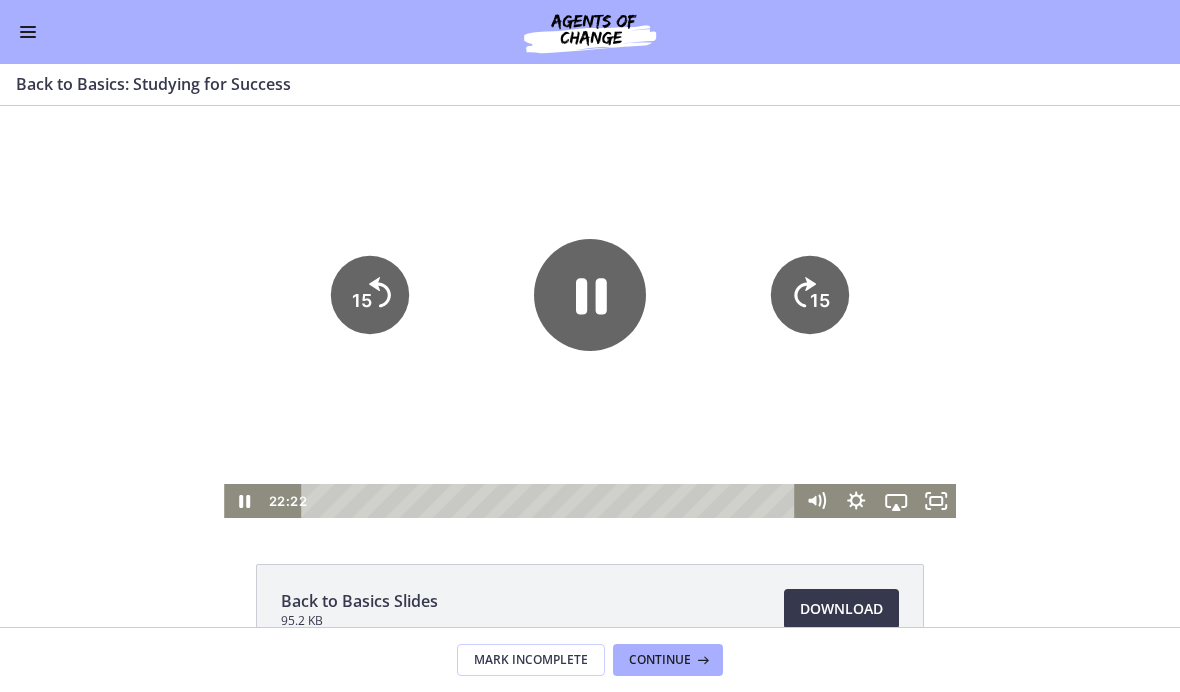 click on "15" 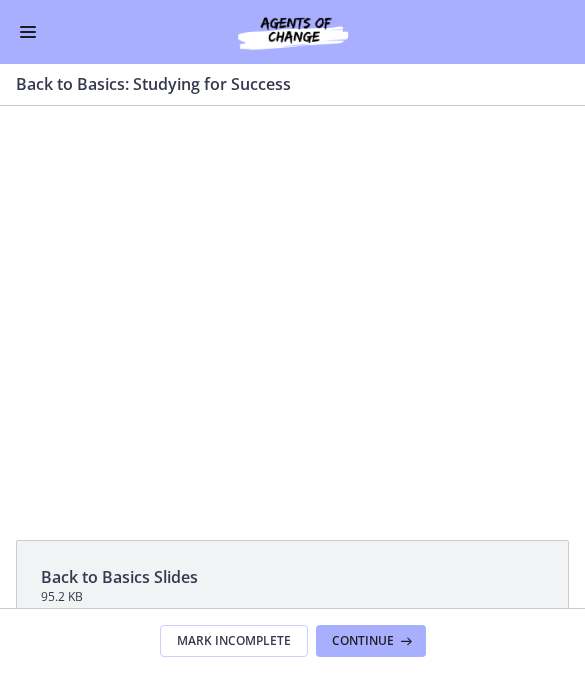 click at bounding box center [292, 311] 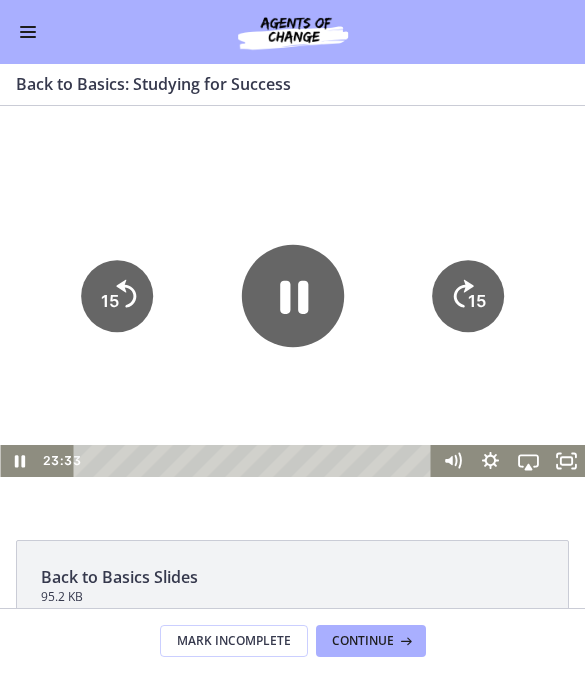 click 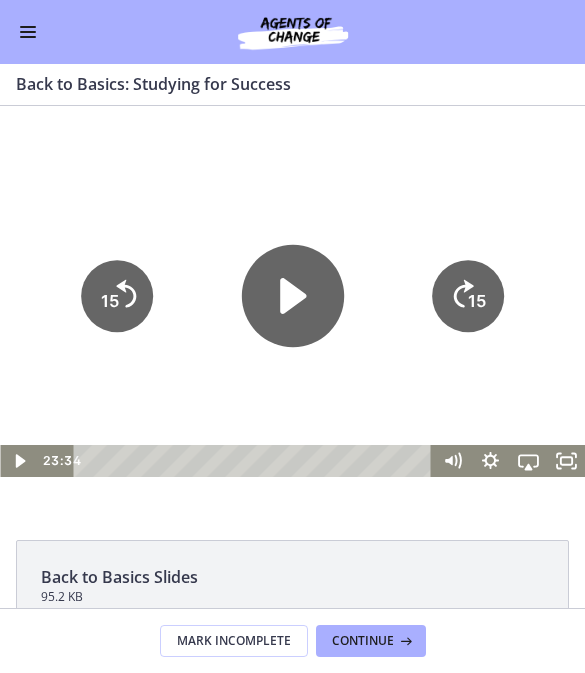 click 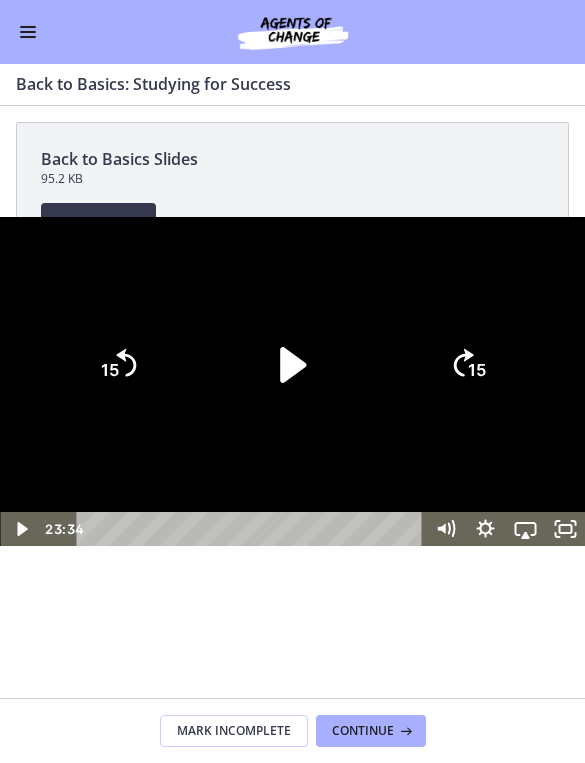 click at bounding box center [292, 381] 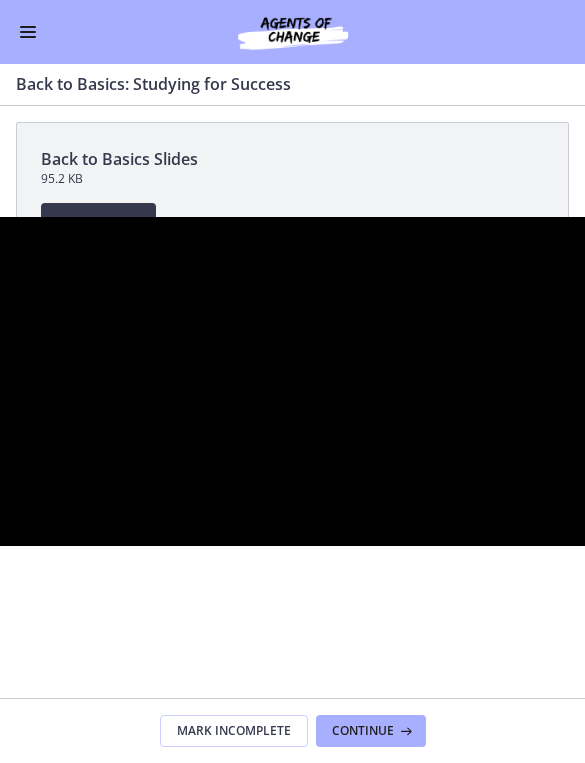 click at bounding box center (292, 381) 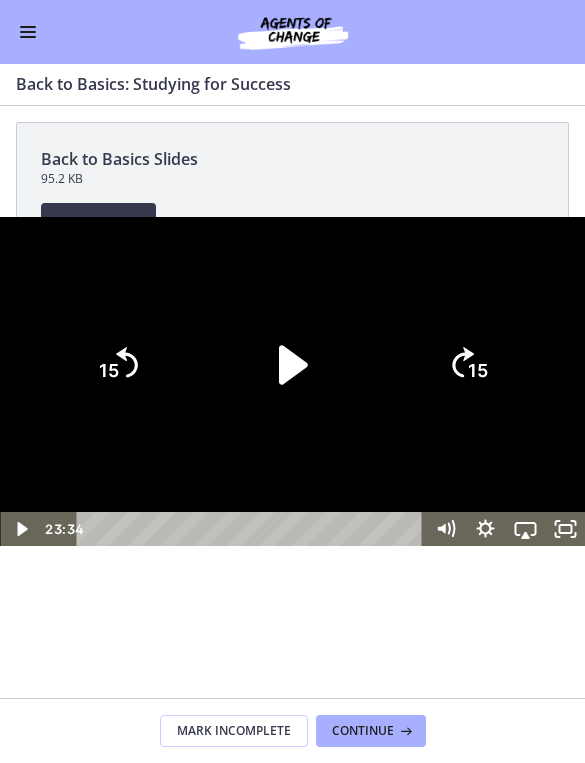 click on "15" 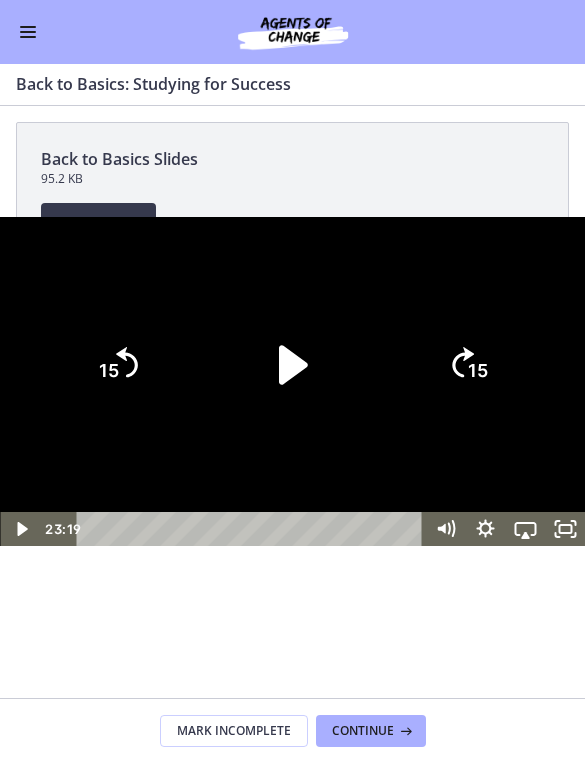 click on "15" 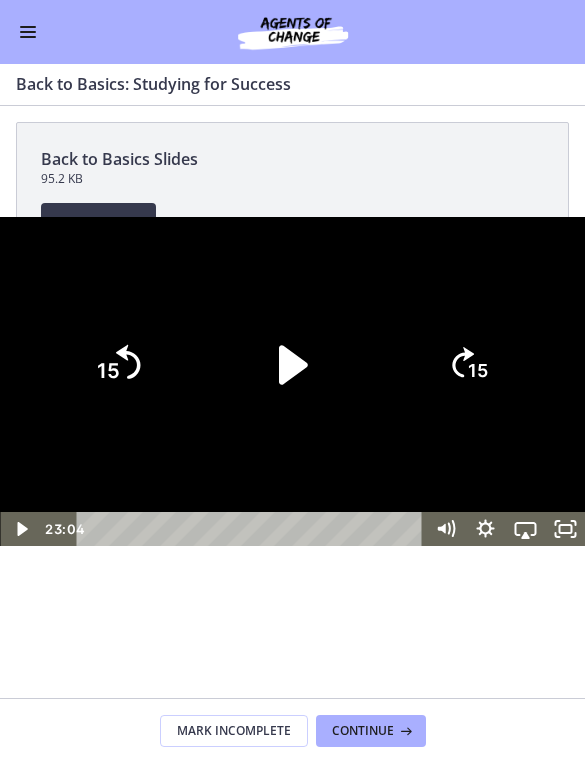 click 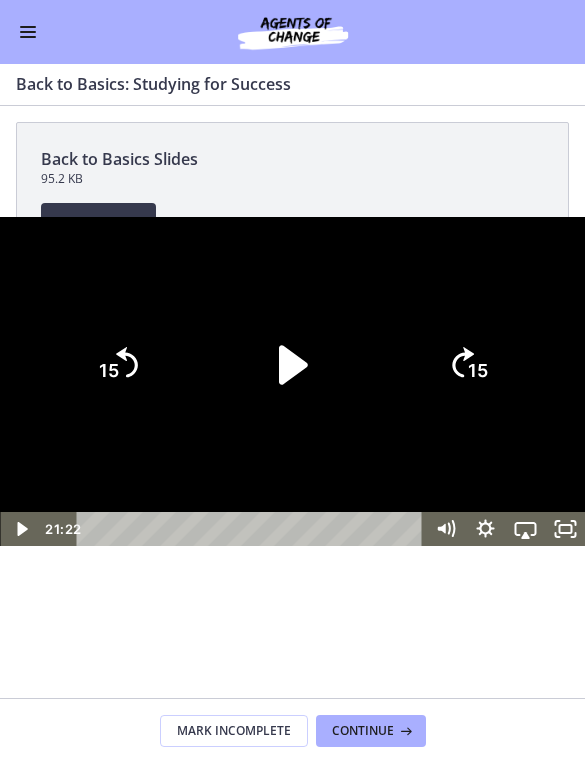 click at bounding box center [292, 381] 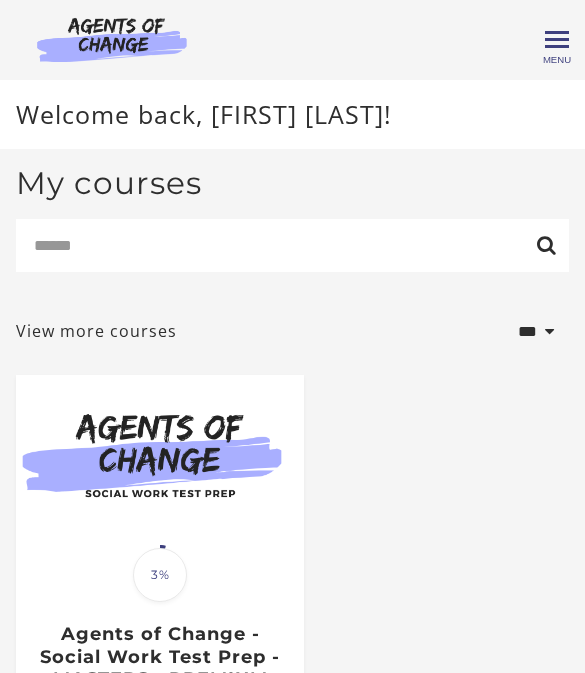 scroll, scrollTop: 0, scrollLeft: 0, axis: both 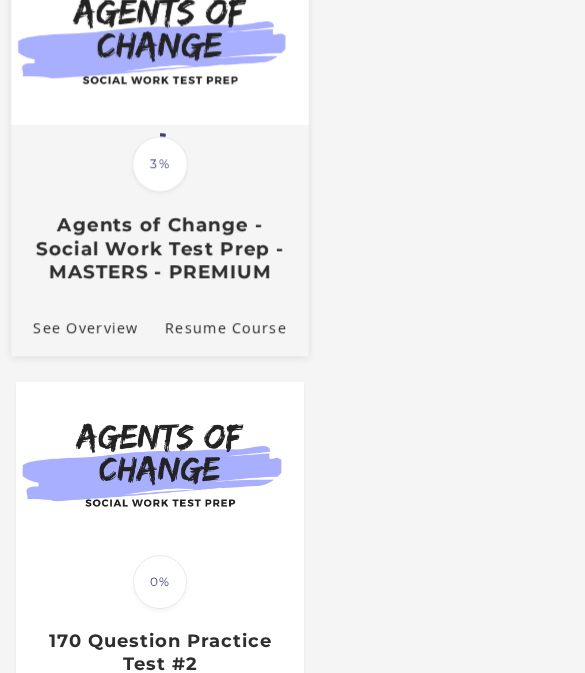 click on "Translation missing: en.liquid.partials.dashboard_course_card.progress_description: 3%
3%
Agents of Change - Social Work Test Prep - MASTERS - PREMIUM" at bounding box center [160, 129] 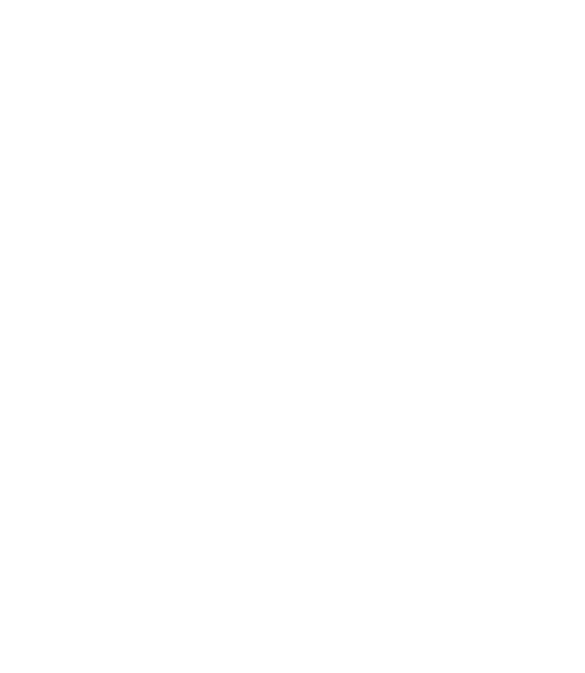 scroll, scrollTop: 0, scrollLeft: 0, axis: both 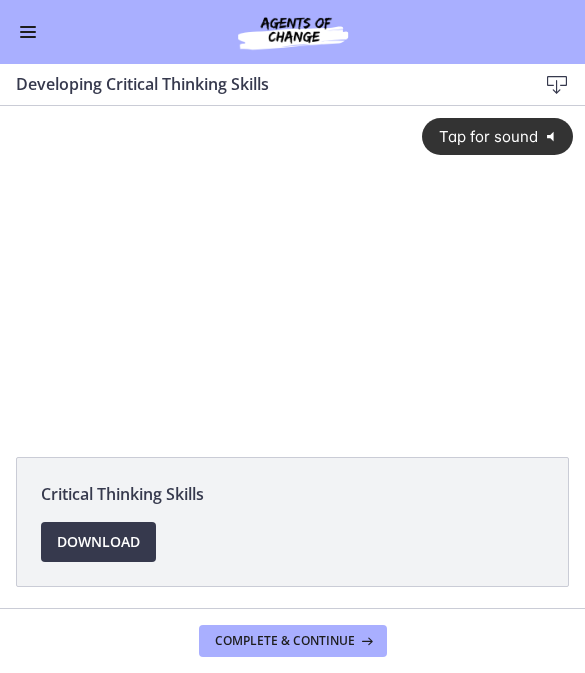 click at bounding box center (28, 32) 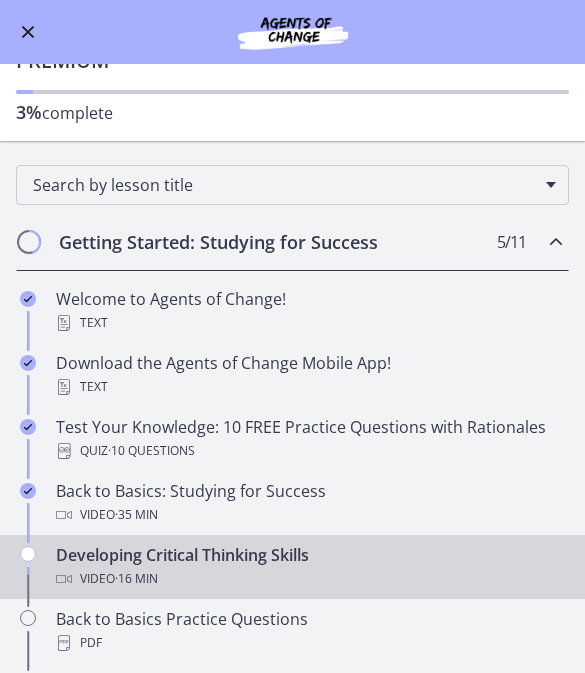 scroll, scrollTop: 115, scrollLeft: 0, axis: vertical 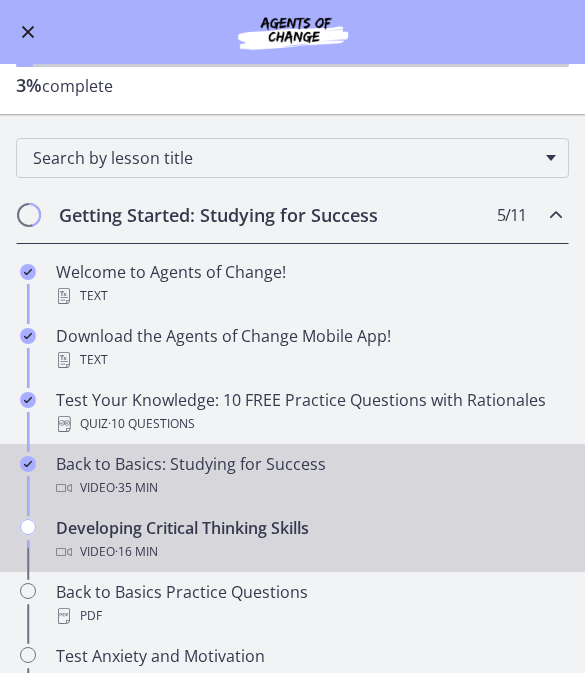 click on "Video
·  35 min" at bounding box center (312, 488) 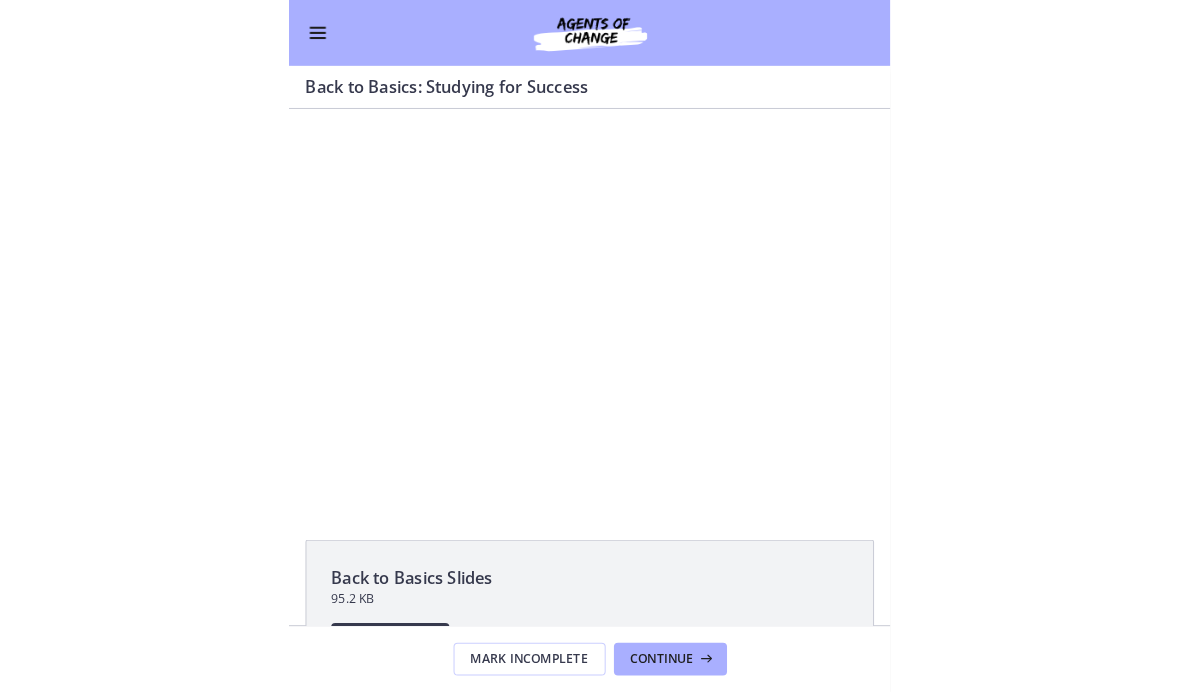 scroll, scrollTop: 0, scrollLeft: 0, axis: both 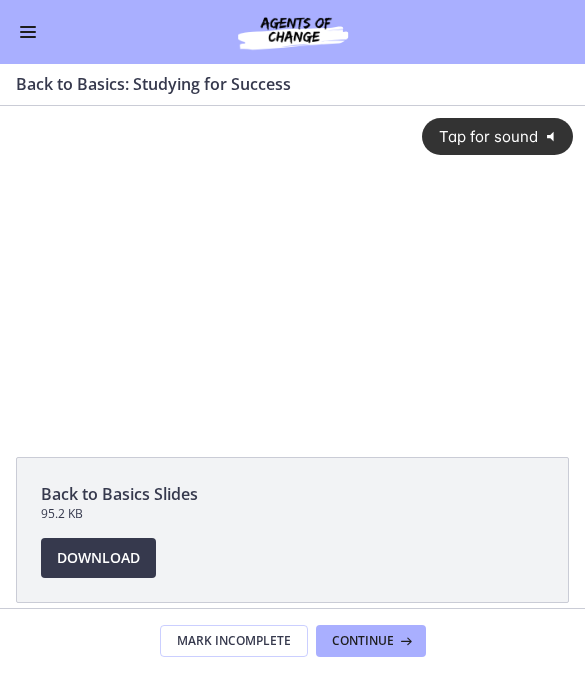 click on "Tap for sound
@keyframes VOLUME_SMALL_WAVE_FLASH {
0% { opacity: 0; }
33% { opacity: 1; }
66% { opacity: 1; }
100% { opacity: 0; }
}
@keyframes VOLUME_LARGE_WAVE_FLASH {
0% { opacity: 0; }
33% { opacity: 1; }
66% { opacity: 1; }
100% { opacity: 0; }
}
.volume__small-wave {
animation: VOLUME_SMALL_WAVE_FLASH 2s infinite;
opacity: 0;
}
.volume__large-wave {
animation: VOLUME_LARGE_WAVE_FLASH 2s infinite .3s;
opacity: 0;
}" at bounding box center (292, 254) 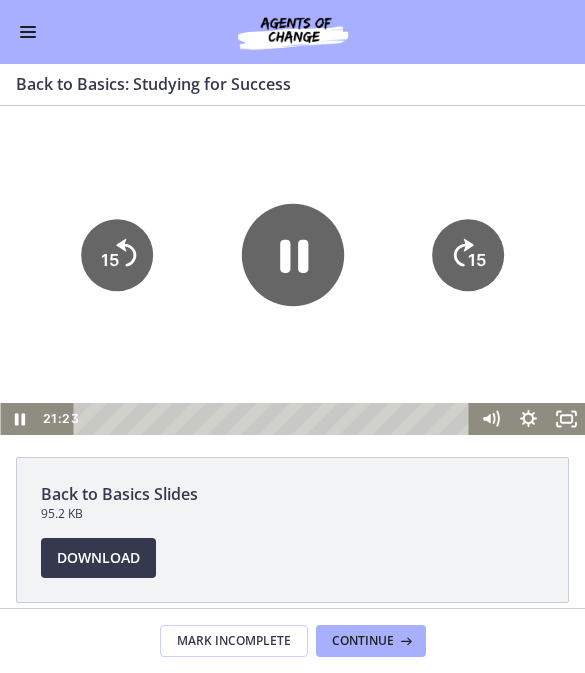 click 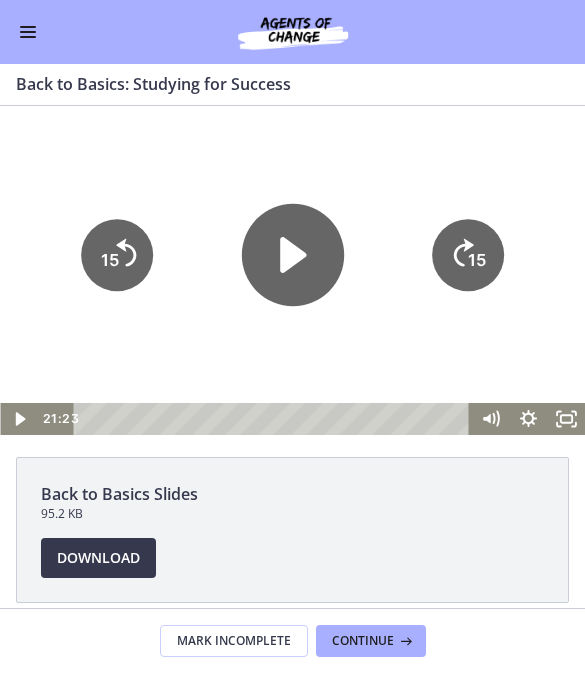 click at bounding box center (292, 270) 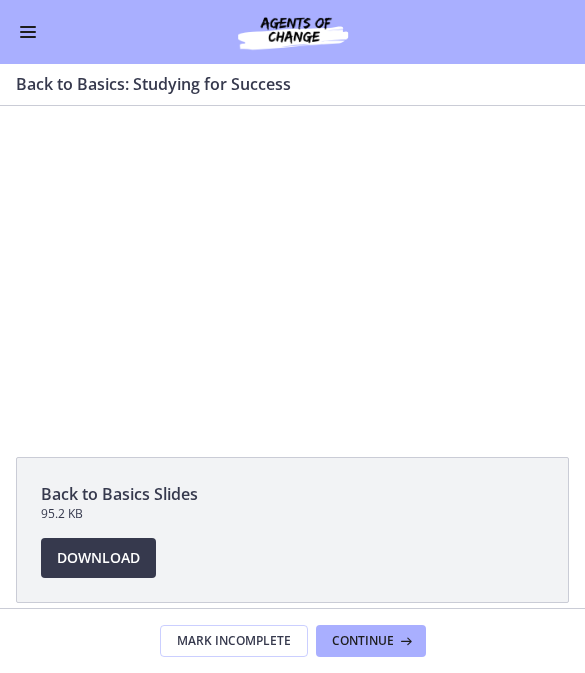 click at bounding box center (292, 270) 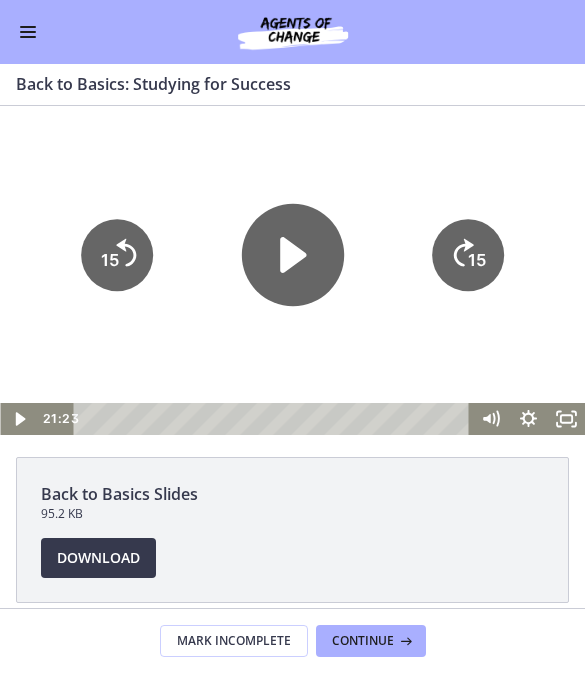 click 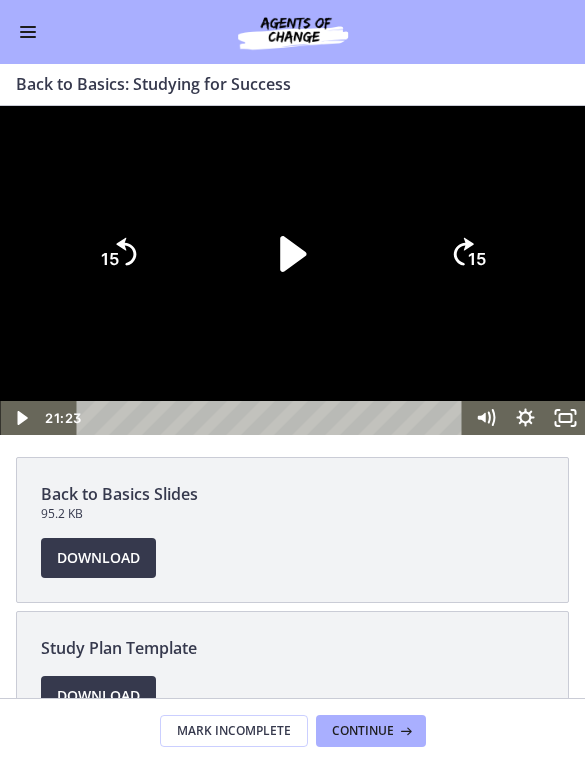 click on "15" 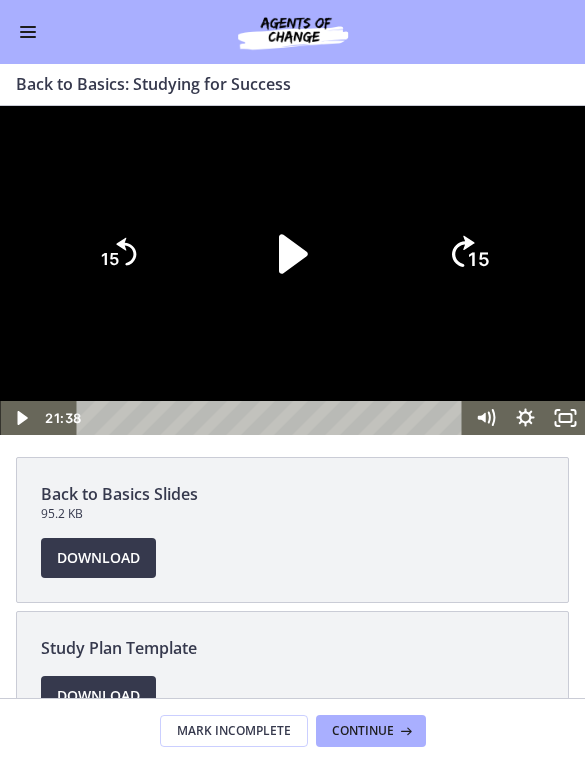 click on "15" 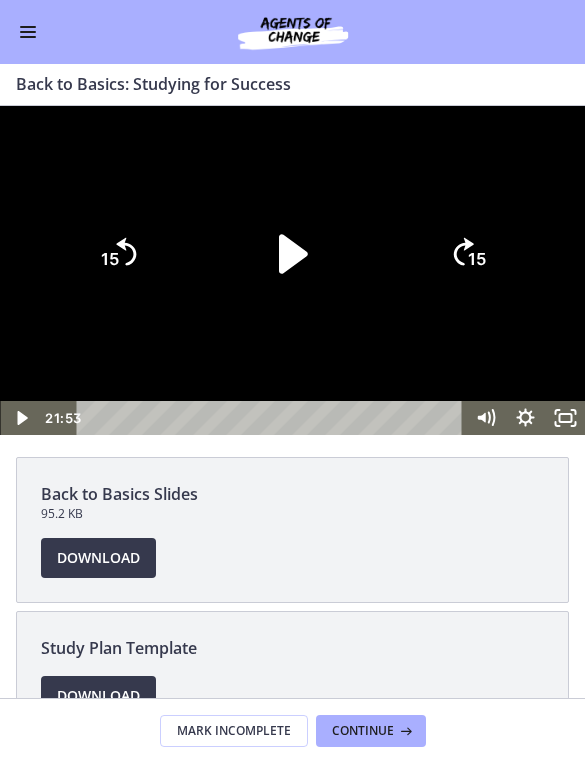 click on "15" 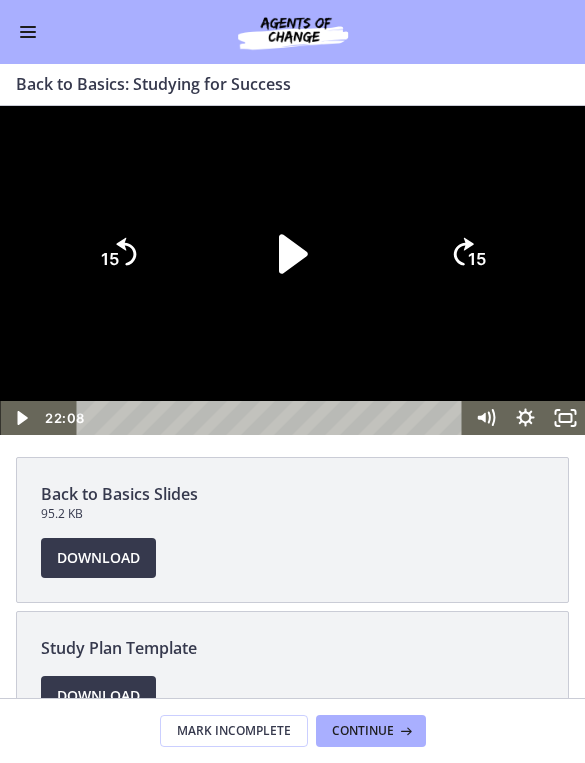 click on "15" 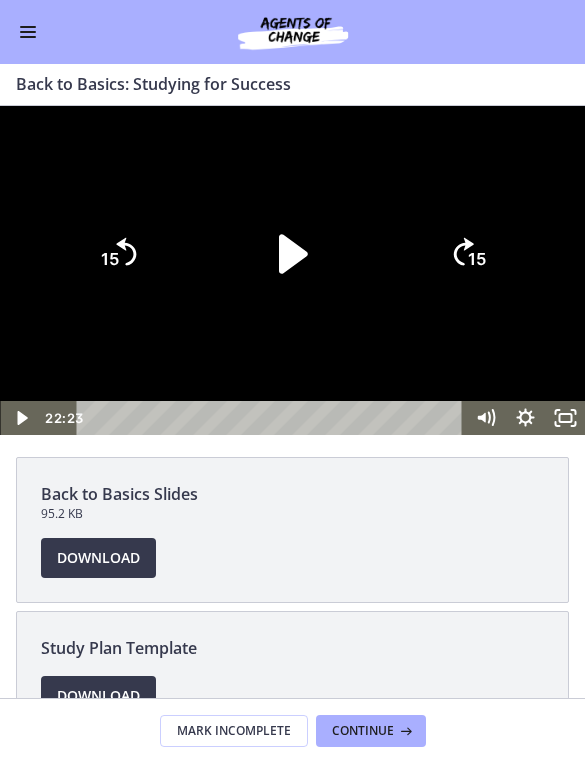 click at bounding box center (292, 270) 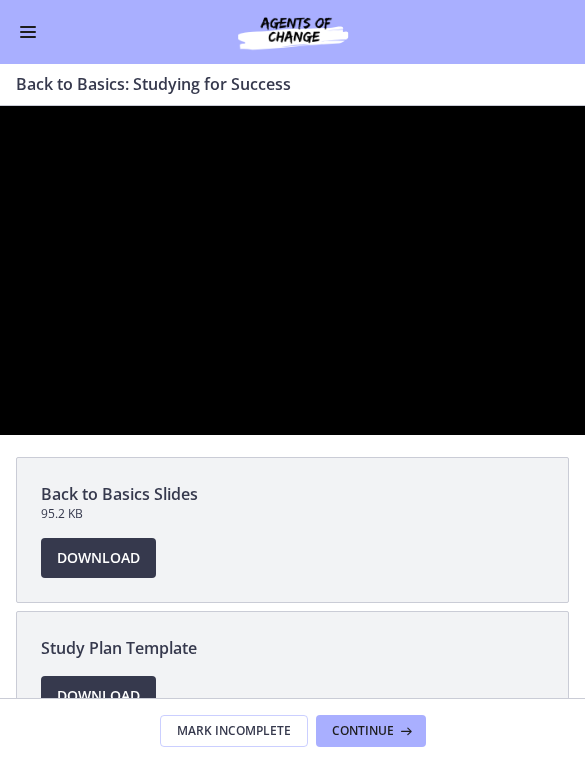 click at bounding box center (292, 270) 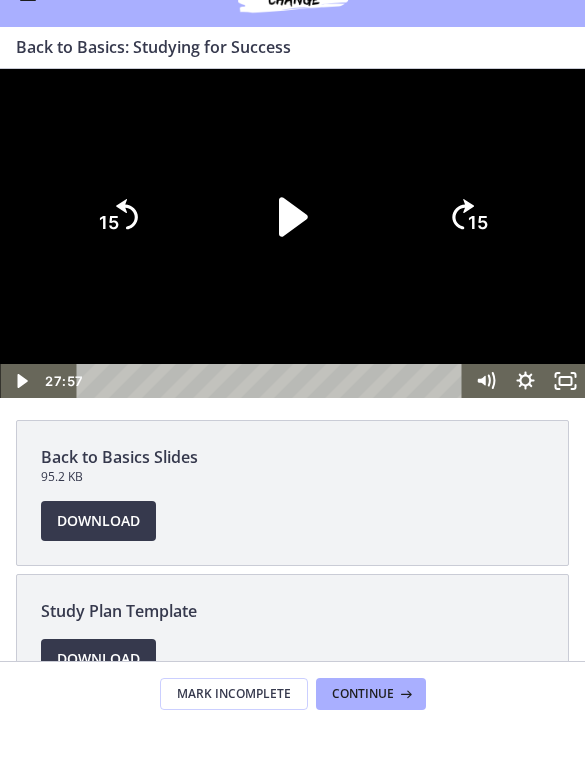 click at bounding box center [292, 233] 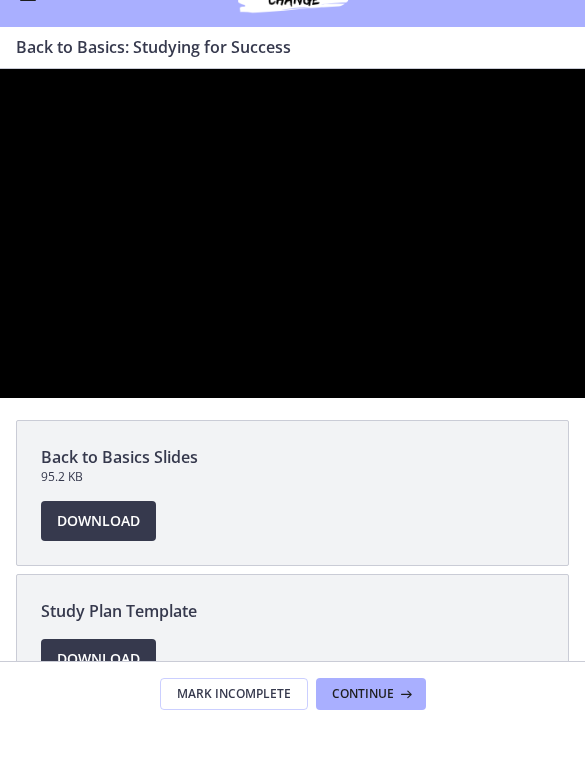 click at bounding box center [292, 233] 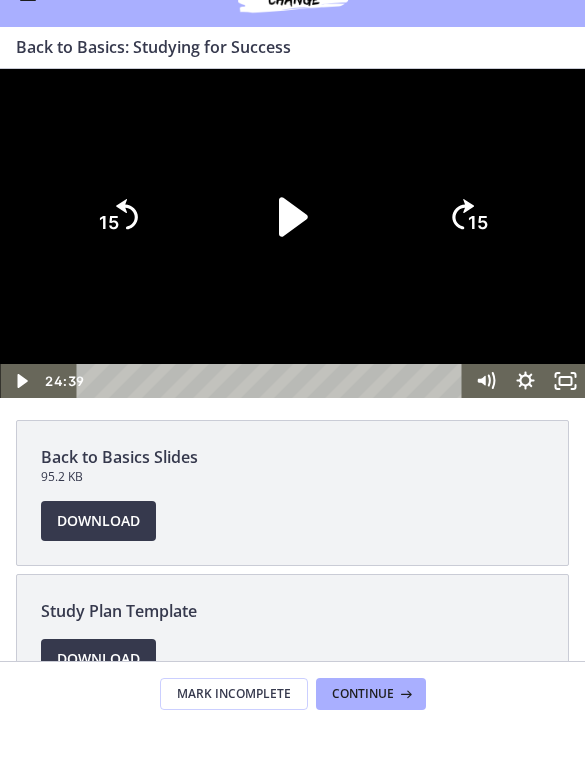 click 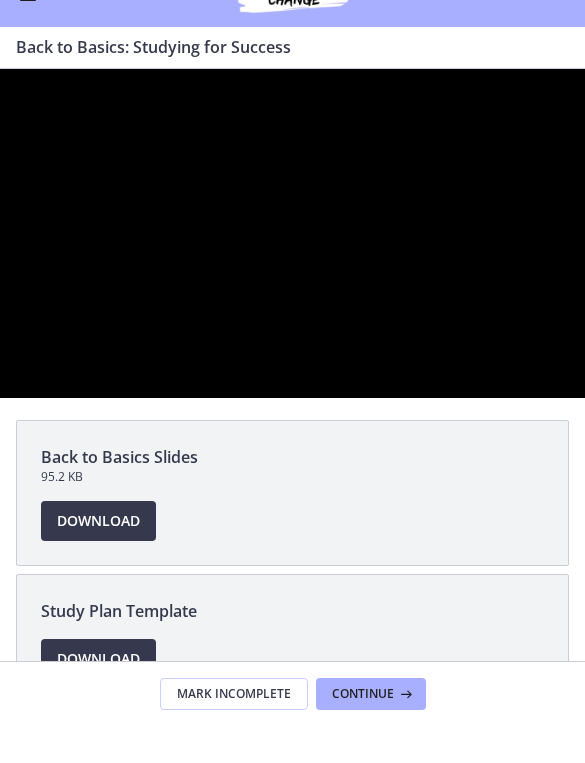 click at bounding box center [292, 233] 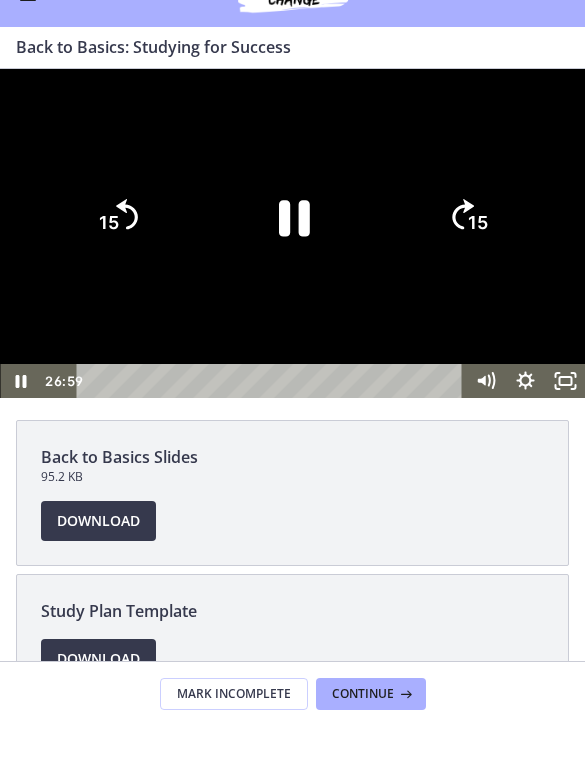 click 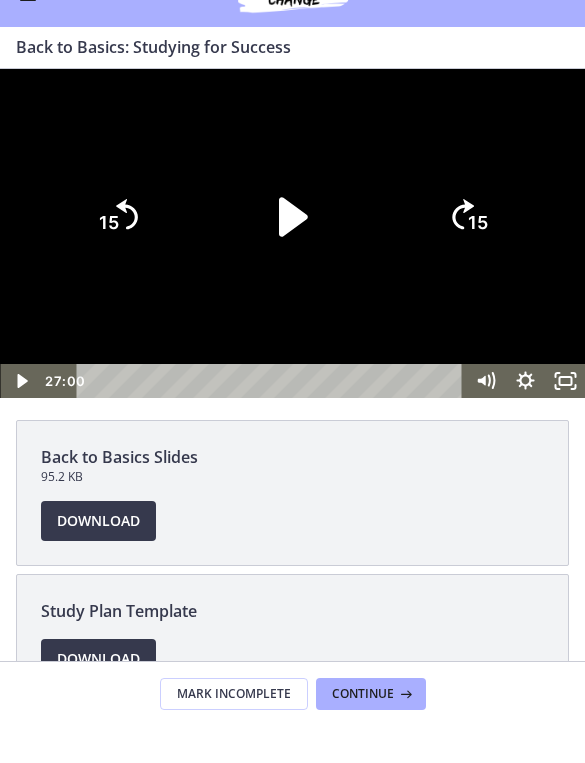 click at bounding box center (292, 233) 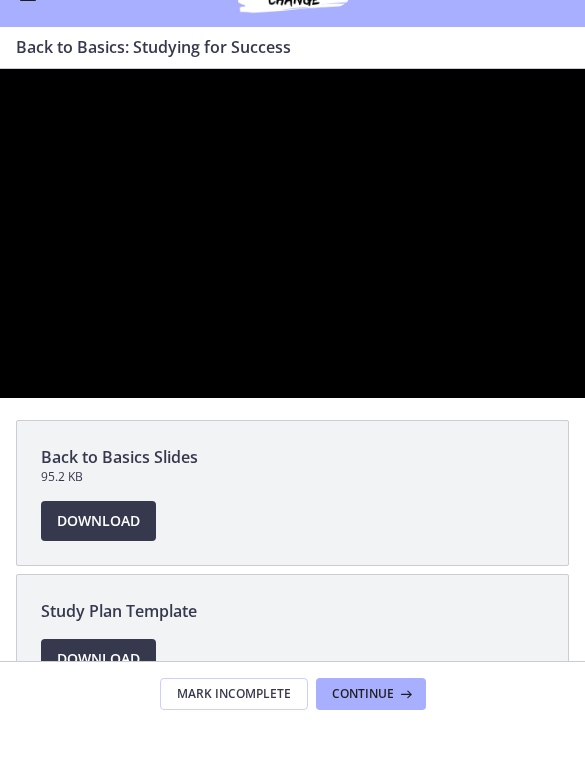 click at bounding box center (292, 233) 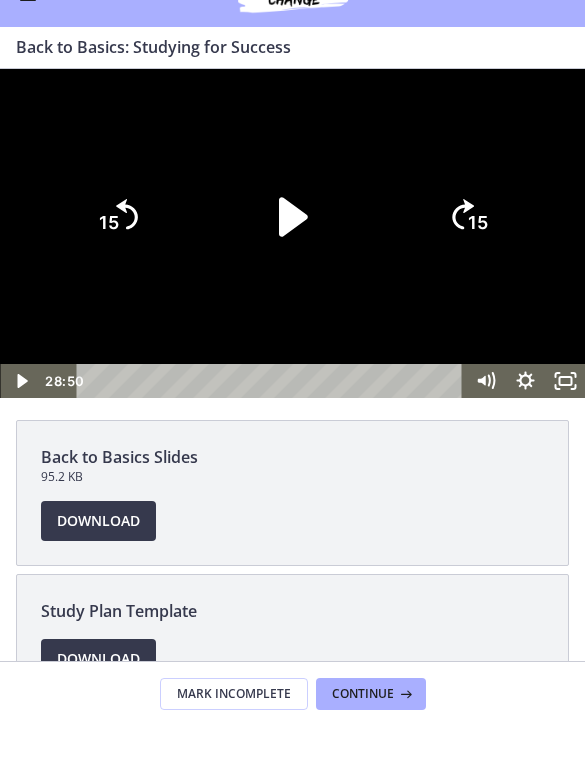 click at bounding box center [292, 233] 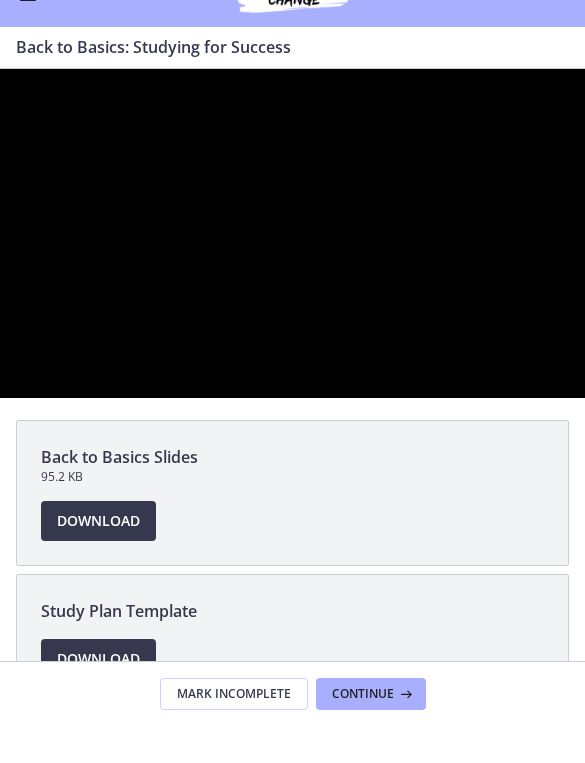 click at bounding box center [292, 233] 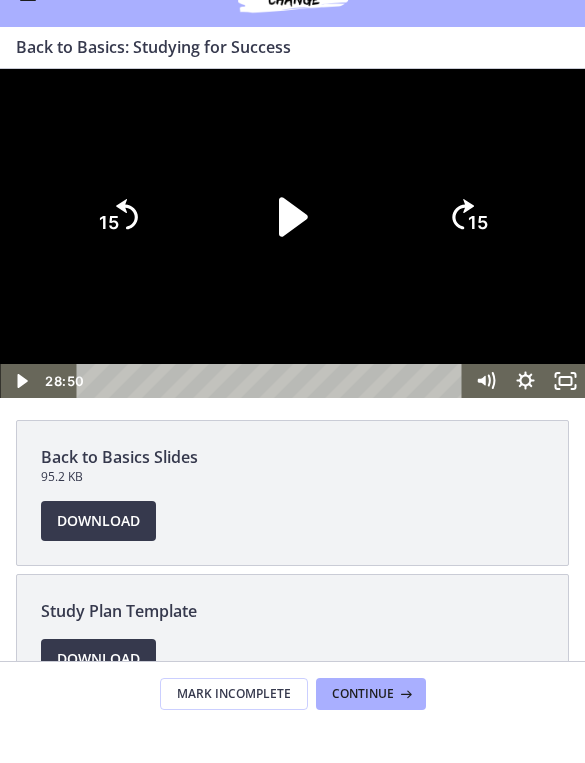 click at bounding box center (292, 233) 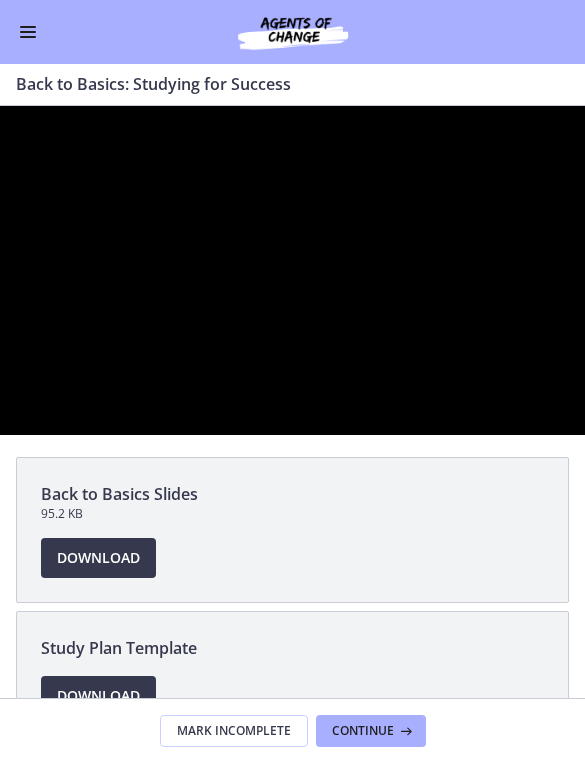 click at bounding box center (292, 270) 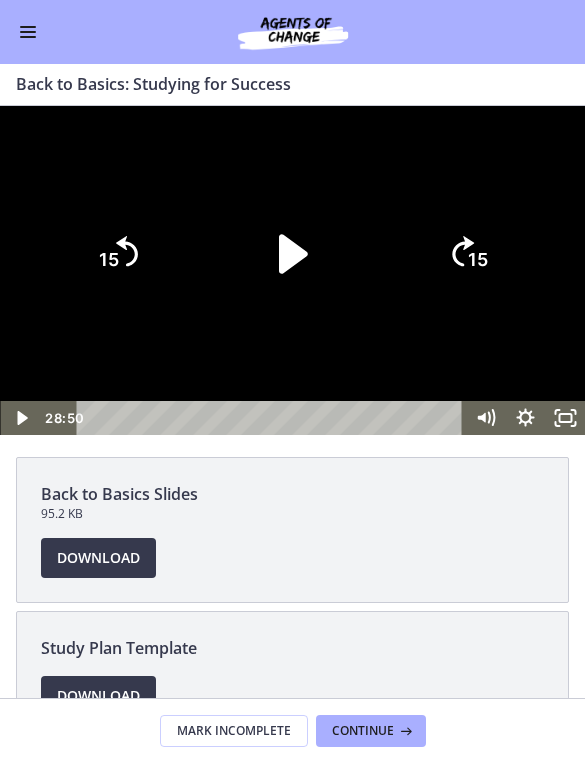 click at bounding box center (292, 270) 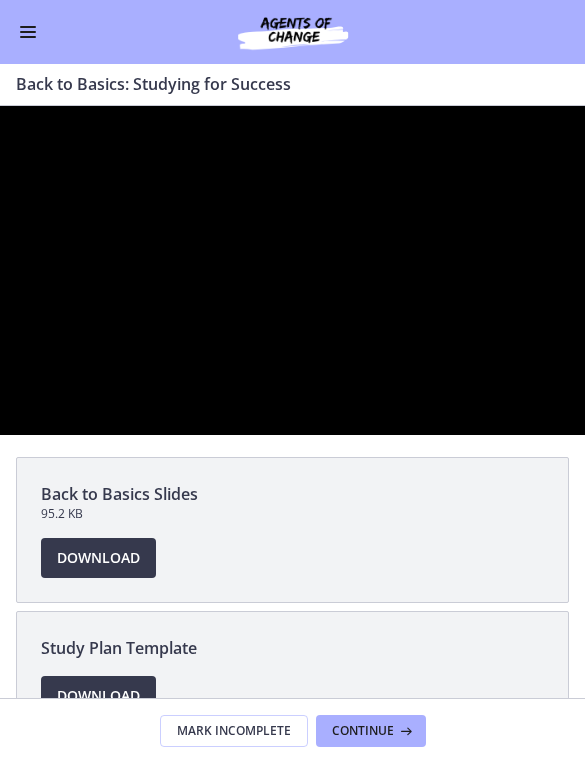 click at bounding box center [292, 270] 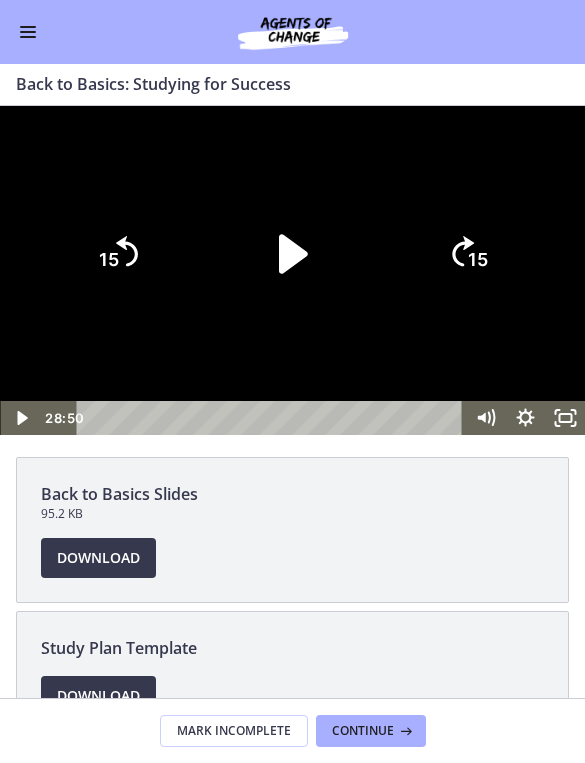 click on "15" 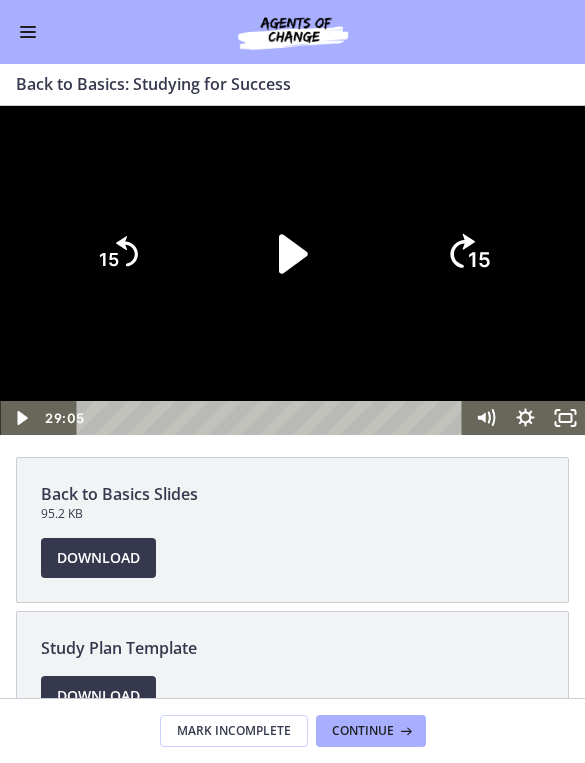 click on "15" 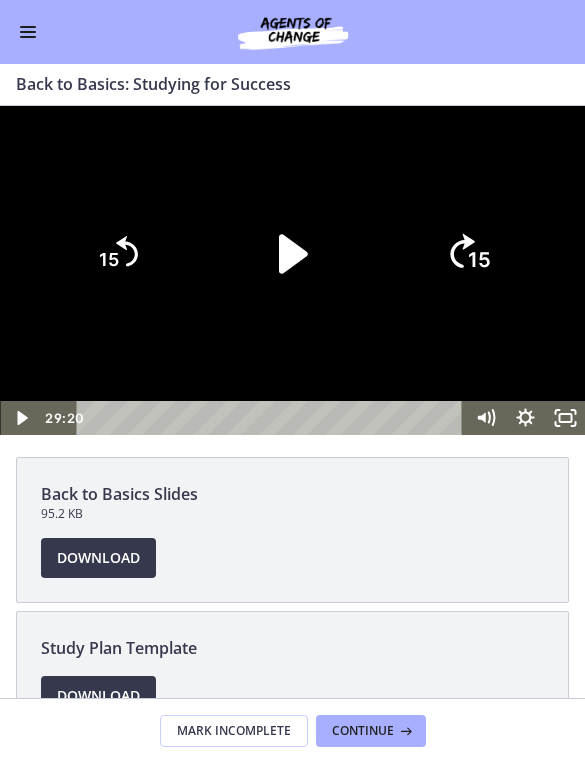 click on "15" 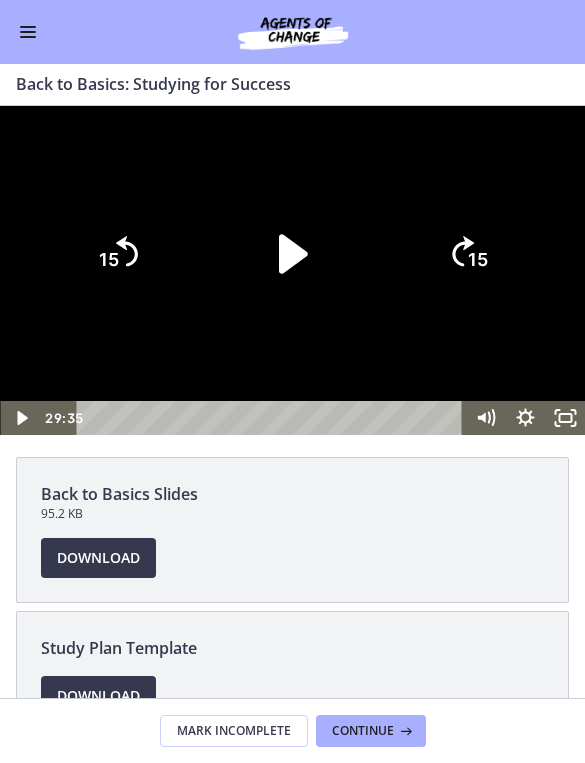 click 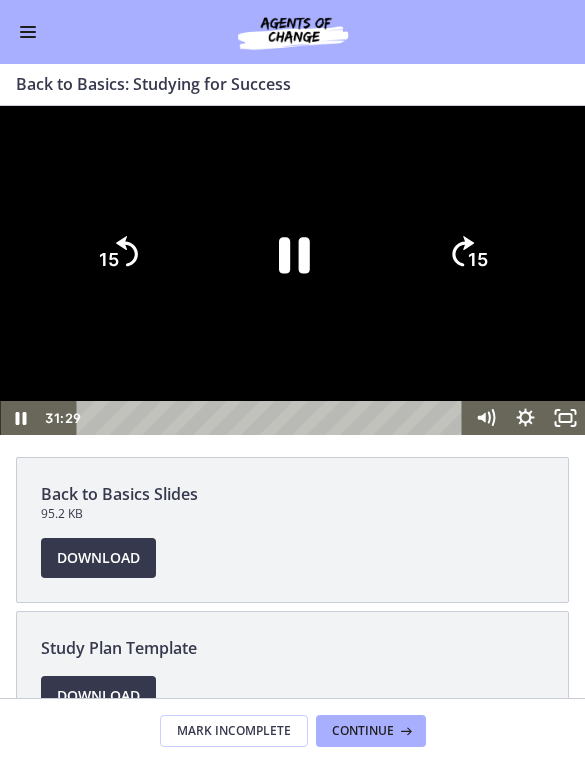 click at bounding box center [292, 270] 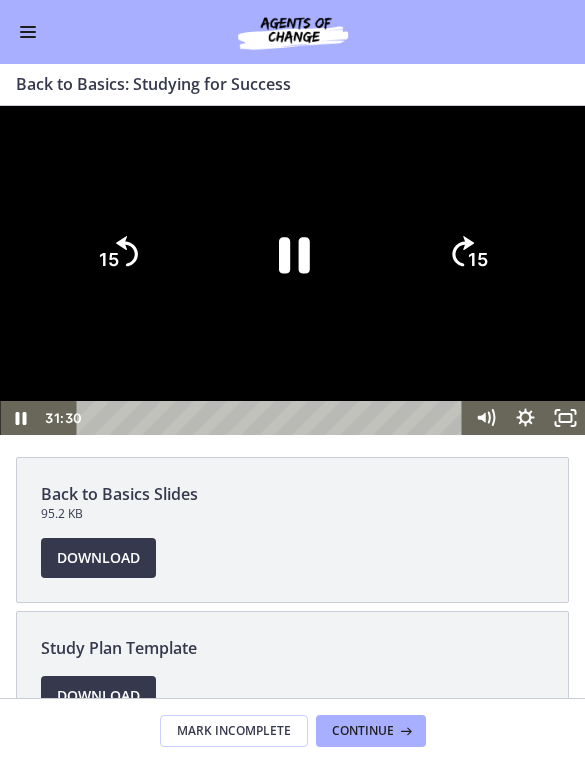 click at bounding box center [292, 270] 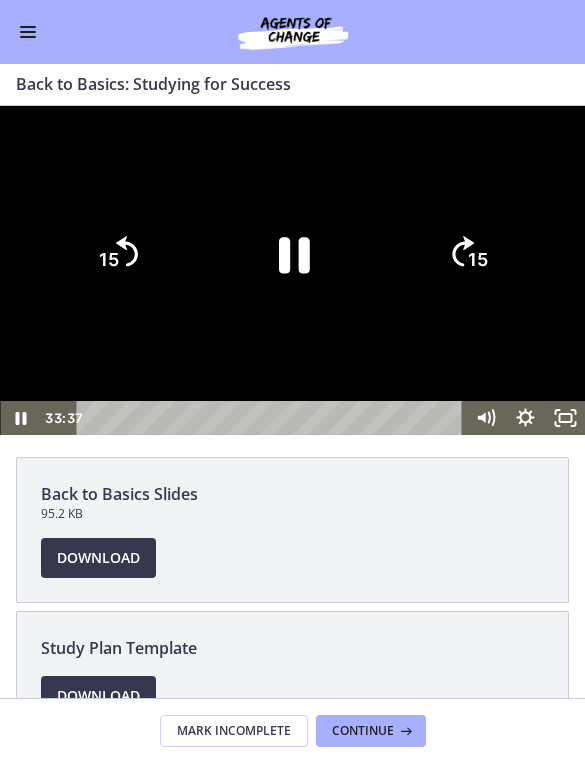 click at bounding box center (292, 270) 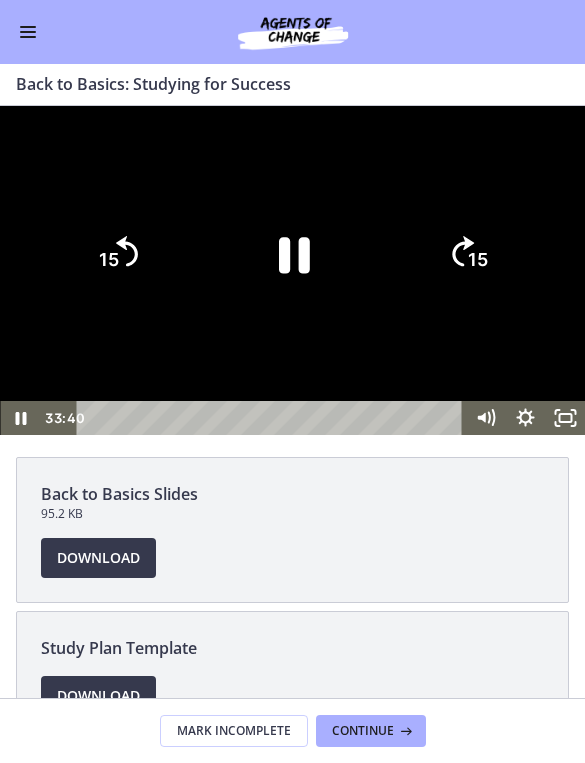 drag, startPoint x: 323, startPoint y: 680, endPoint x: 318, endPoint y: 690, distance: 11.18034 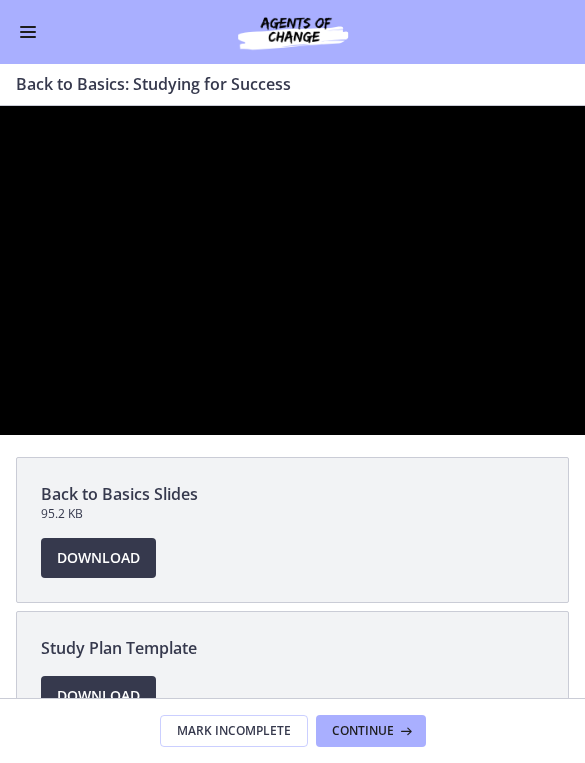 click at bounding box center (292, 270) 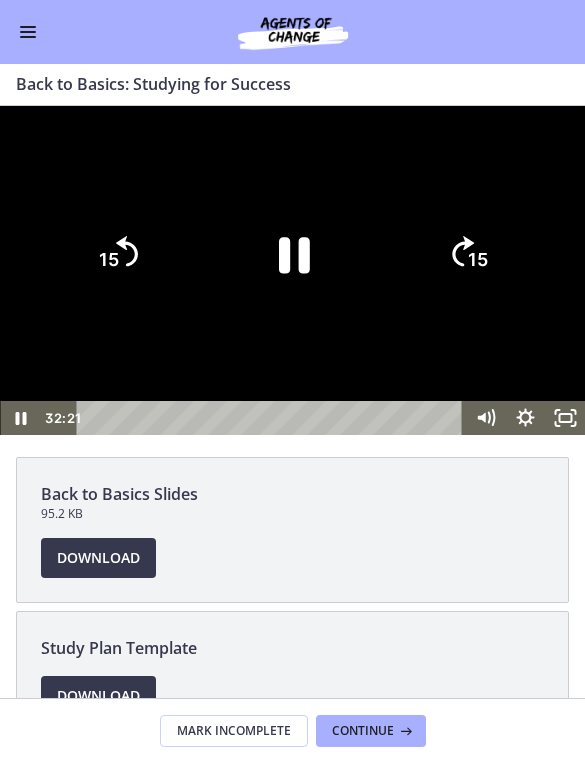 click 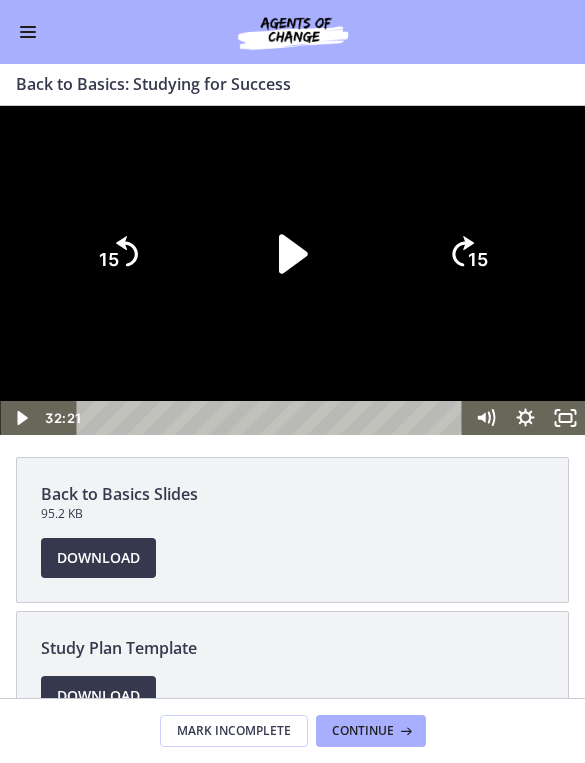 click at bounding box center [292, 270] 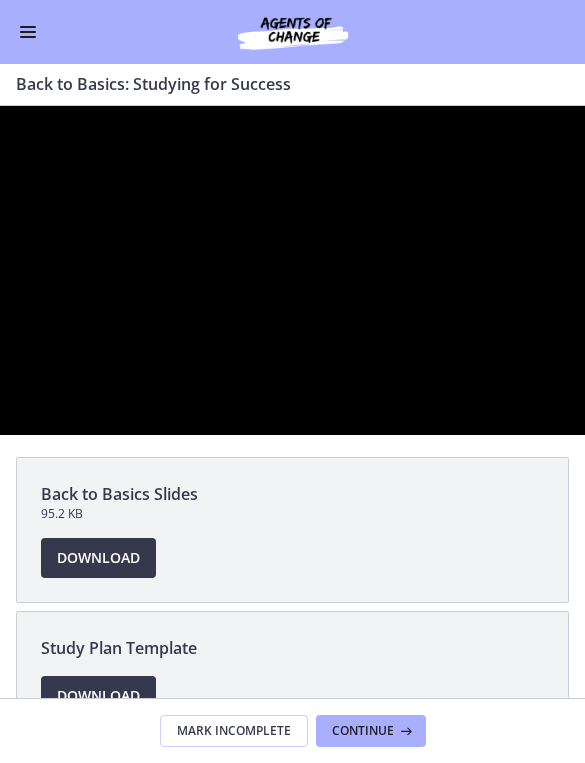 click at bounding box center (292, 270) 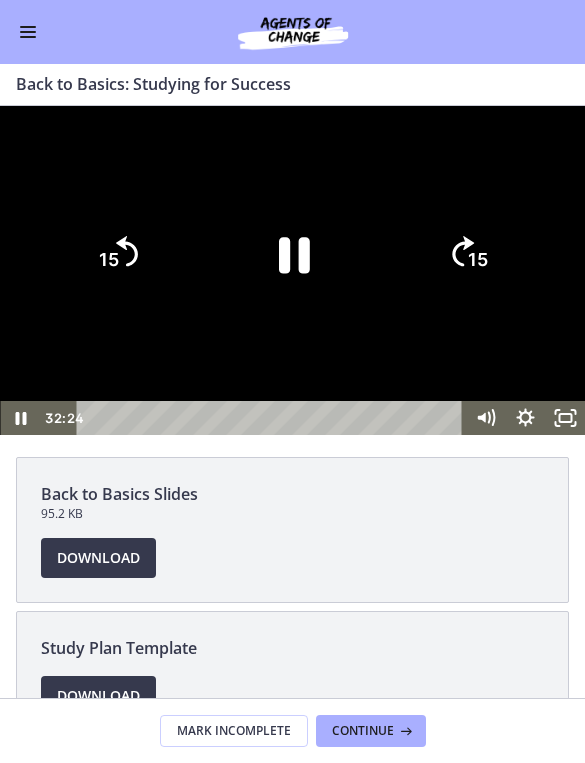 click 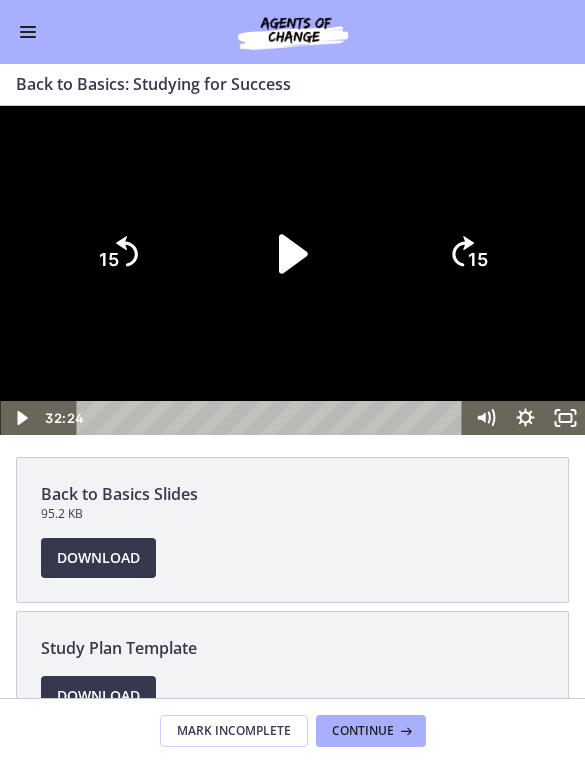 click 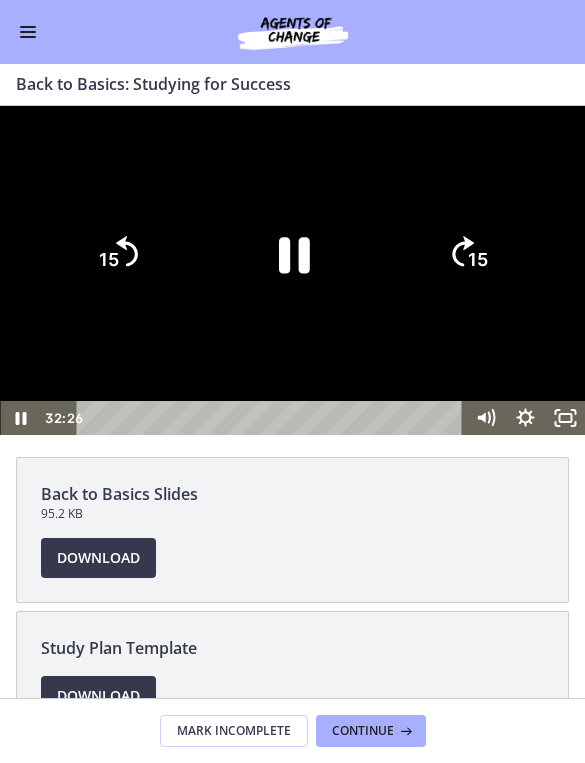 click 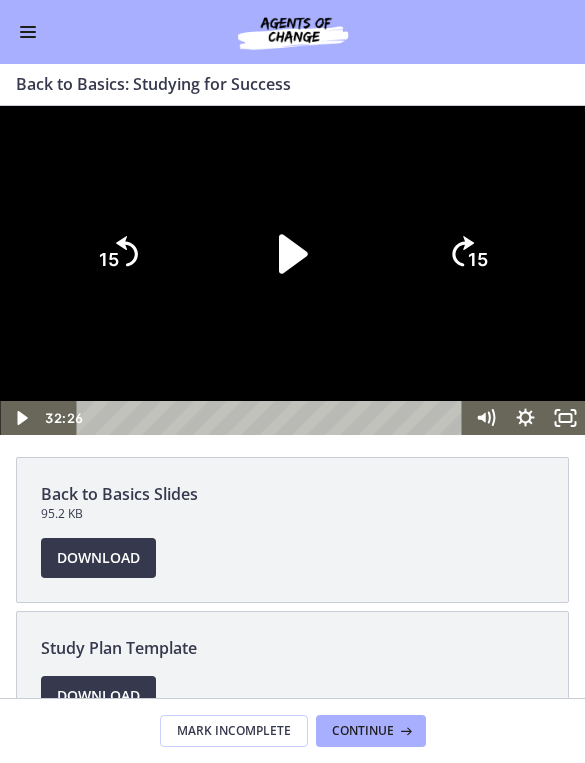 click at bounding box center [292, 270] 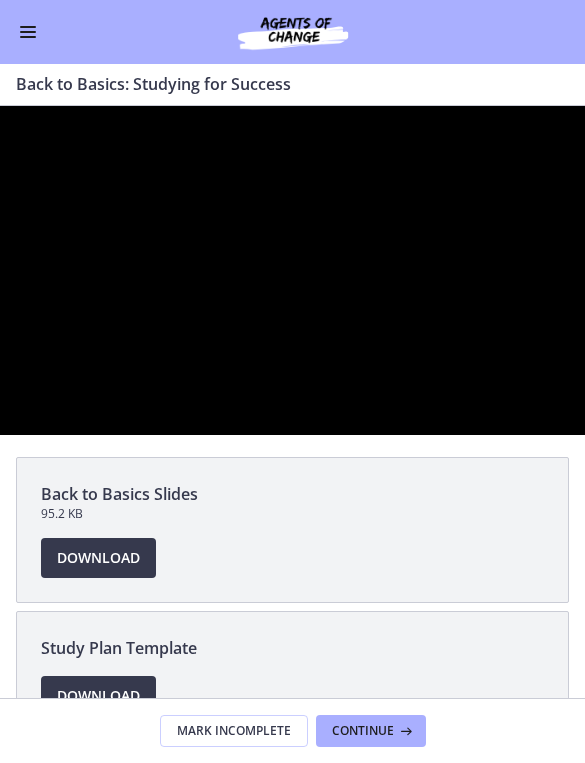 click at bounding box center [292, 270] 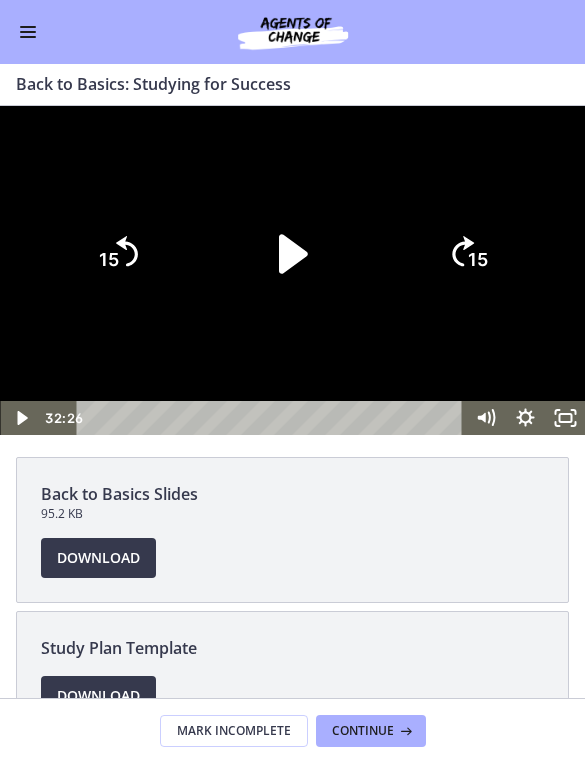 click at bounding box center (292, 270) 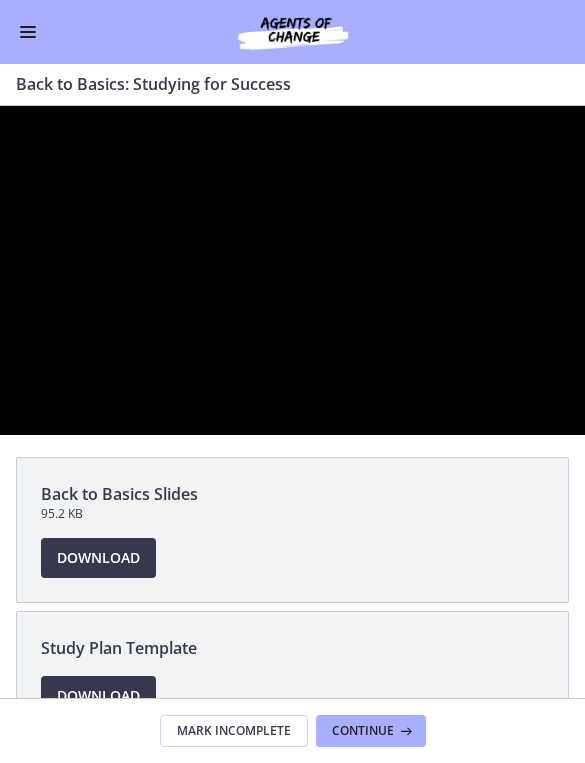 click at bounding box center [292, 270] 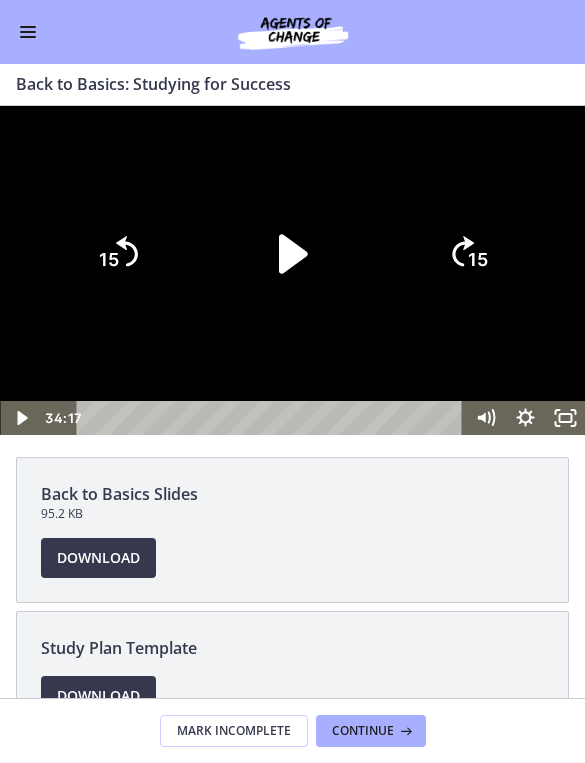 click at bounding box center [292, 270] 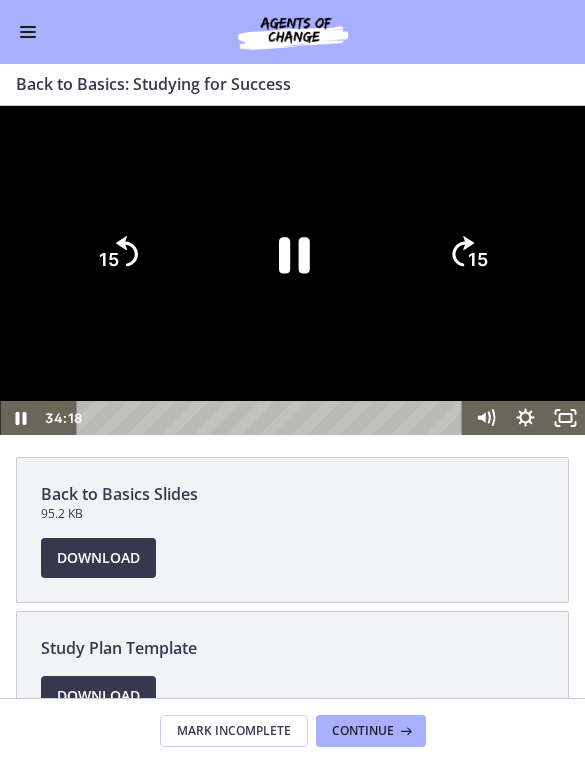 click 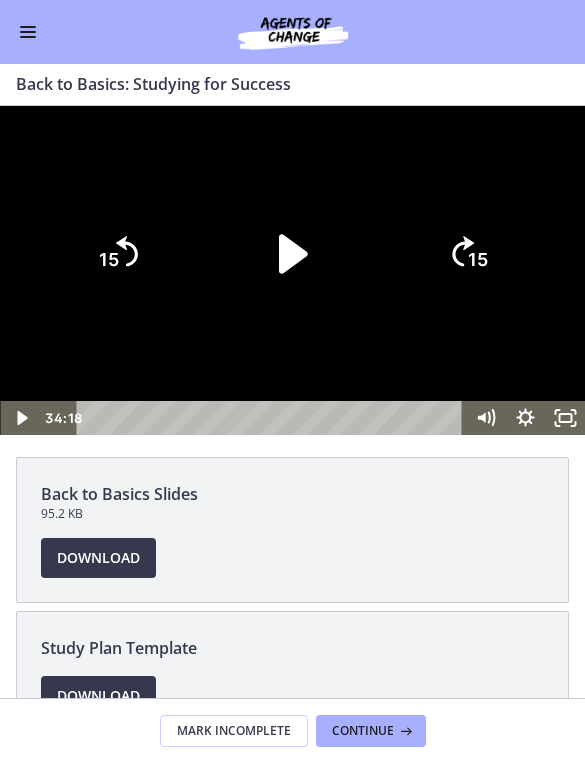 click at bounding box center [292, 270] 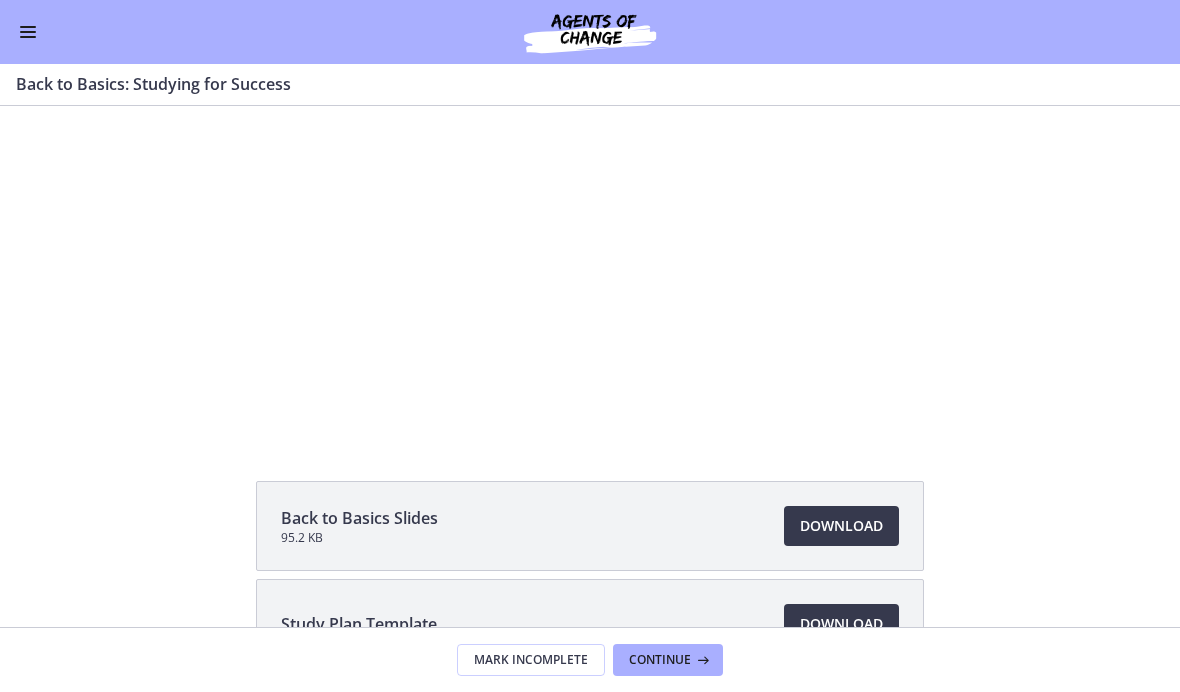 scroll, scrollTop: 0, scrollLeft: 0, axis: both 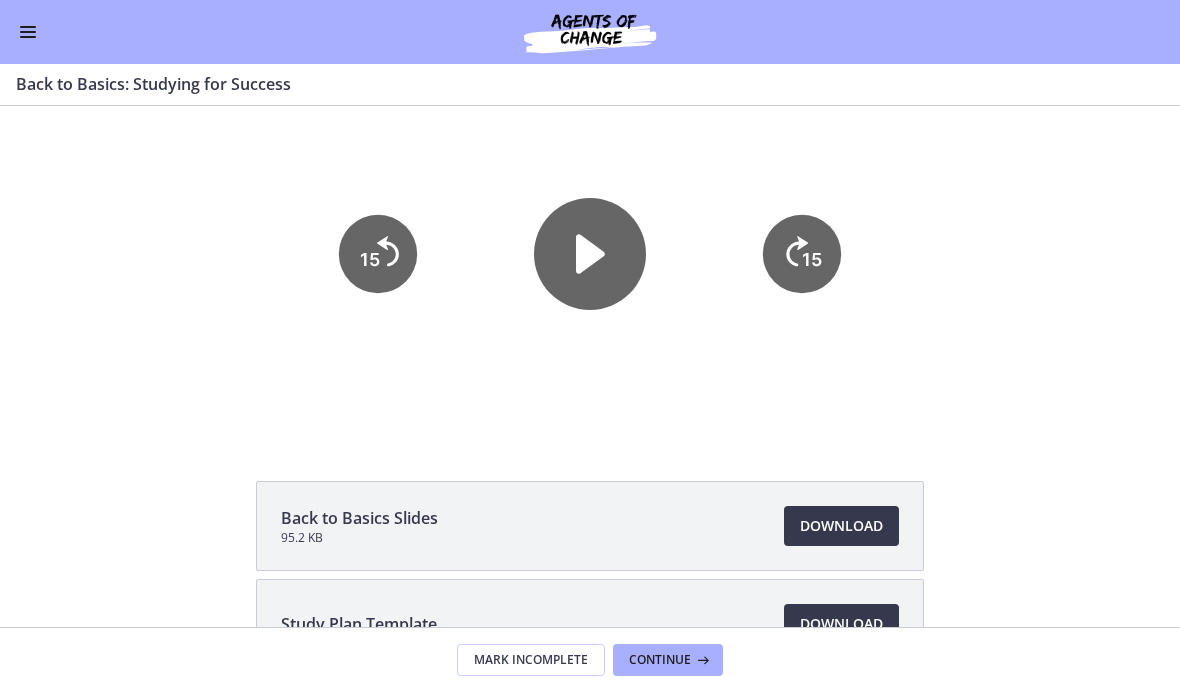 click at bounding box center (590, 270) 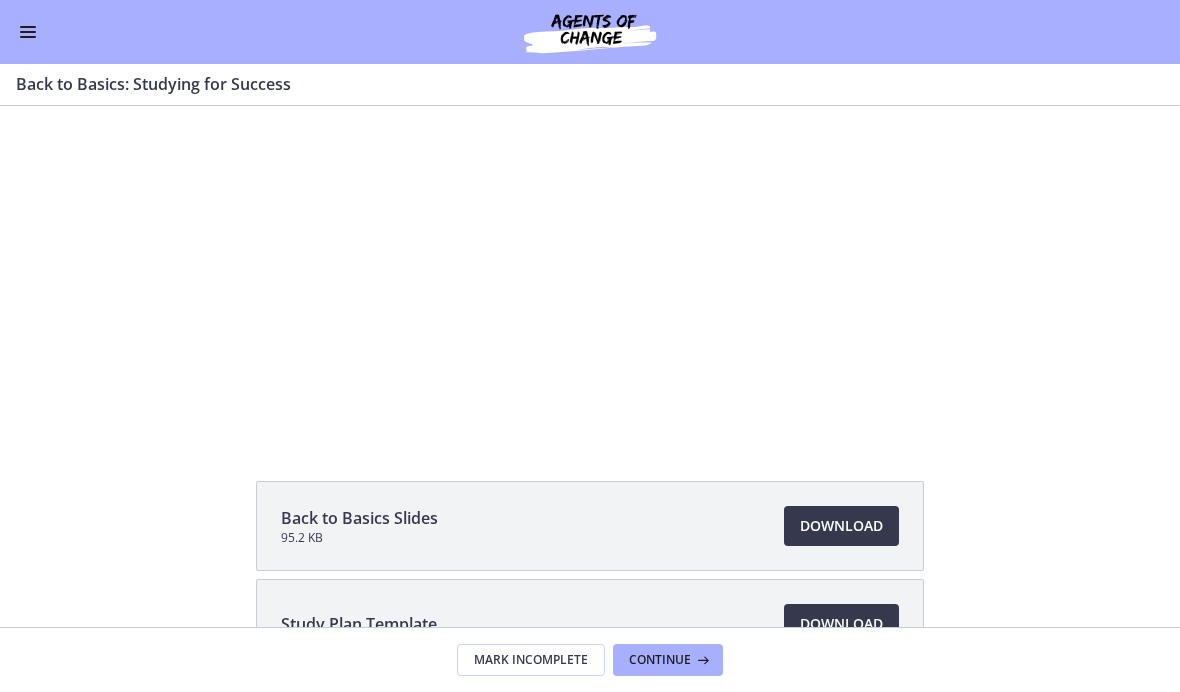 click at bounding box center [590, 270] 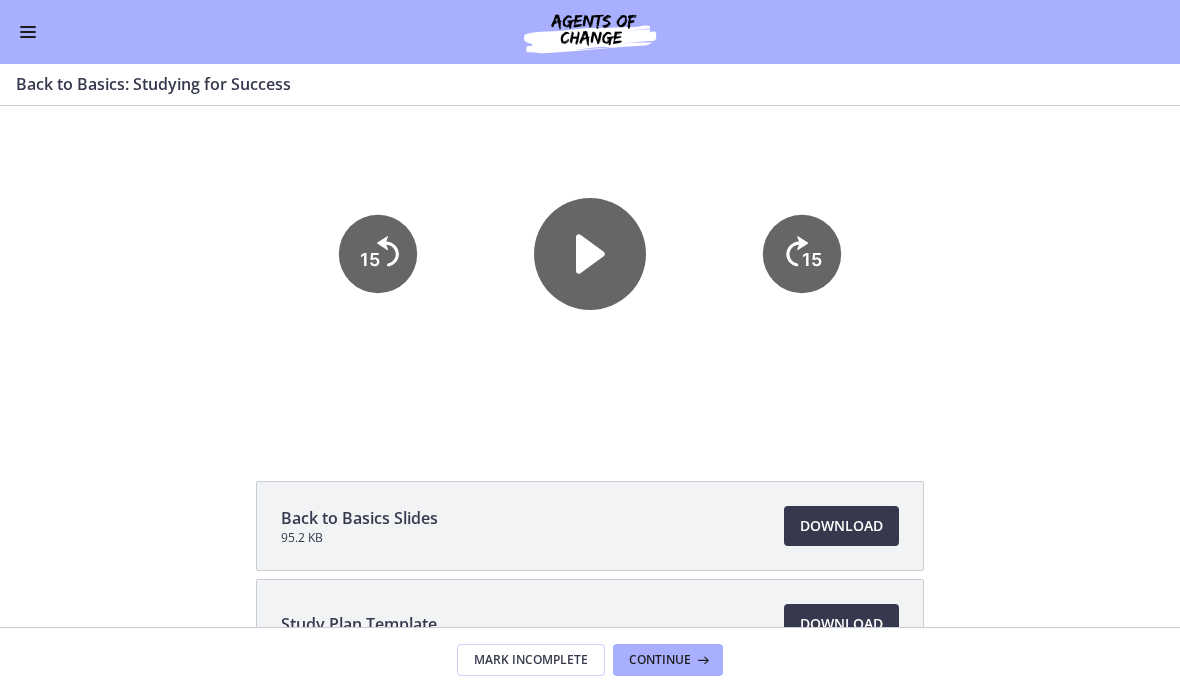 click 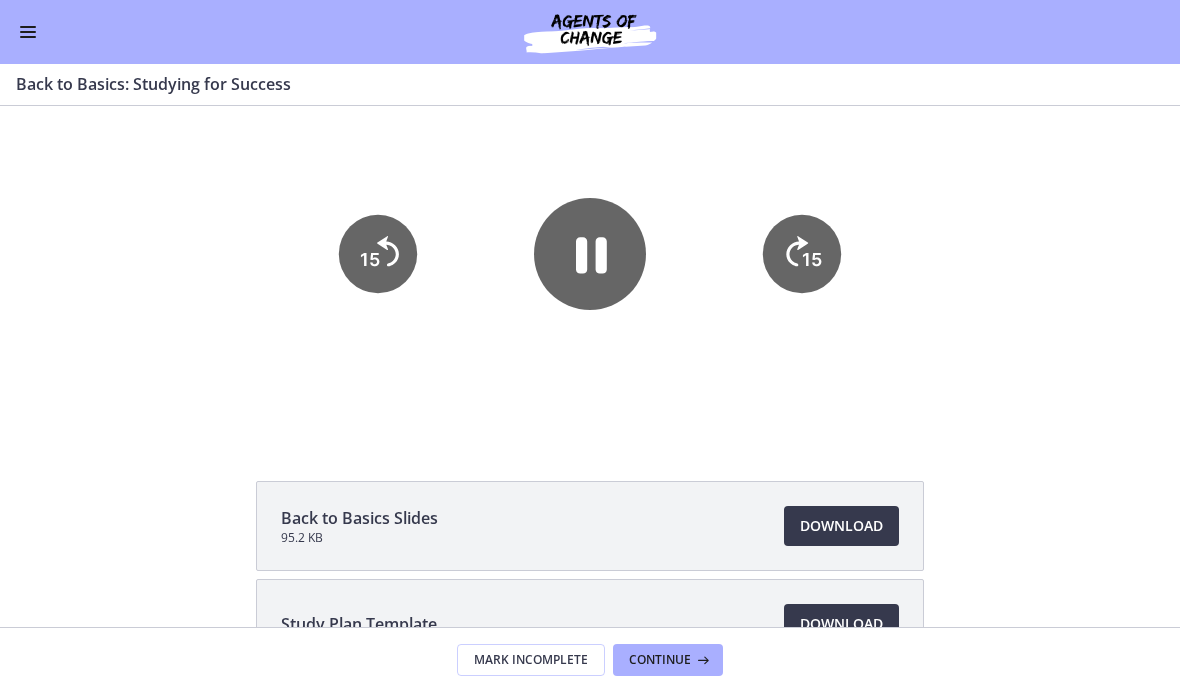 click at bounding box center (590, 270) 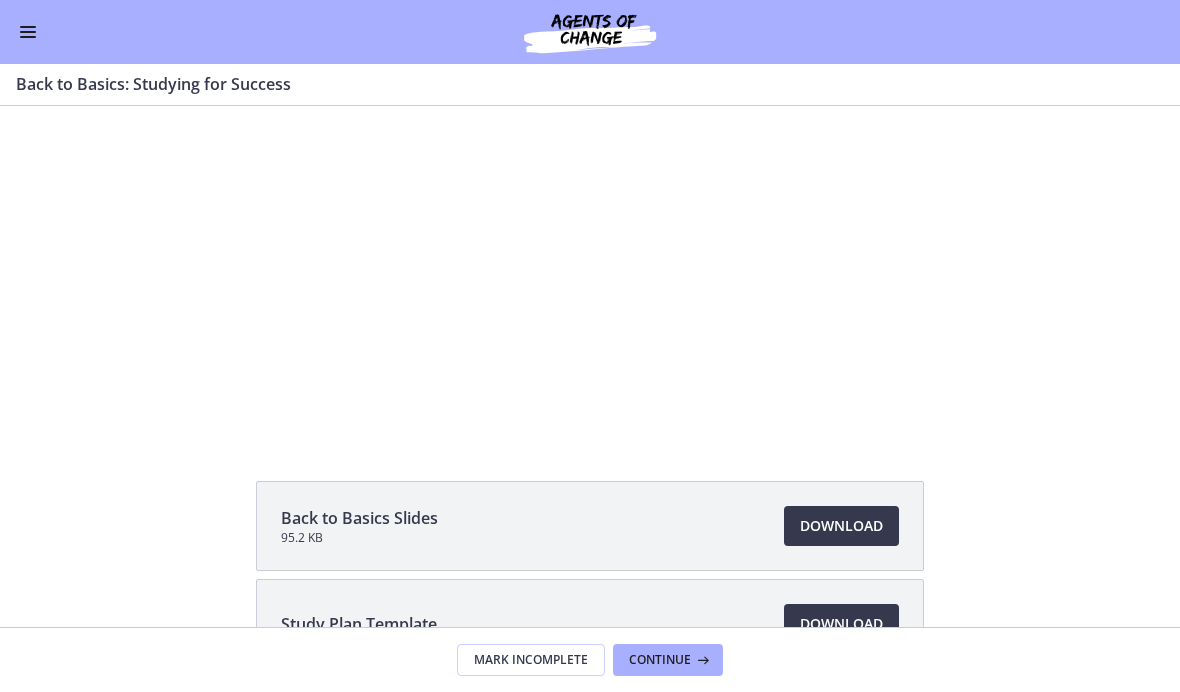 click at bounding box center (590, 270) 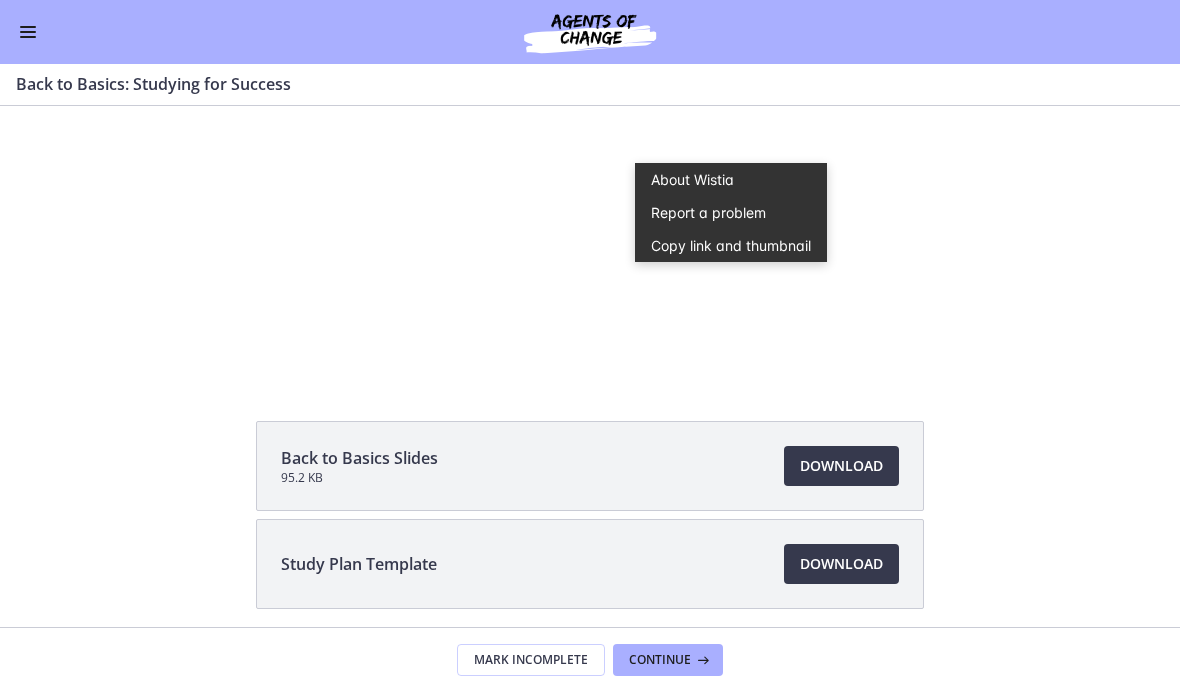 scroll, scrollTop: 61, scrollLeft: 0, axis: vertical 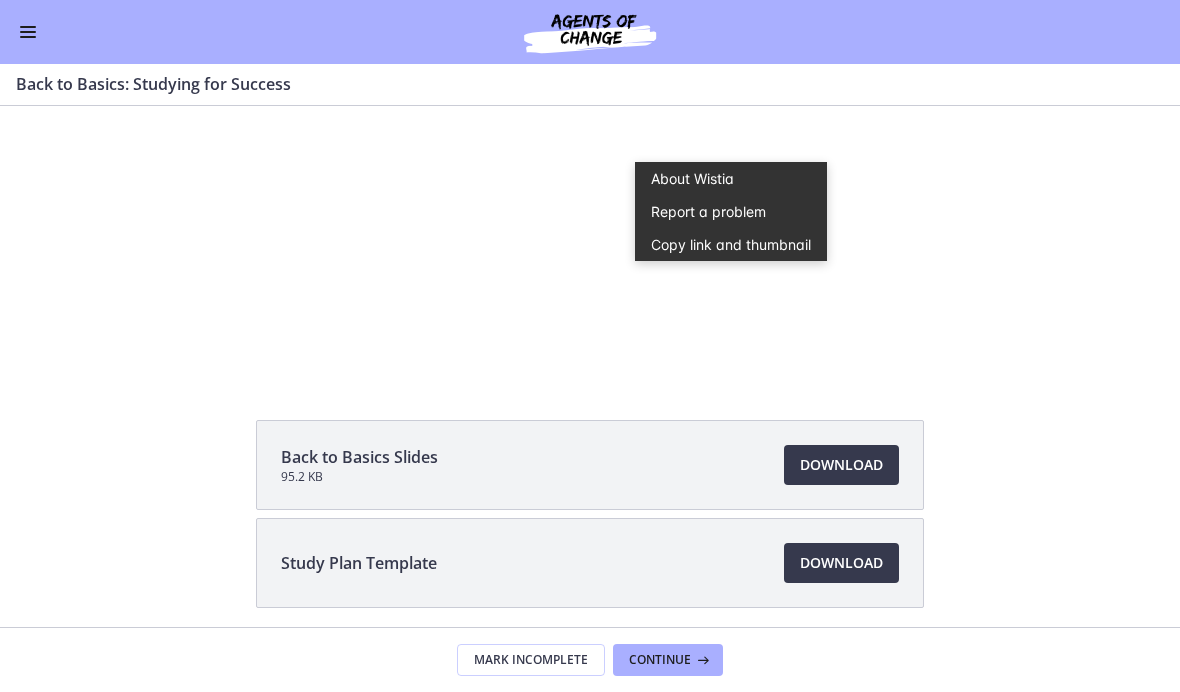 click at bounding box center [590, 209] 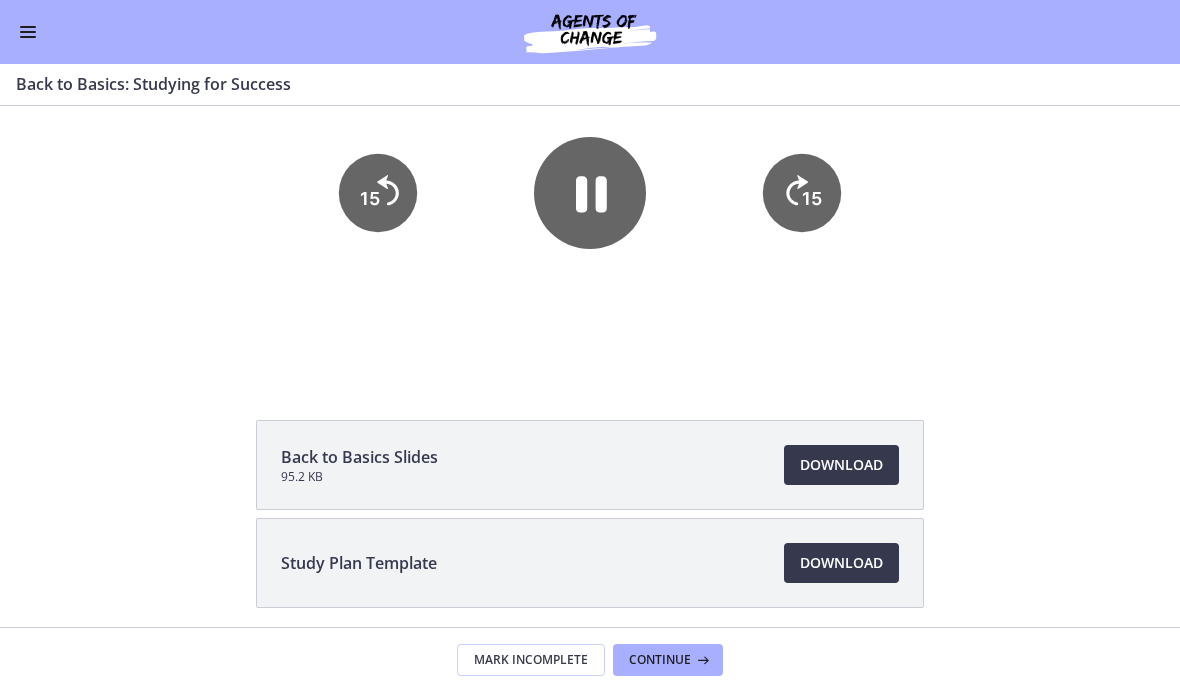 click at bounding box center (590, 209) 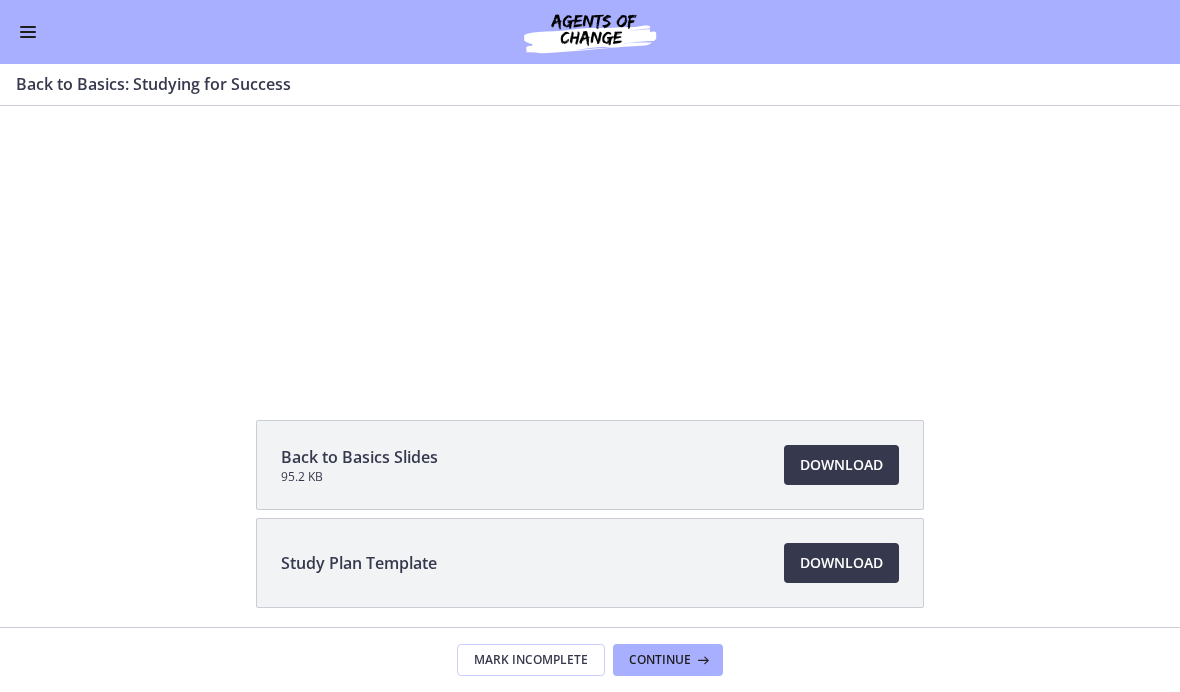 click at bounding box center [590, 209] 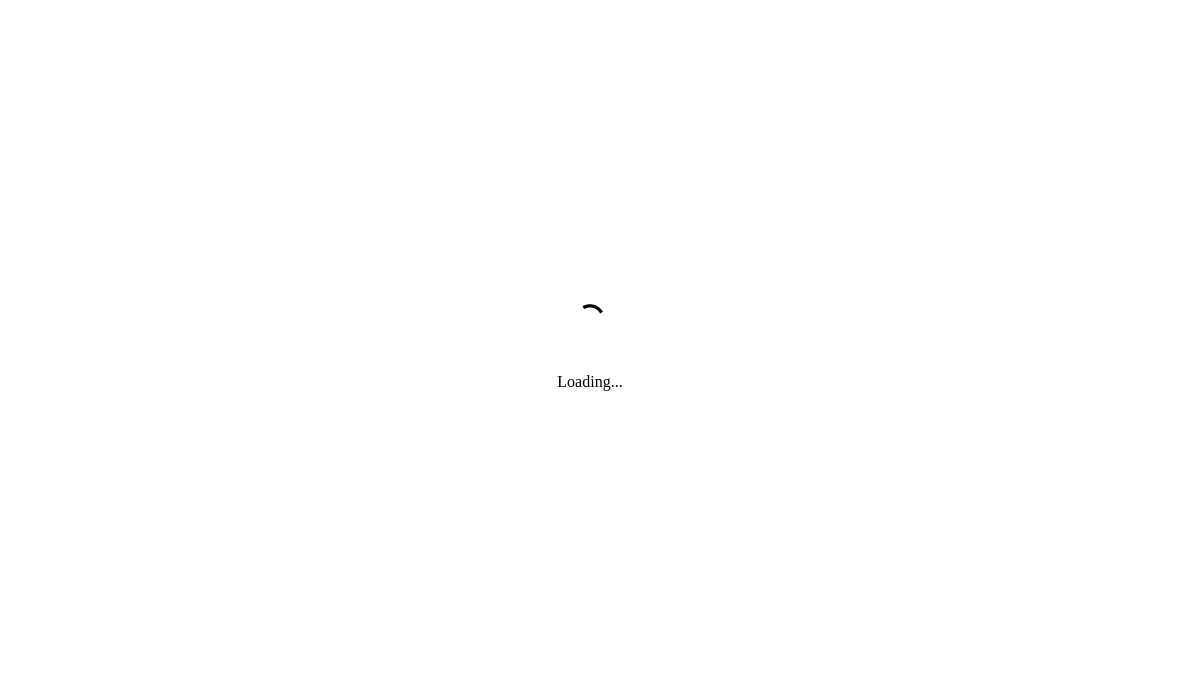 scroll, scrollTop: 0, scrollLeft: 0, axis: both 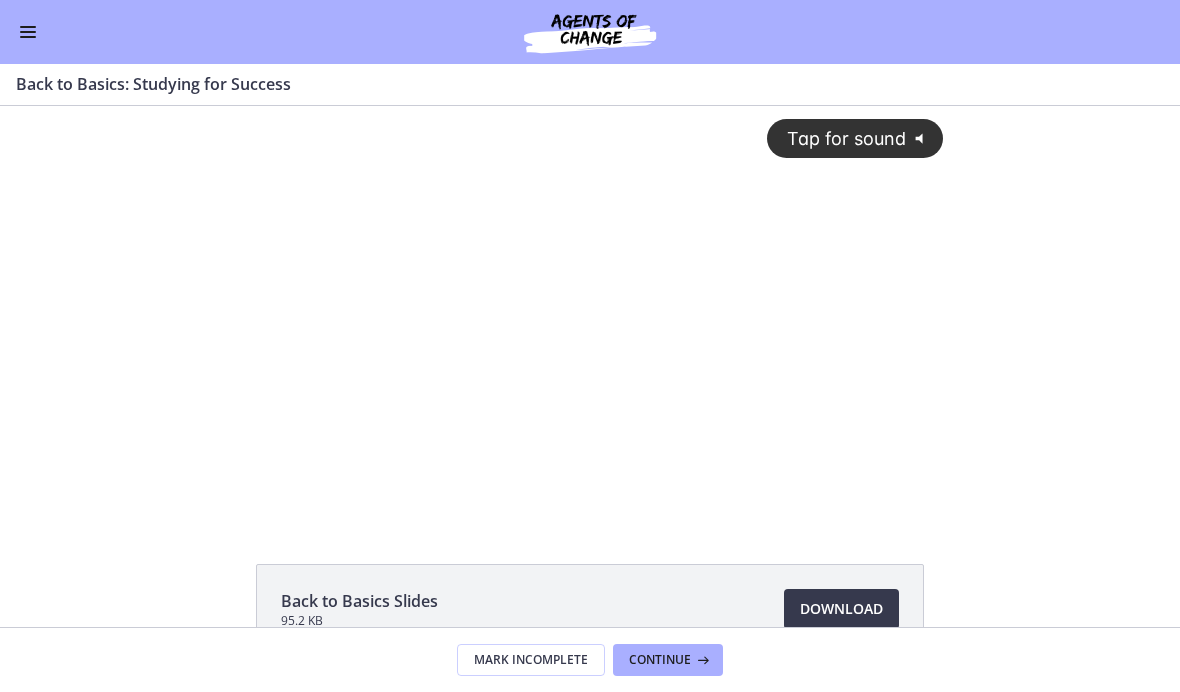 click on "Tap for sound
@keyframes VOLUME_SMALL_WAVE_FLASH {
0% { opacity: 0; }
33% { opacity: 1; }
66% { opacity: 1; }
100% { opacity: 0; }
}
@keyframes VOLUME_LARGE_WAVE_FLASH {
0% { opacity: 0; }
33% { opacity: 1; }
66% { opacity: 1; }
100% { opacity: 0; }
}
.volume__small-wave {
animation: VOLUME_SMALL_WAVE_FLASH 2s infinite;
opacity: 0;
}
.volume__large-wave {
animation: VOLUME_LARGE_WAVE_FLASH 2s infinite .3s;
opacity: 0;
}" at bounding box center (590, 295) 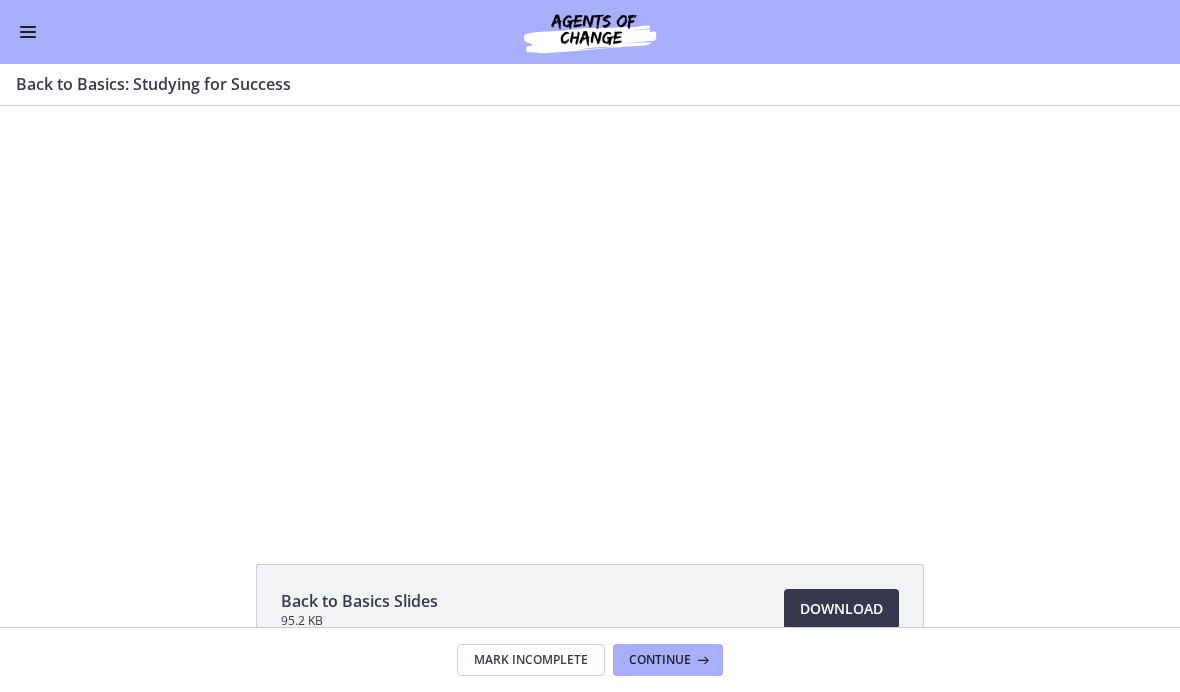 click at bounding box center (590, 312) 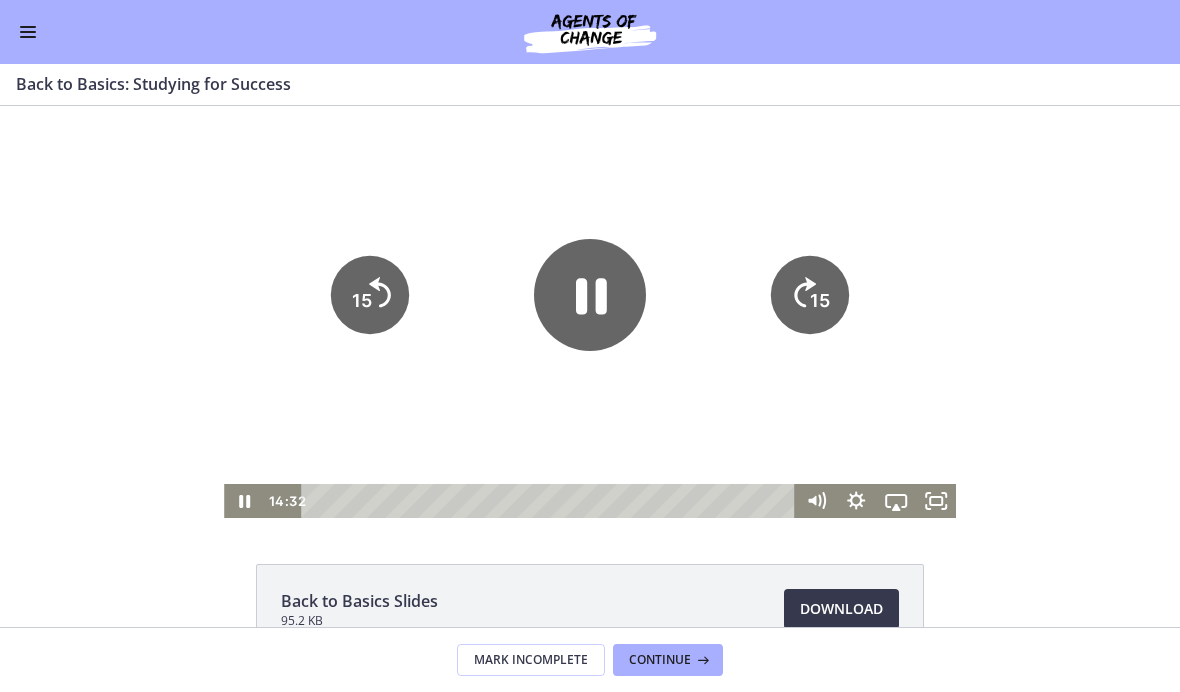 click 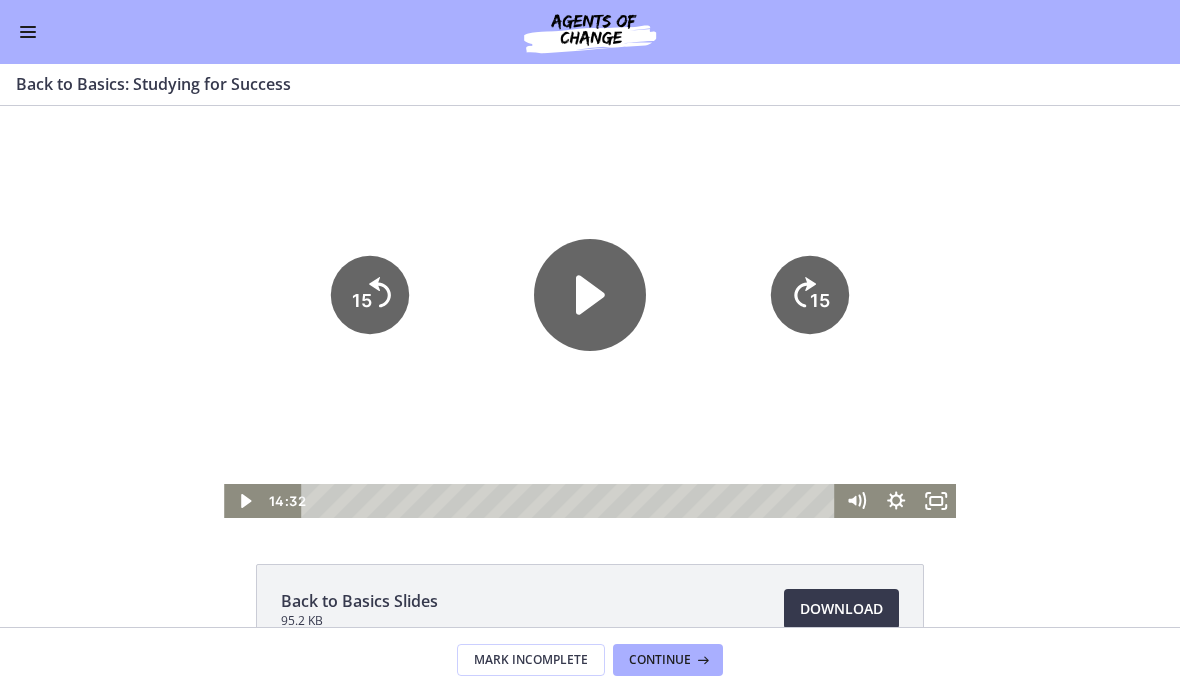 click at bounding box center [28, 32] 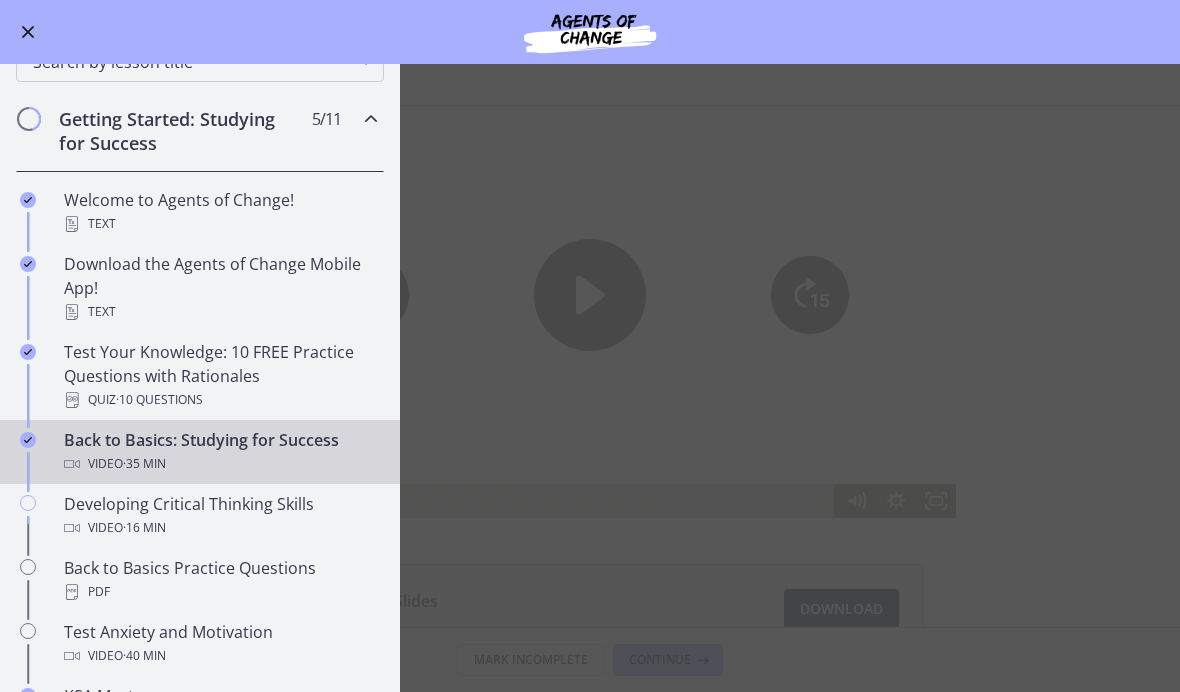 scroll, scrollTop: 215, scrollLeft: 0, axis: vertical 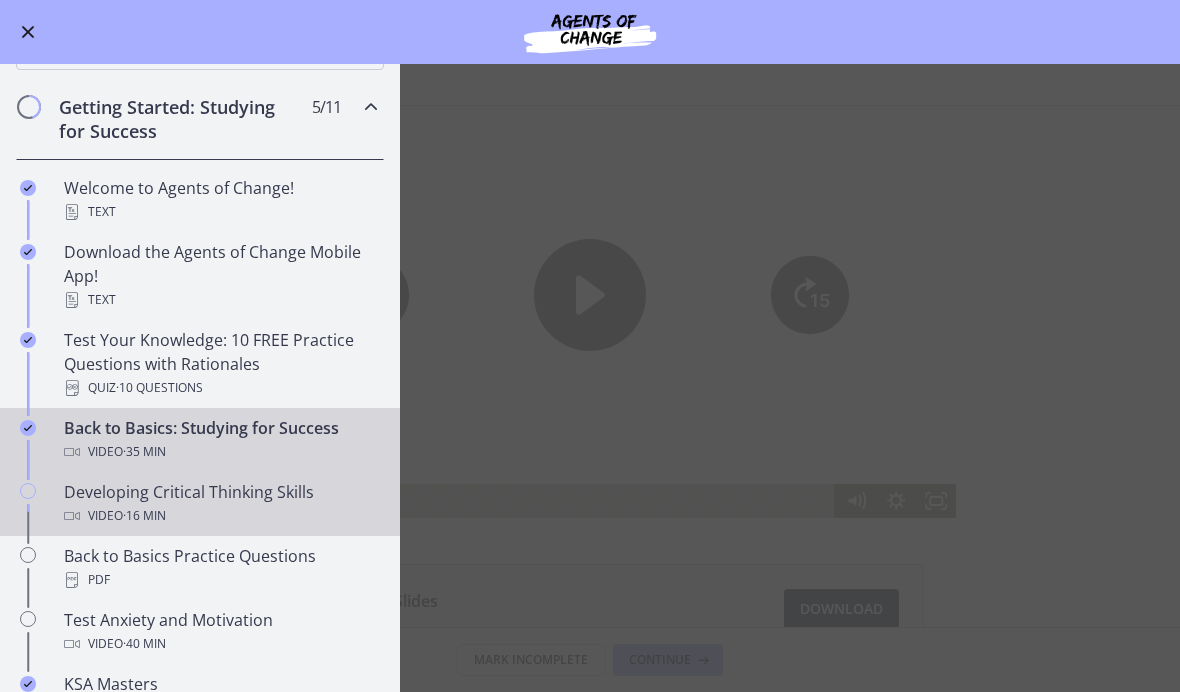 click on "Developing Critical Thinking Skills
Video
·  16 min" at bounding box center [220, 504] 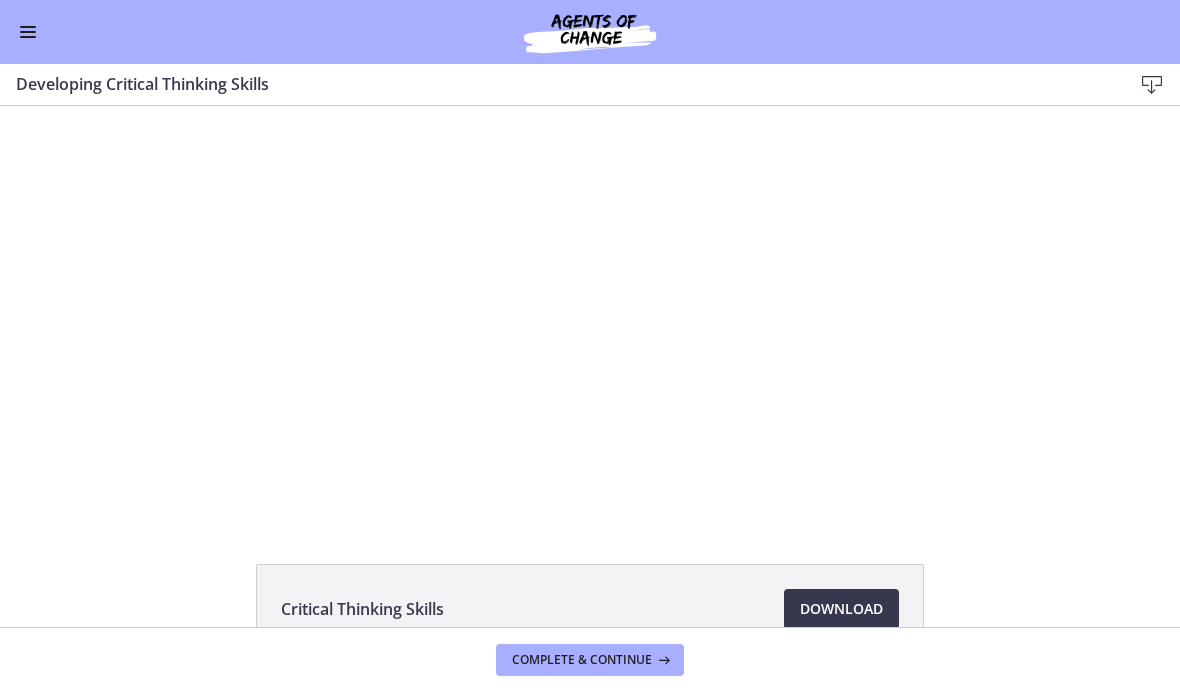 scroll, scrollTop: 0, scrollLeft: 0, axis: both 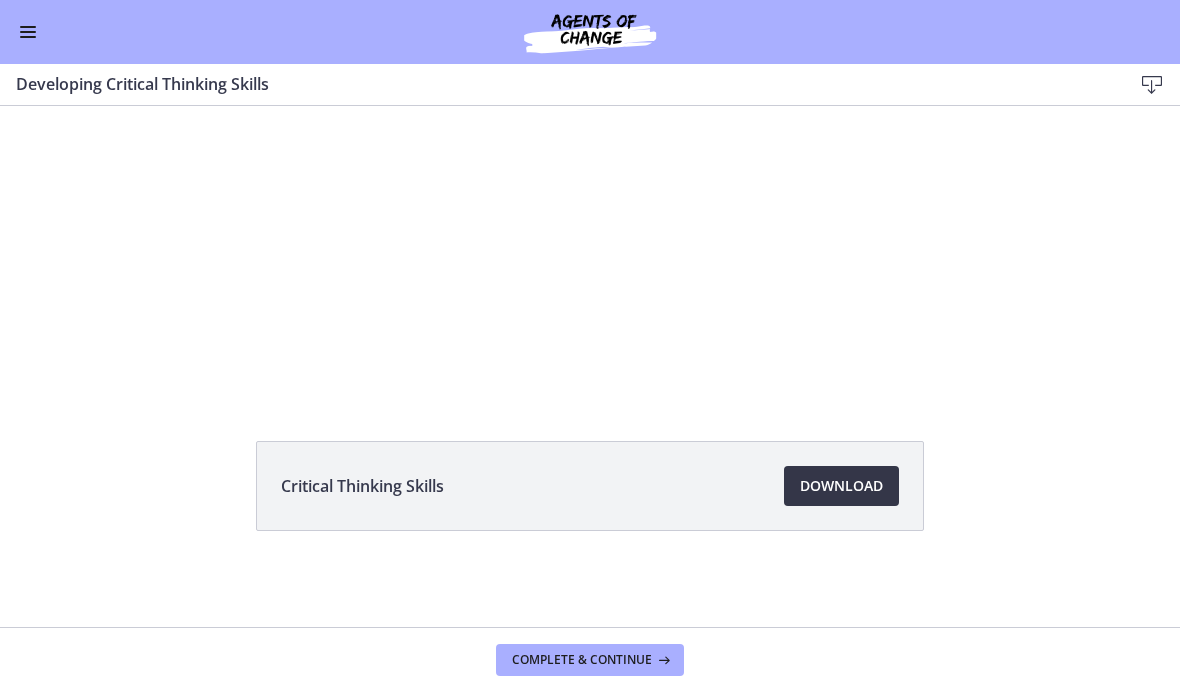 click on "Download
Opens in a new window" at bounding box center (841, 486) 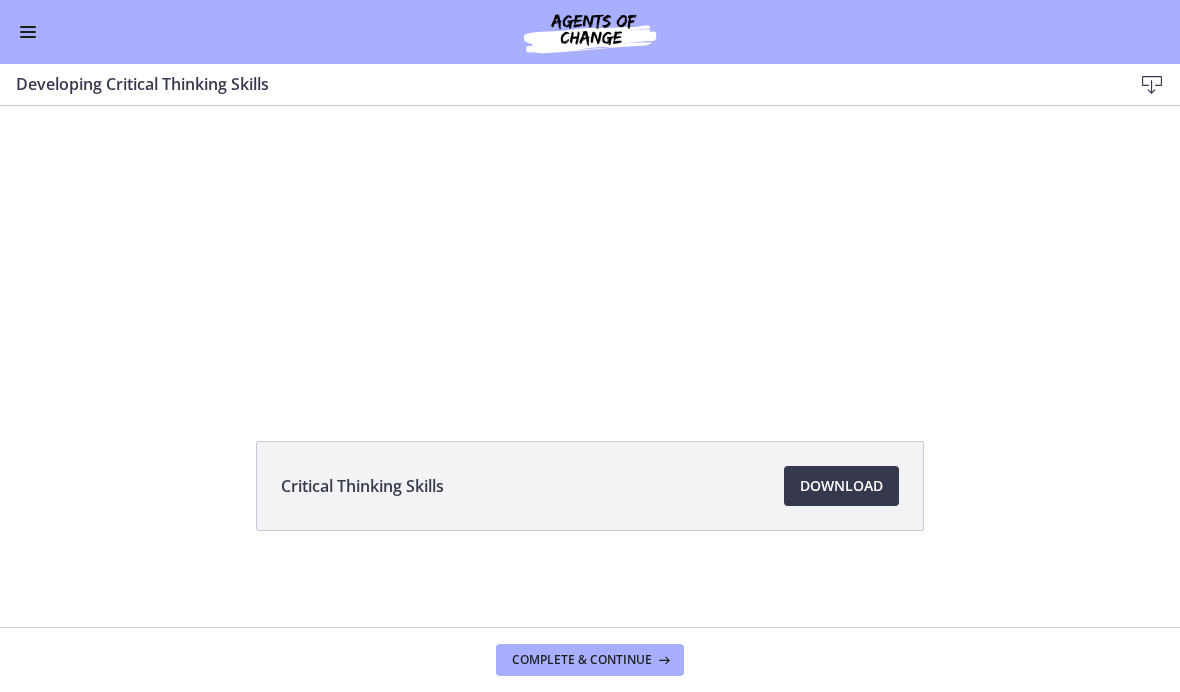 click at bounding box center [28, 32] 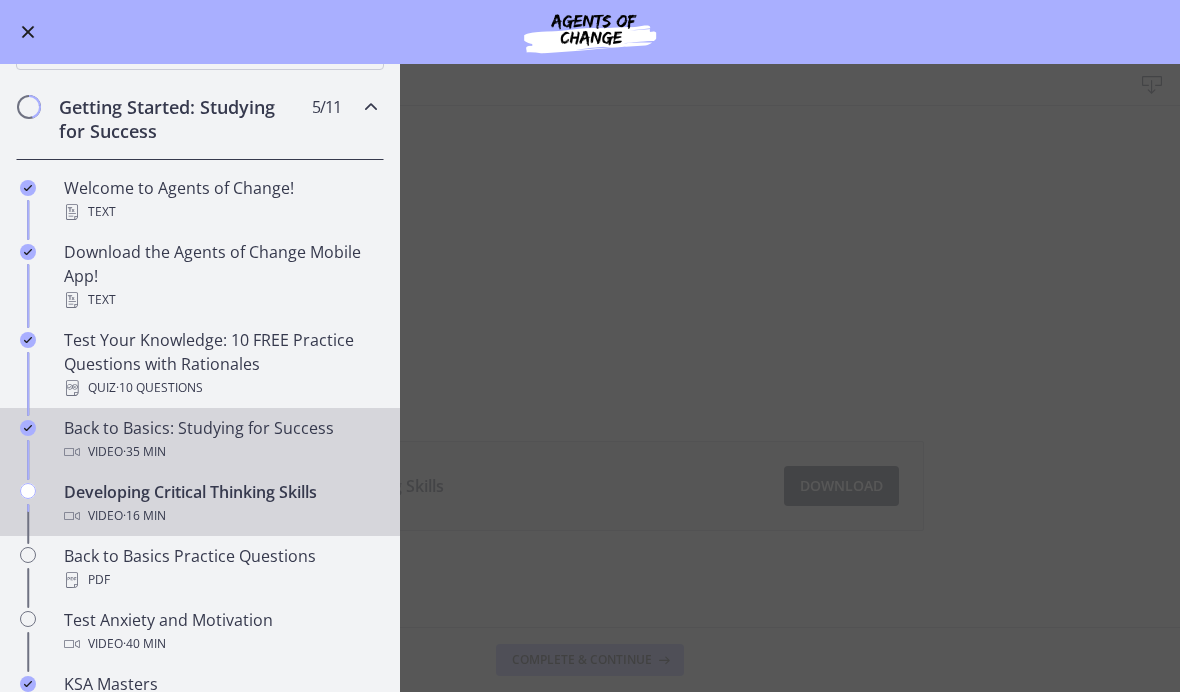 click on "Video
·  35 min" at bounding box center (220, 452) 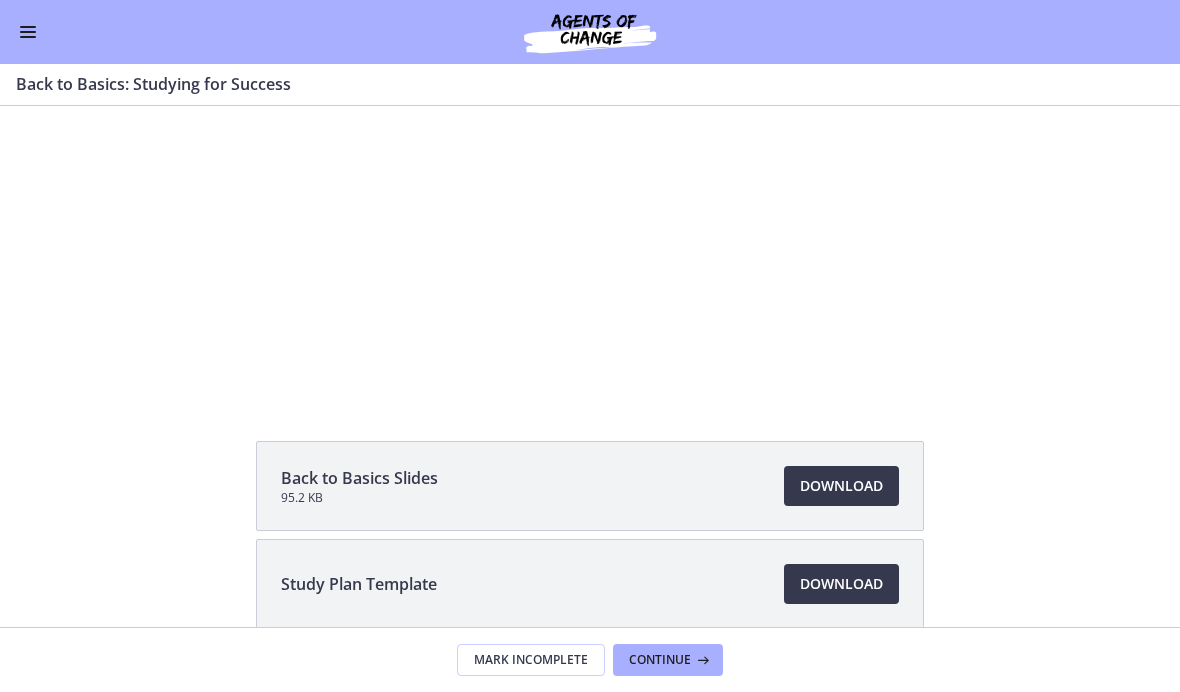 scroll, scrollTop: 0, scrollLeft: 0, axis: both 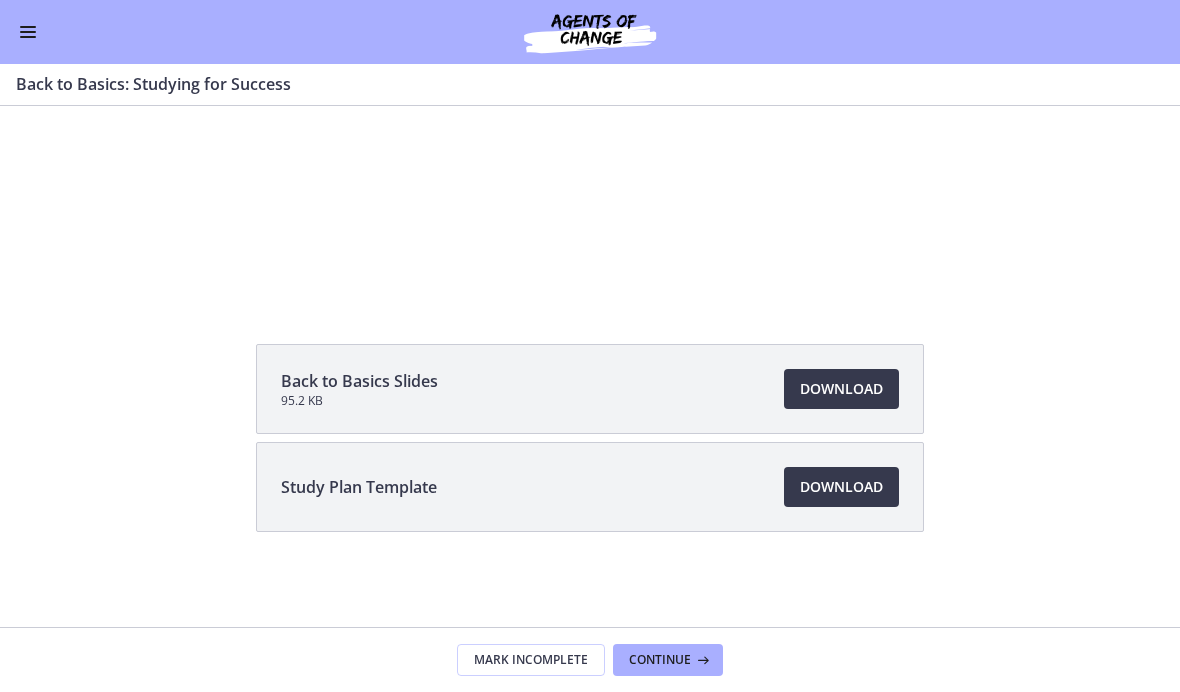 click on "Go to Dashboard" at bounding box center (590, 32) 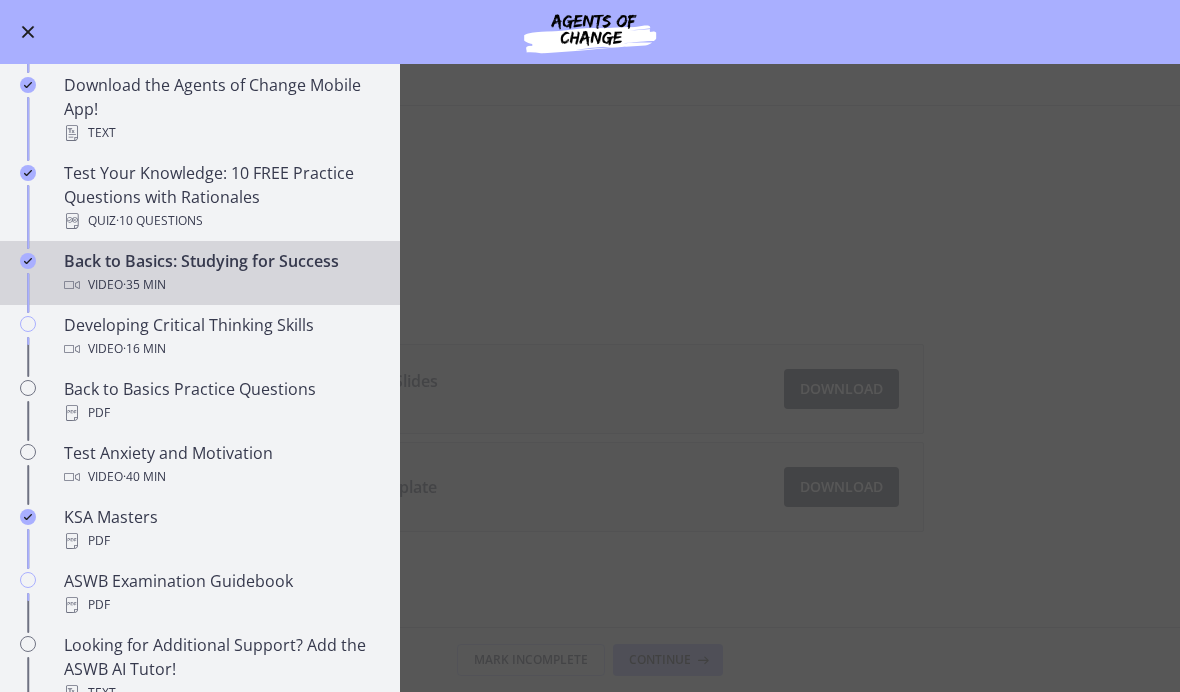 scroll, scrollTop: 387, scrollLeft: 0, axis: vertical 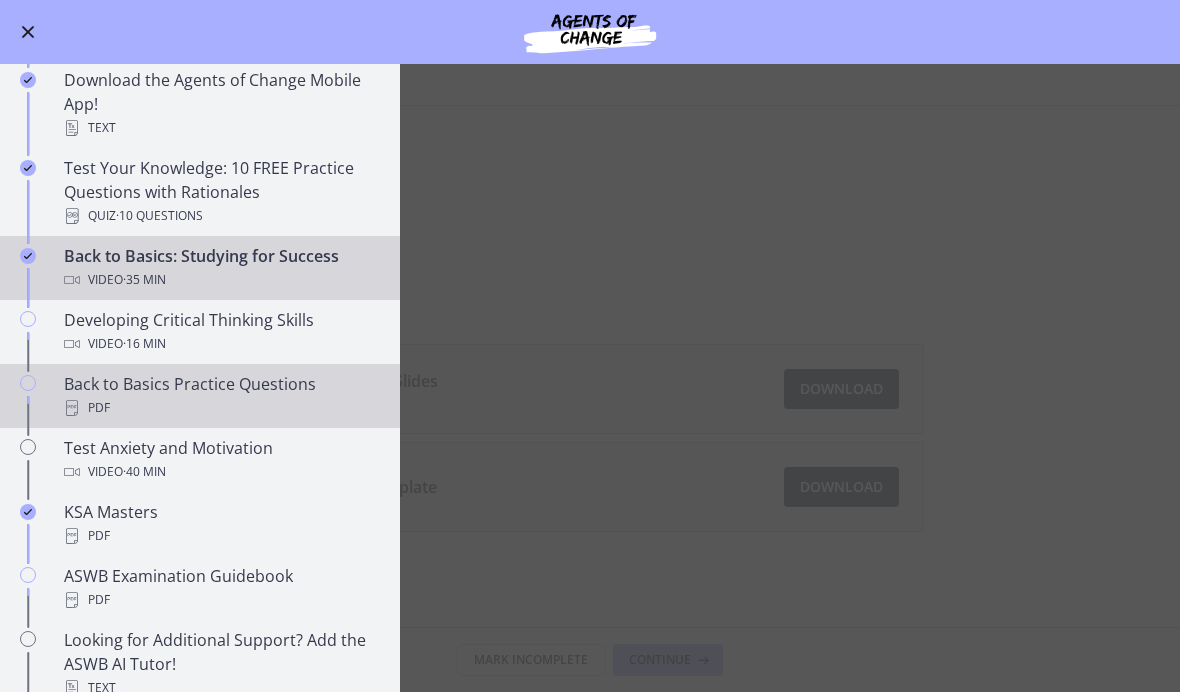 click on "PDF" at bounding box center (220, 408) 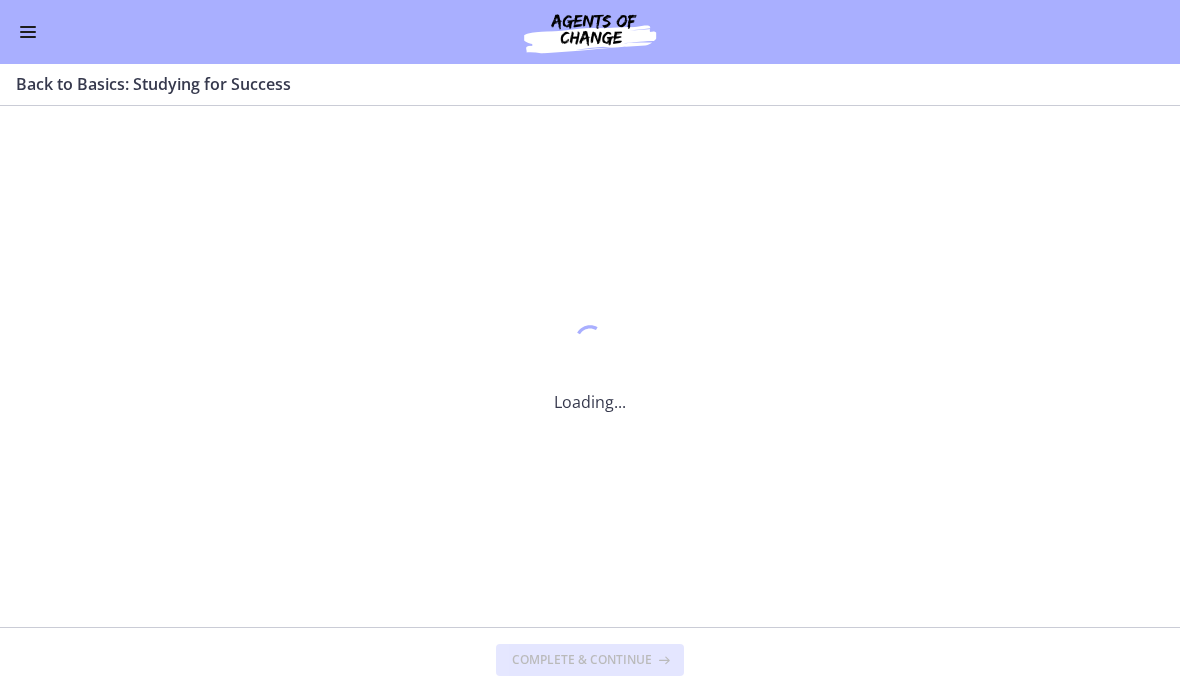 scroll, scrollTop: 0, scrollLeft: 0, axis: both 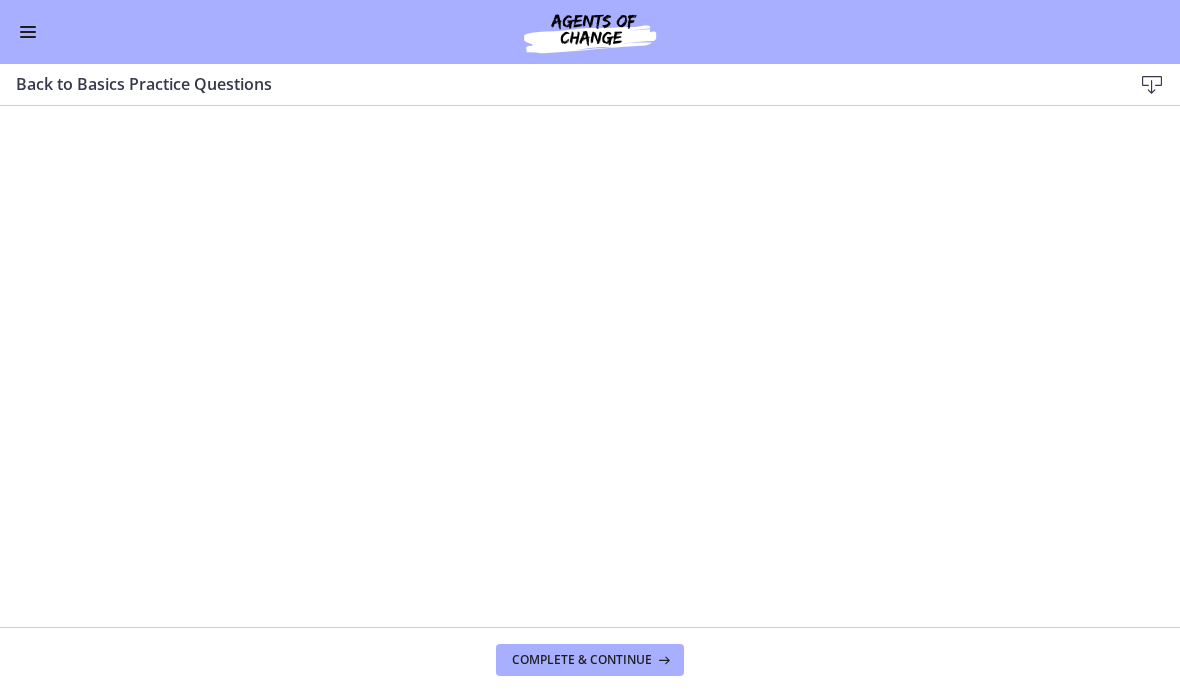 click at bounding box center (1152, 85) 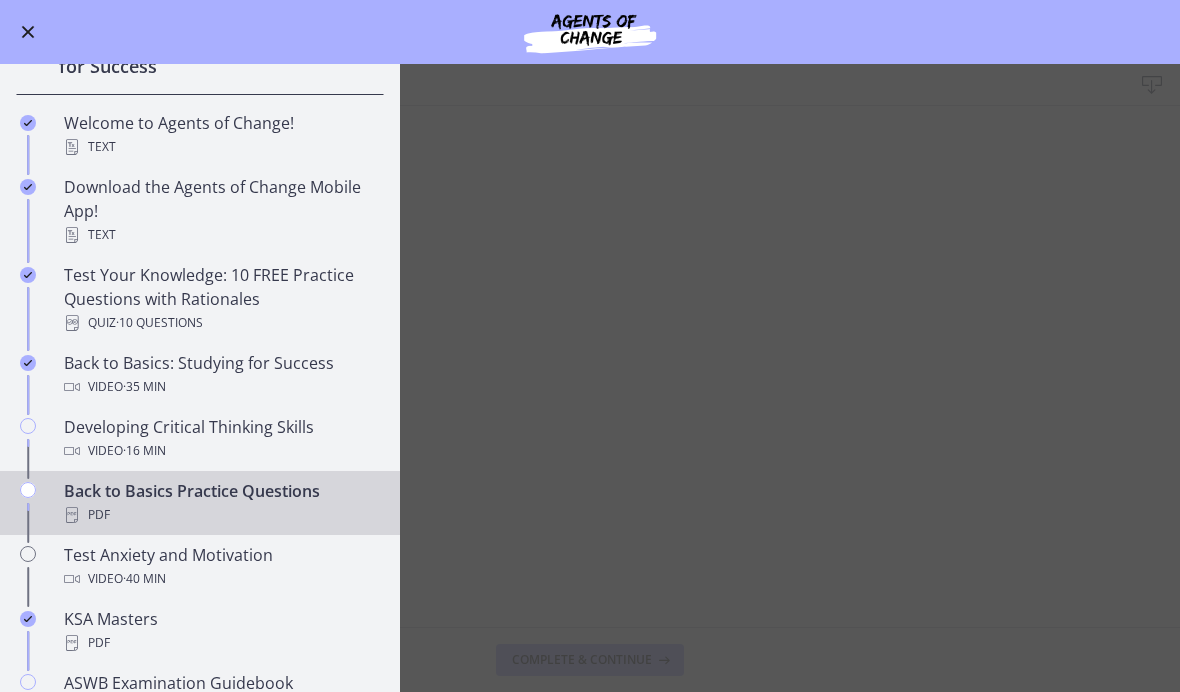 scroll, scrollTop: 254, scrollLeft: 0, axis: vertical 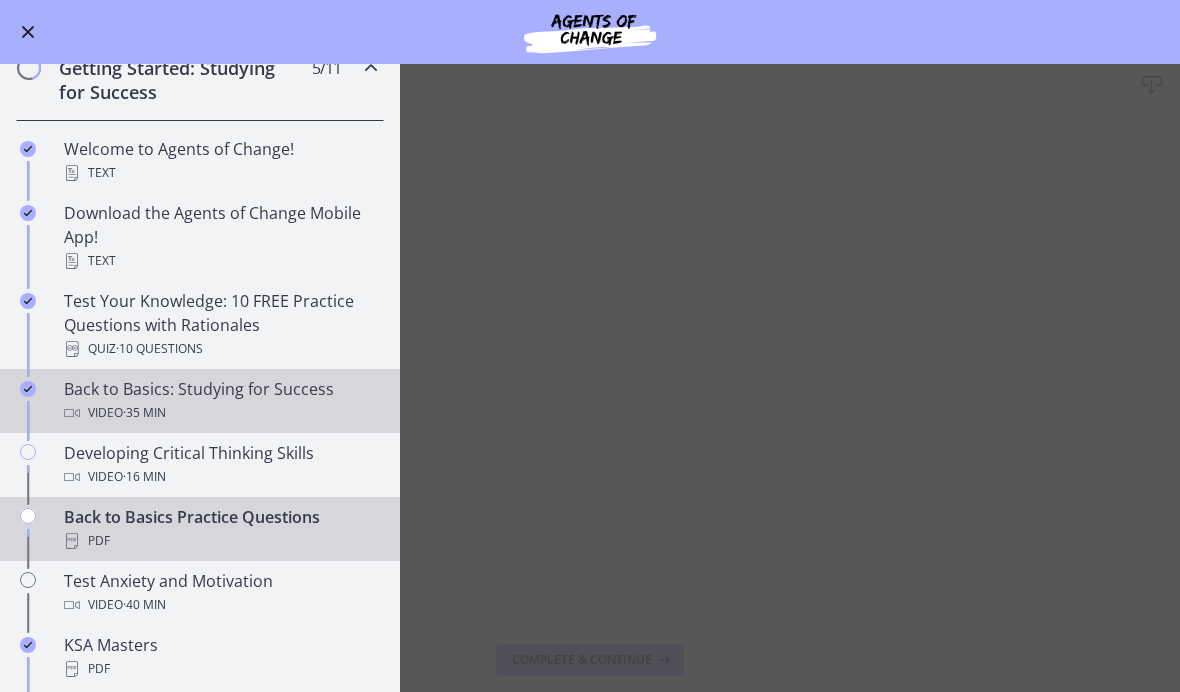 click on "Back to Basics: Studying for Success
Video
·  35 min" at bounding box center (220, 401) 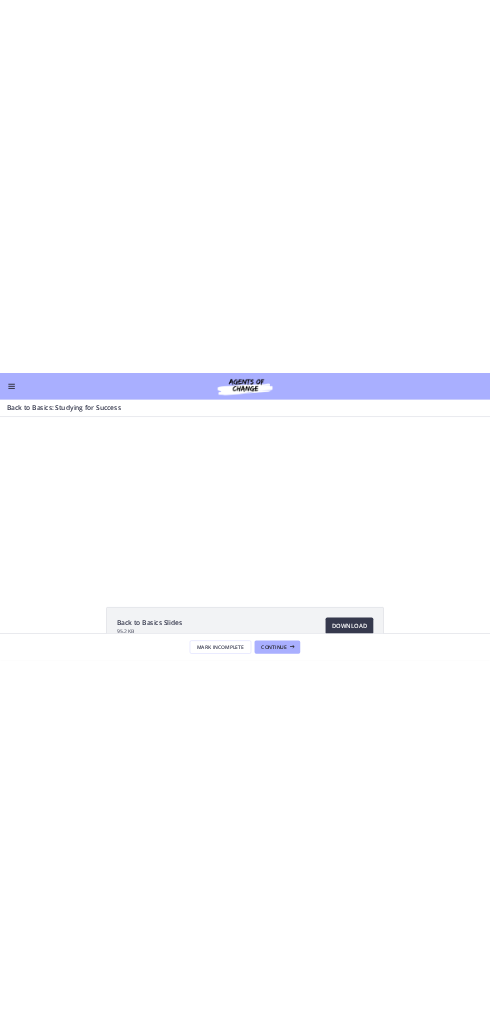 scroll, scrollTop: 0, scrollLeft: 0, axis: both 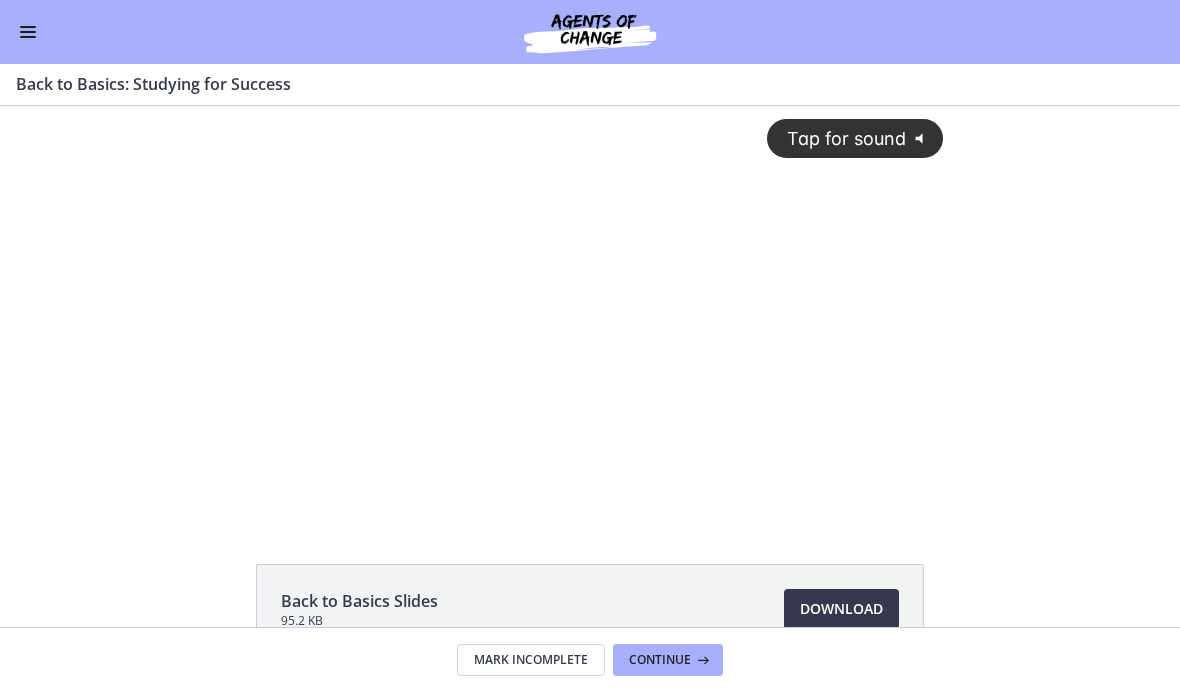 click on "Tap for sound
@keyframes VOLUME_SMALL_WAVE_FLASH {
0% { opacity: 0; }
33% { opacity: 1; }
66% { opacity: 1; }
100% { opacity: 0; }
}
@keyframes VOLUME_LARGE_WAVE_FLASH {
0% { opacity: 0; }
33% { opacity: 1; }
66% { opacity: 1; }
100% { opacity: 0; }
}
.volume__small-wave {
animation: VOLUME_SMALL_WAVE_FLASH 2s infinite;
opacity: 0;
}
.volume__large-wave {
animation: VOLUME_LARGE_WAVE_FLASH 2s infinite .3s;
opacity: 0;
}" at bounding box center (590, 295) 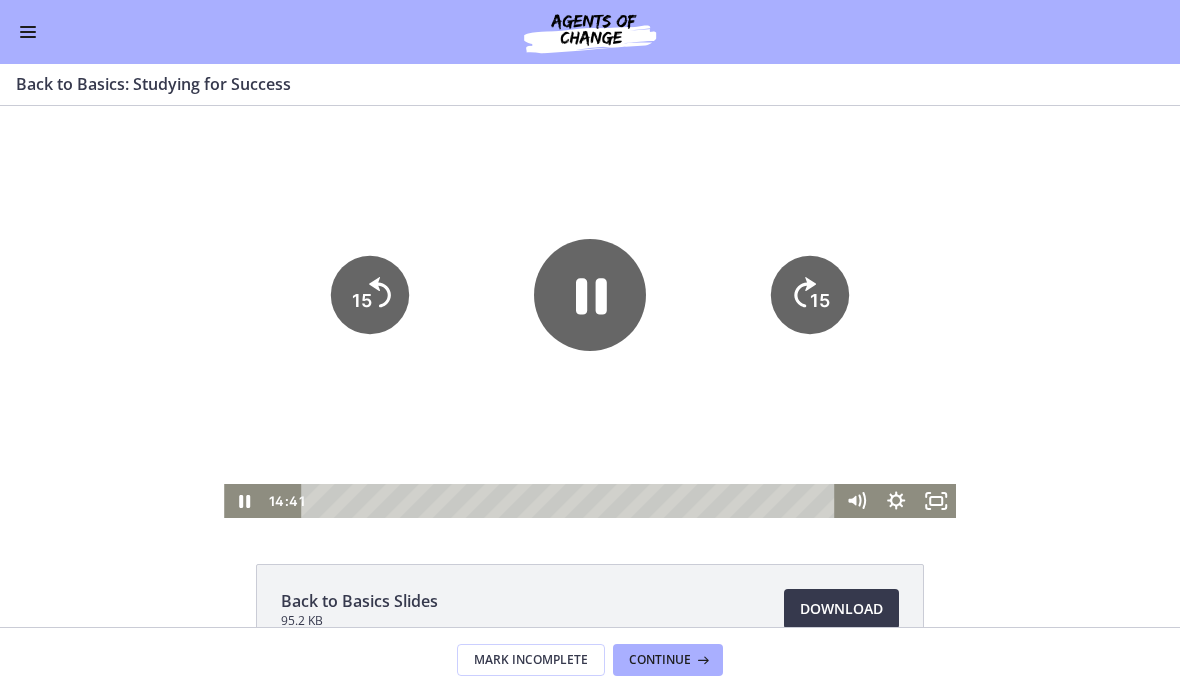 click at bounding box center (590, 312) 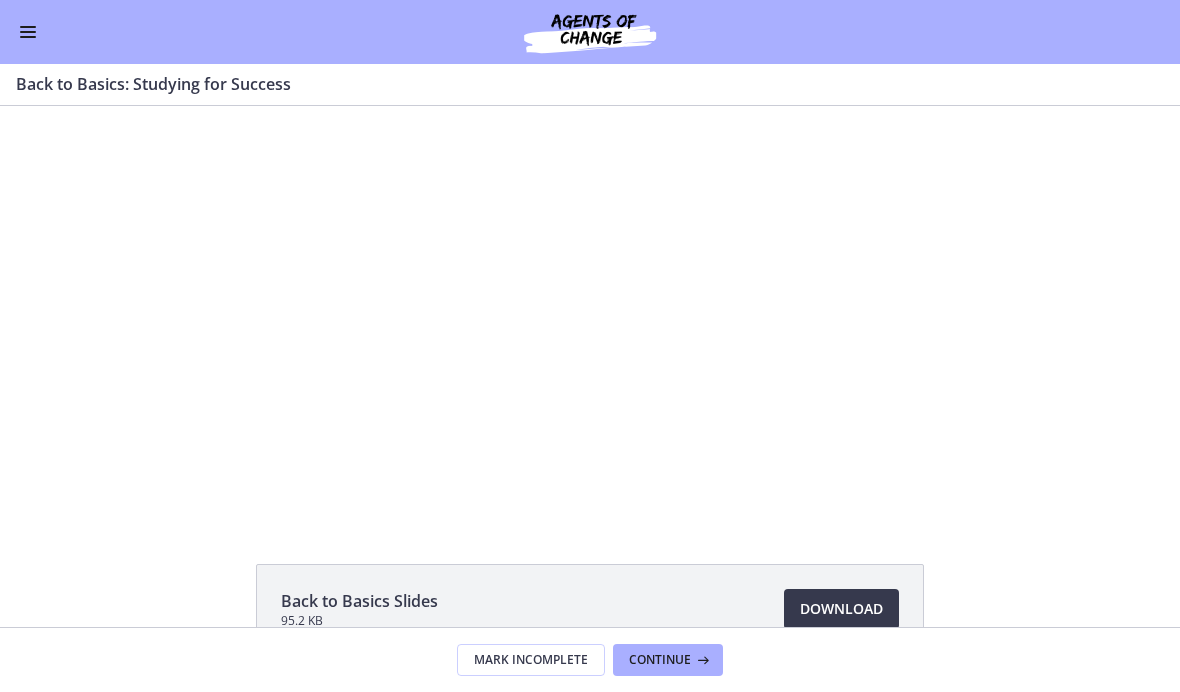 click at bounding box center [590, 312] 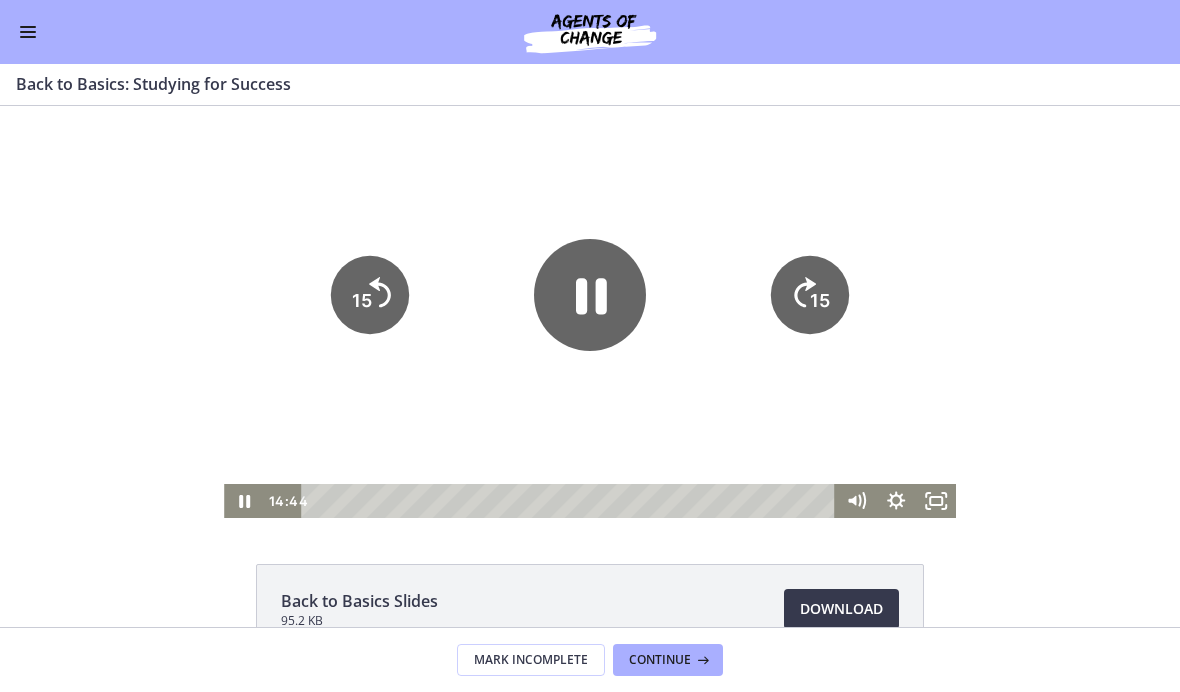 click on "15" 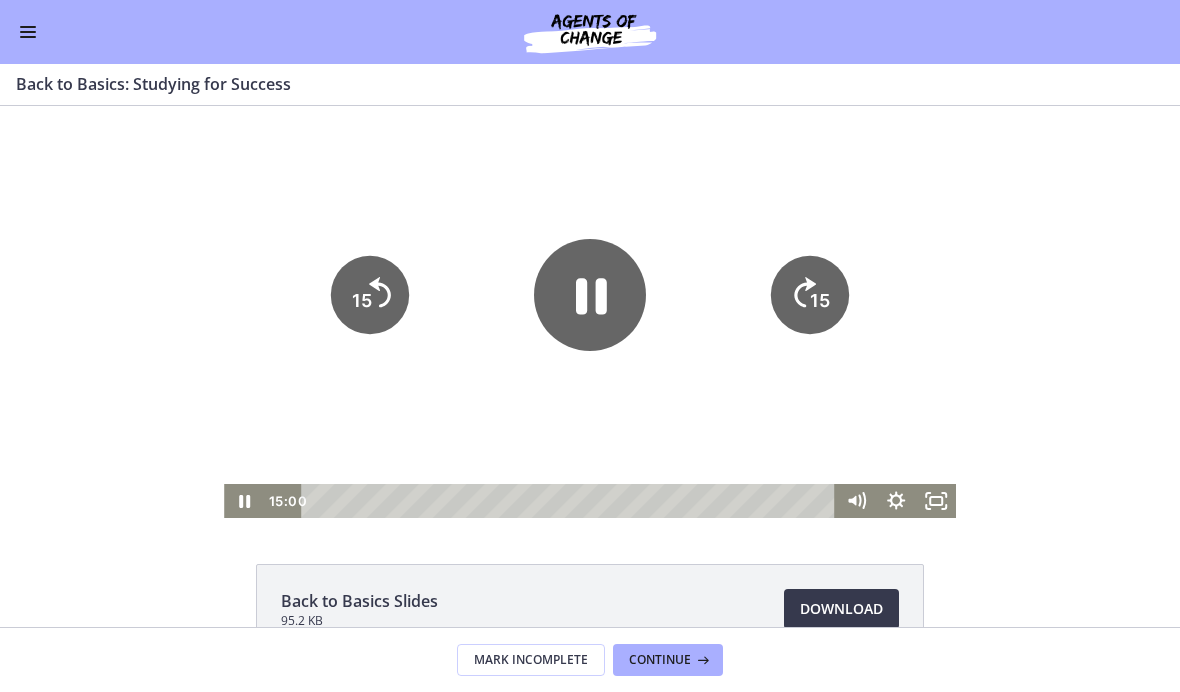 click on "15" 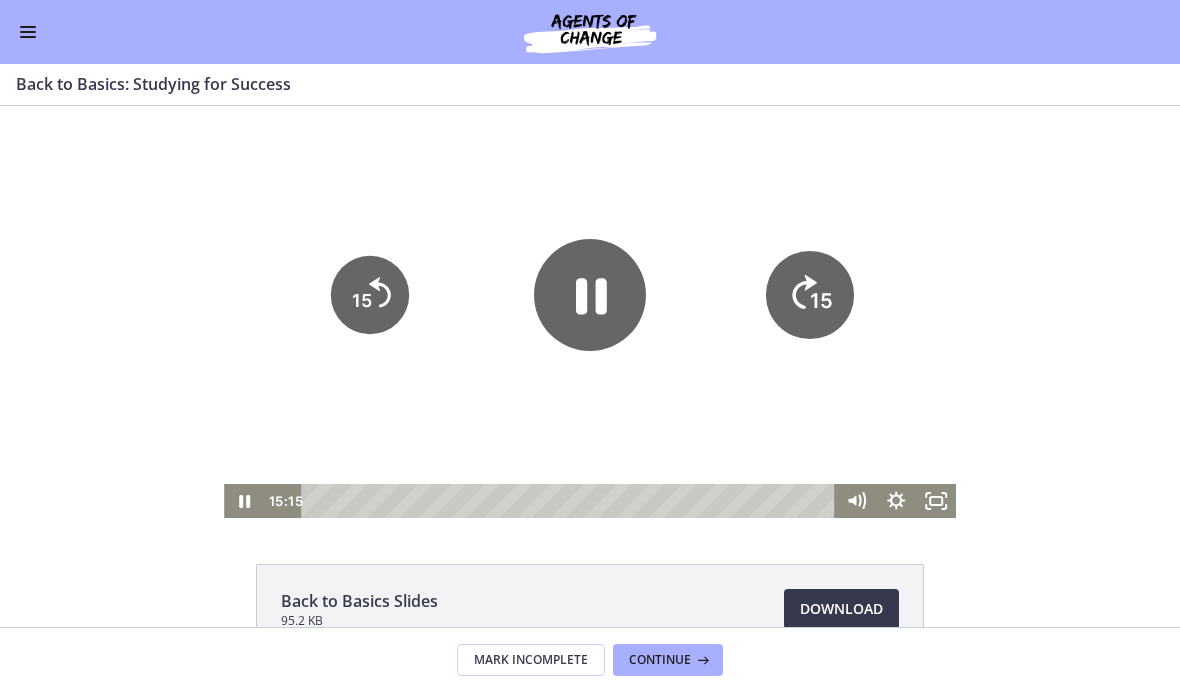 click on "15" 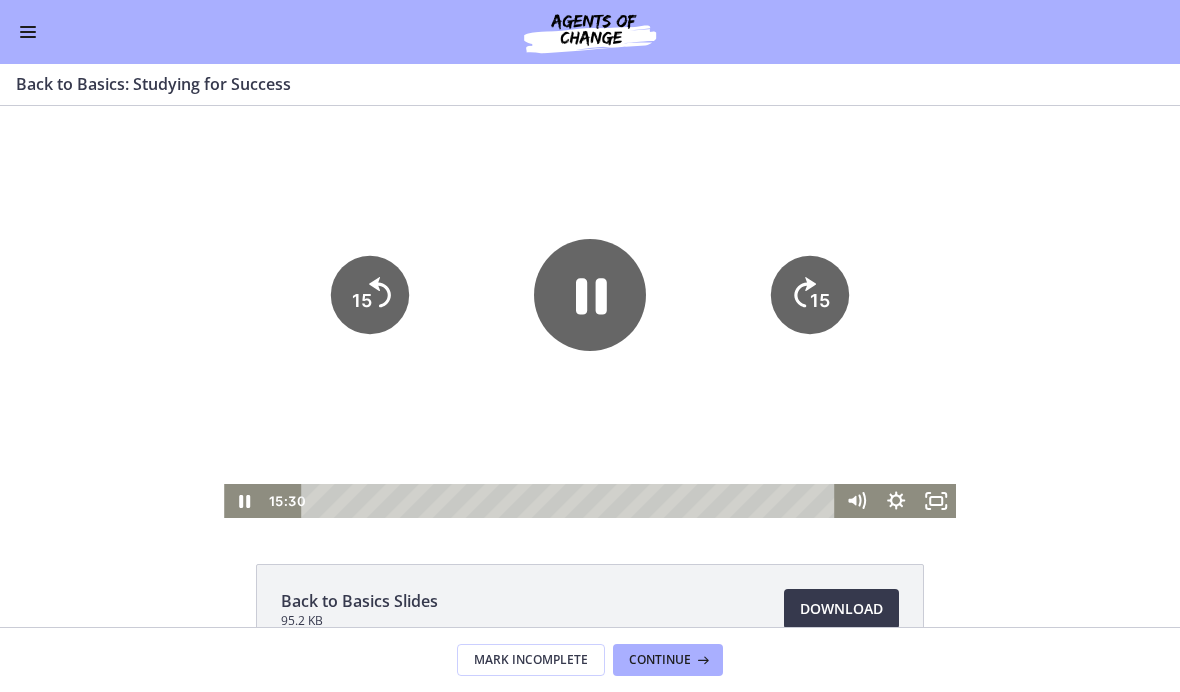click on "15" 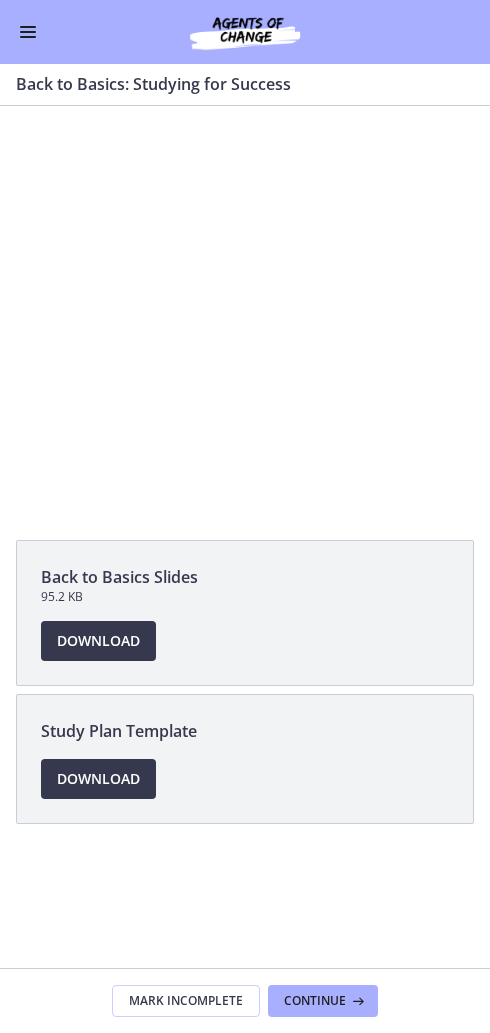 click at bounding box center (28, 32) 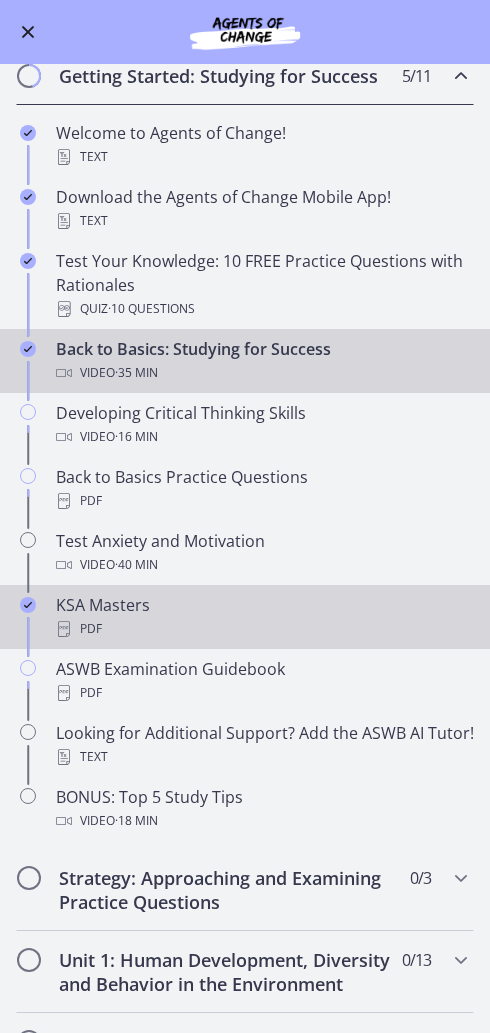 click on "KSA Masters
PDF" at bounding box center [265, 617] 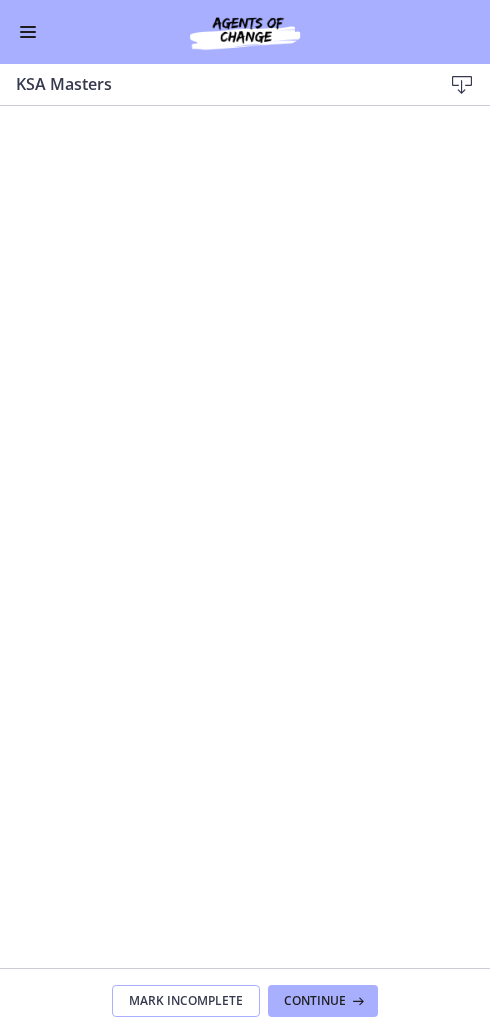 click on "Mark Incomplete" at bounding box center [186, 1001] 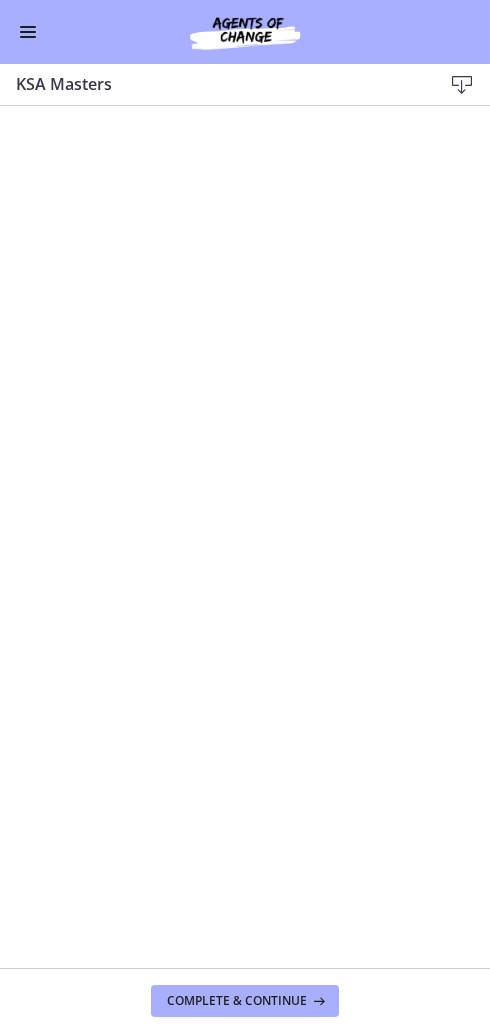 click at bounding box center (28, 32) 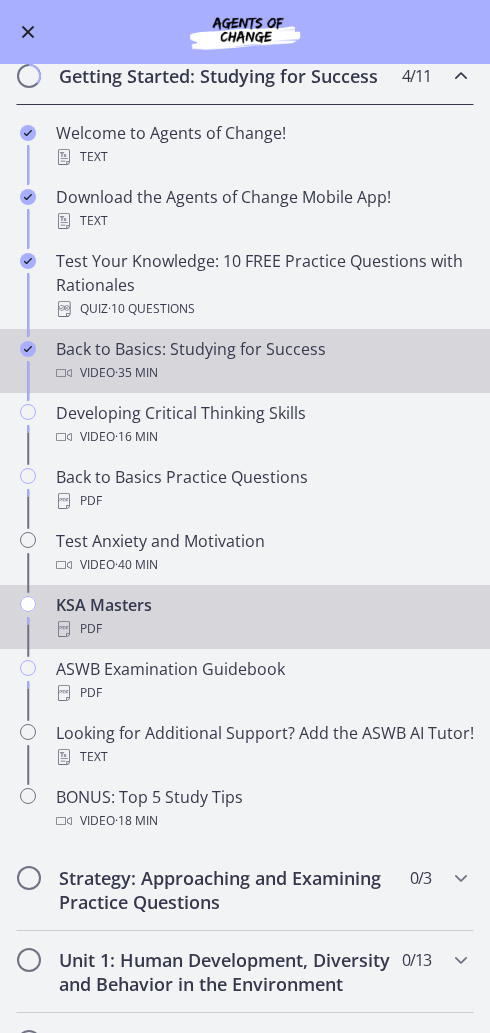 click on "Back to Basics: Studying for Success
Video
·  35 min" at bounding box center [265, 361] 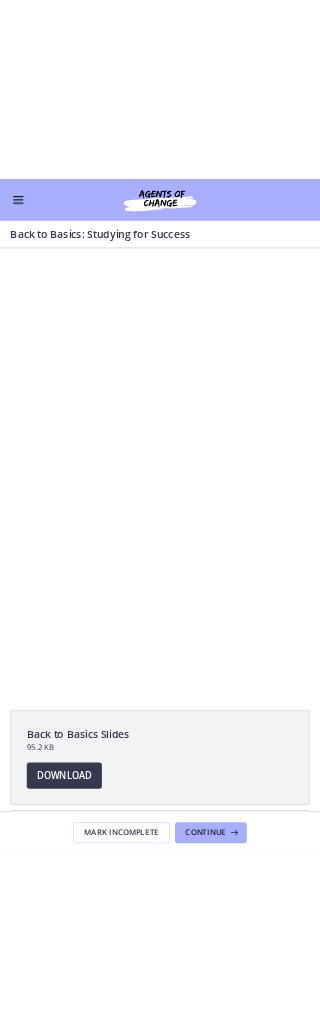 scroll, scrollTop: 0, scrollLeft: 0, axis: both 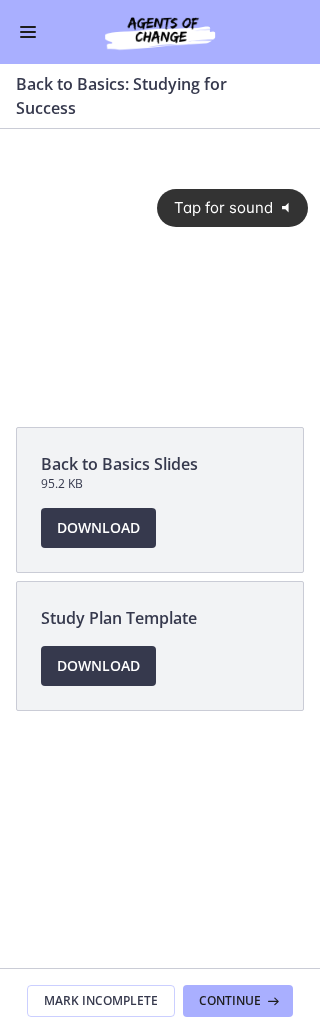 click on "Tap for sound
@keyframes VOLUME_SMALL_WAVE_FLASH {
0% { opacity: 0; }
33% { opacity: 1; }
66% { opacity: 1; }
100% { opacity: 0; }
}
@keyframes VOLUME_LARGE_WAVE_FLASH {
0% { opacity: 0; }
33% { opacity: 1; }
66% { opacity: 1; }
100% { opacity: 0; }
}
.volume__small-wave {
animation: VOLUME_SMALL_WAVE_FLASH 2s infinite;
opacity: 0;
}
.volume__large-wave {
animation: VOLUME_LARGE_WAVE_FLASH 2s infinite .3s;
opacity: 0;
}" at bounding box center [160, 251] 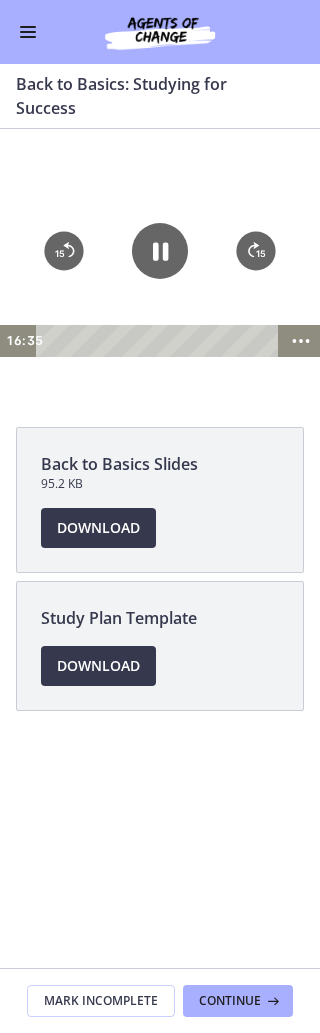 click 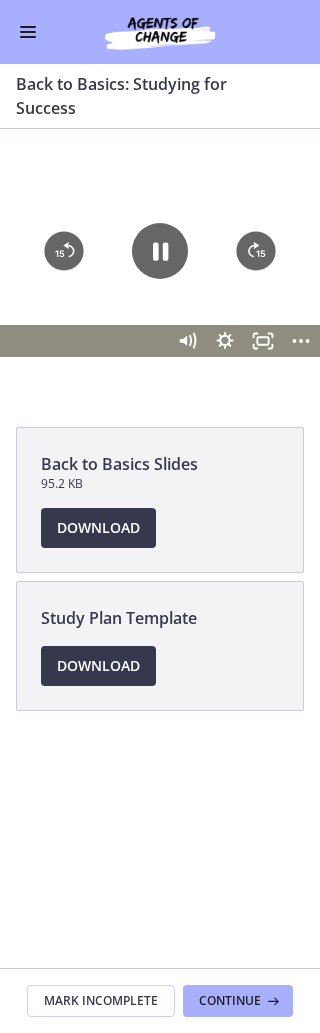 click 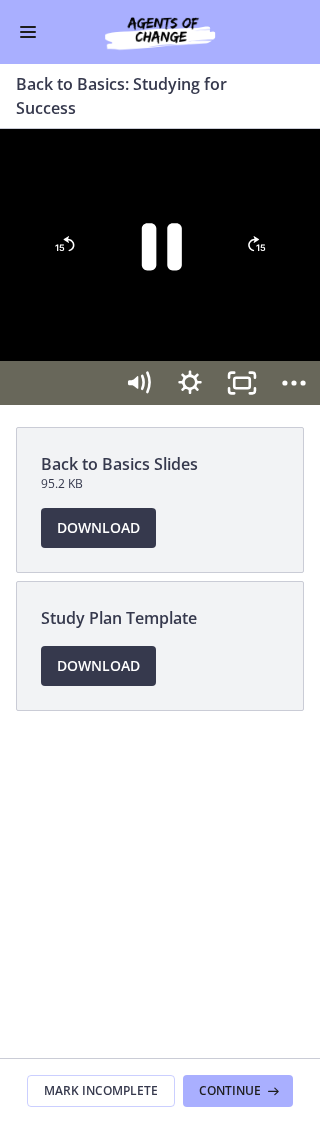 click on "15" 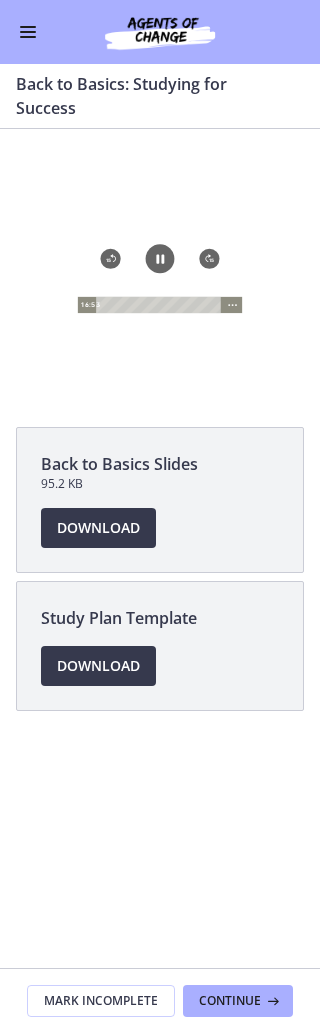 click on "Tap for sound
@keyframes VOLUME_SMALL_WAVE_FLASH {
0% { opacity: 0; }
33% { opacity: 1; }
66% { opacity: 1; }
100% { opacity: 0; }
}
@keyframes VOLUME_LARGE_WAVE_FLASH {
0% { opacity: 0; }
33% { opacity: 1; }
66% { opacity: 1; }
100% { opacity: 0; }
}
.volume__small-wave {
animation: VOLUME_SMALL_WAVE_FLASH 2s infinite;
opacity: 0;
}
.volume__large-wave {
animation: VOLUME_LARGE_WAVE_FLASH 2s infinite .3s;
opacity: 0;
}
15 15 16:53" at bounding box center (160, 267) 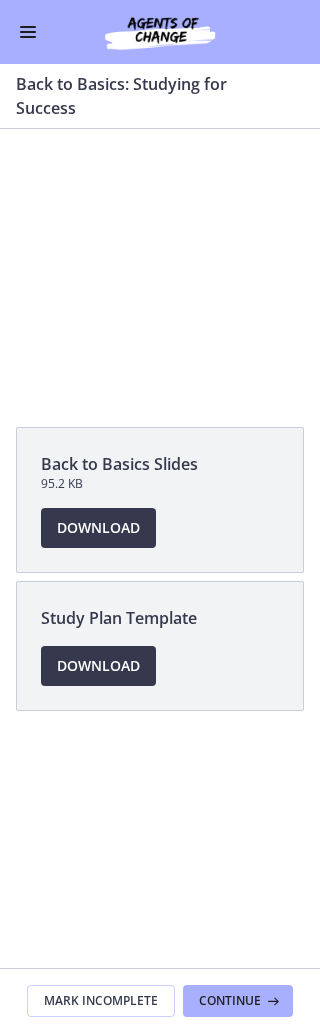 click at bounding box center [160, 267] 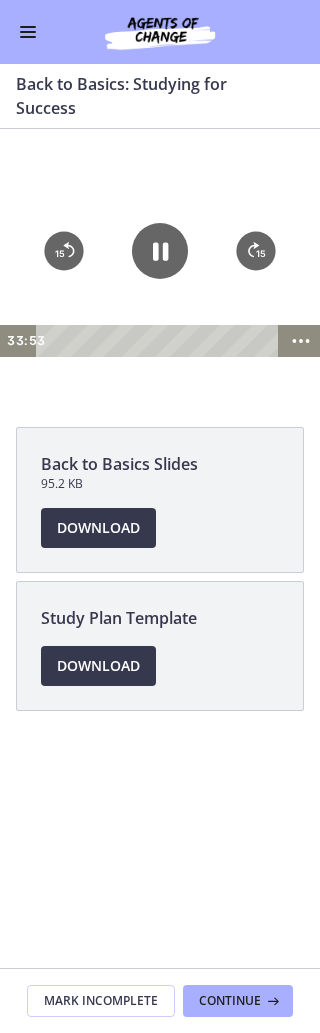 click 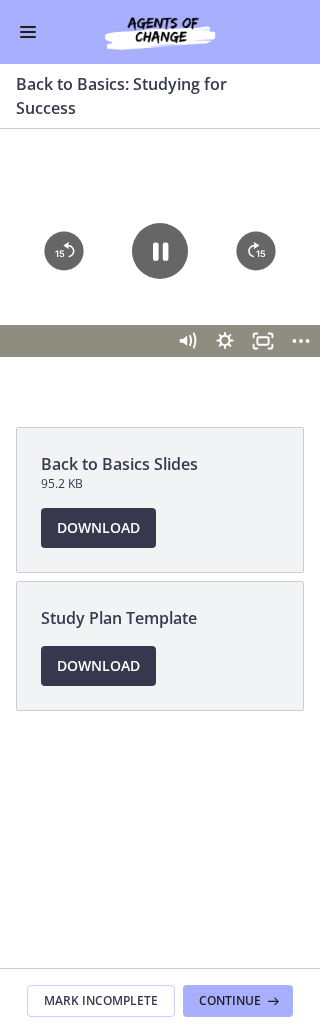 click 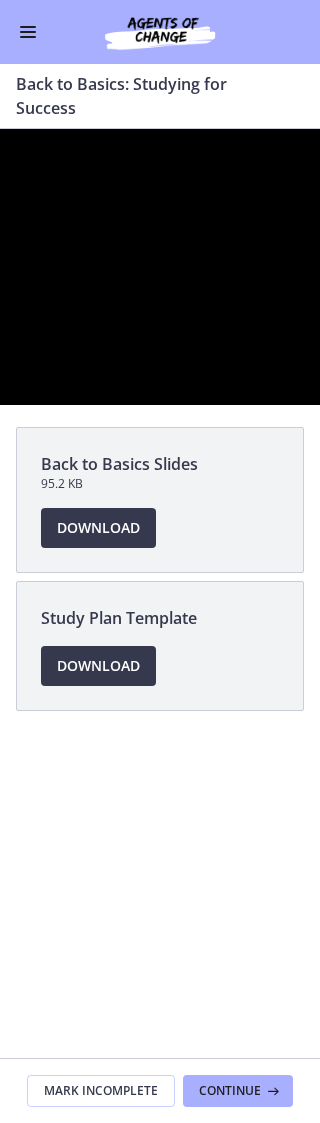 click at bounding box center [160, 267] 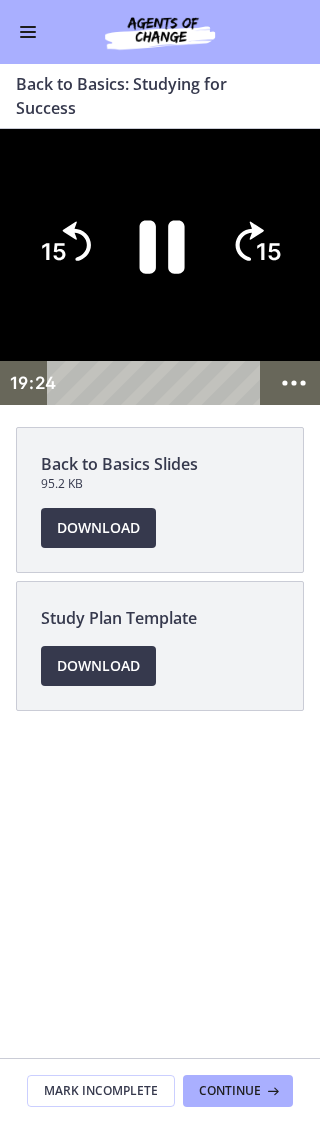 click 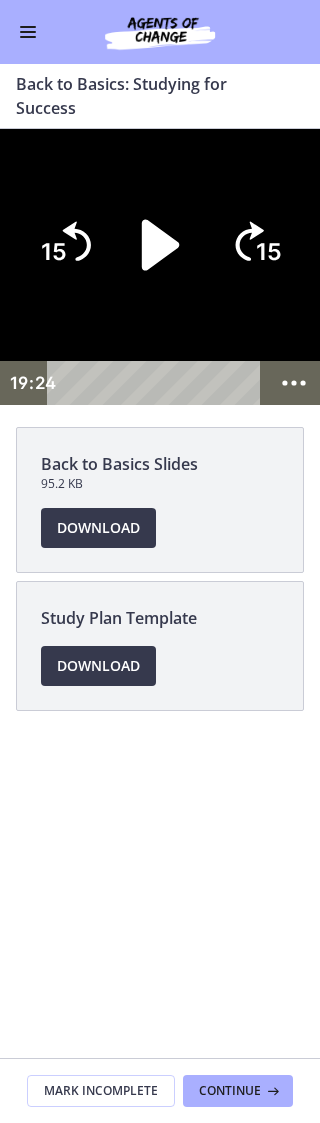 click at bounding box center (160, 267) 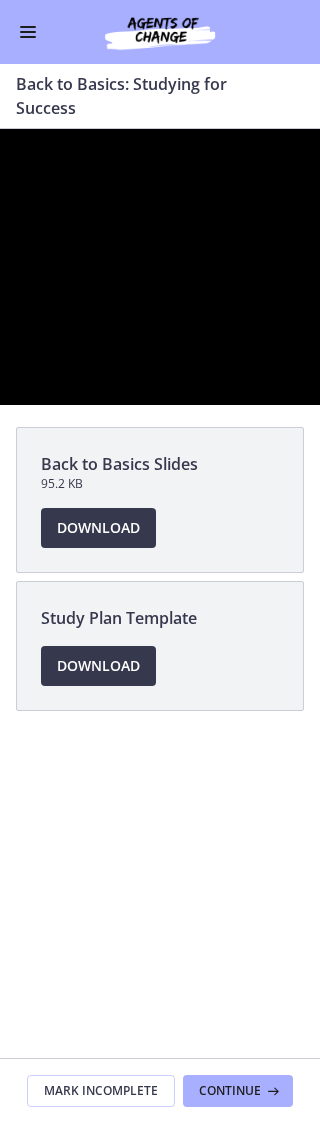 click at bounding box center (160, 267) 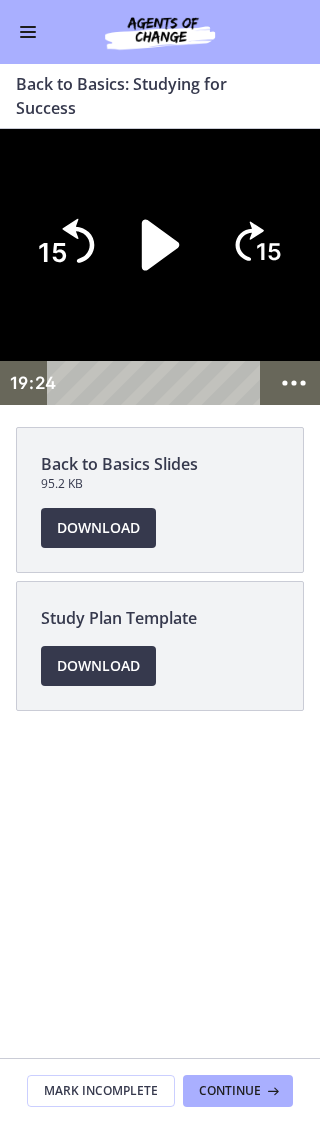 click on "15" 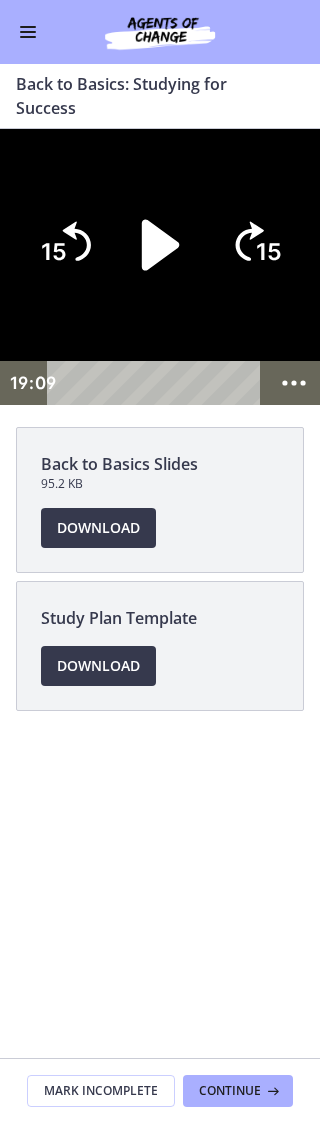 click on "15" 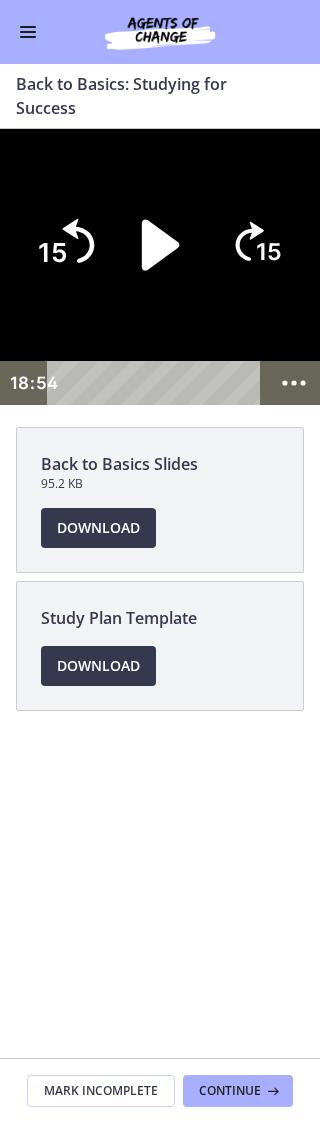 click on "15" 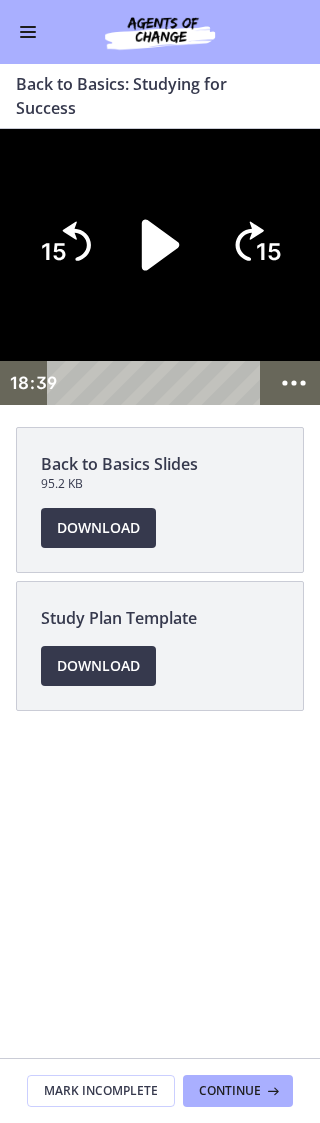 click on "15" 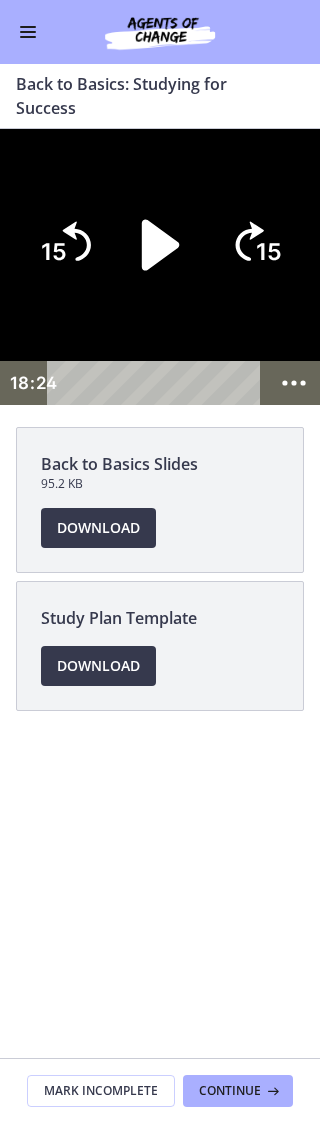 click at bounding box center [160, 267] 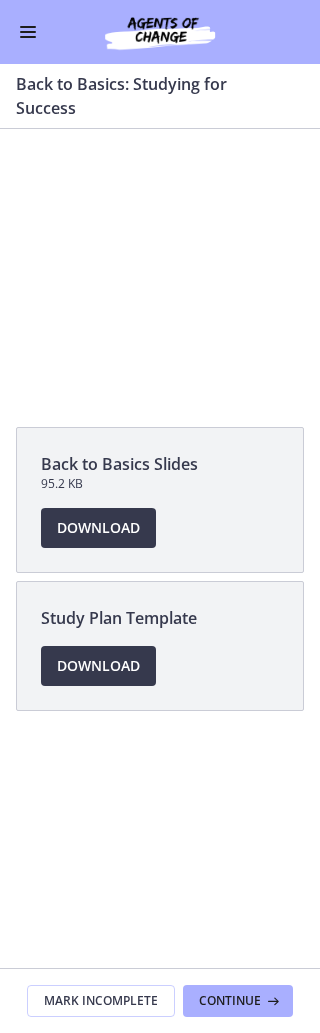 click at bounding box center [160, 267] 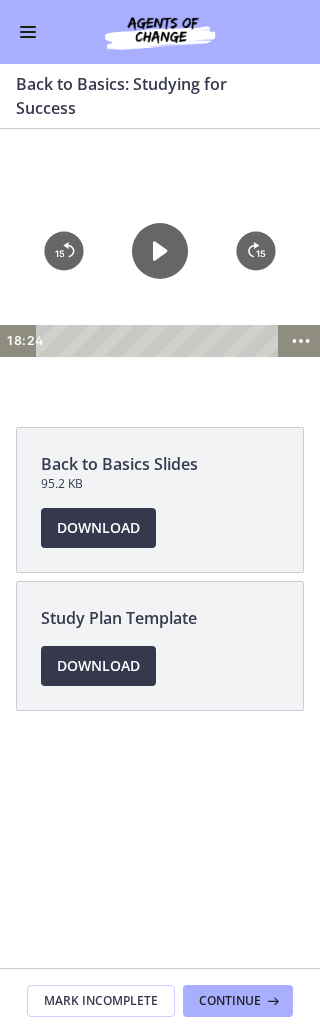 click at bounding box center (28, 32) 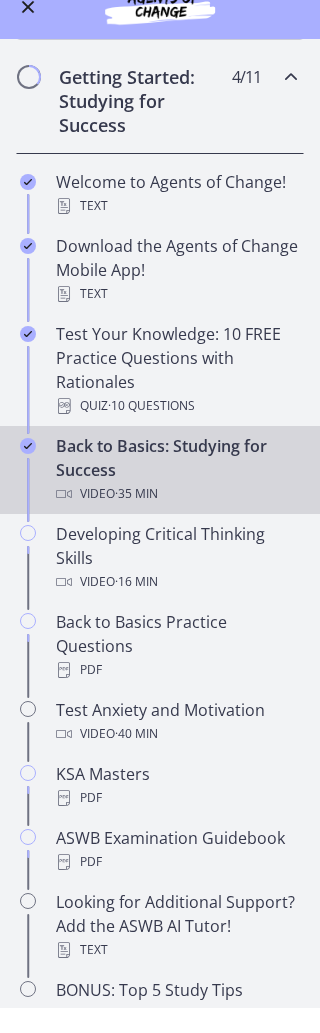 click on "PDF" at bounding box center [180, 823] 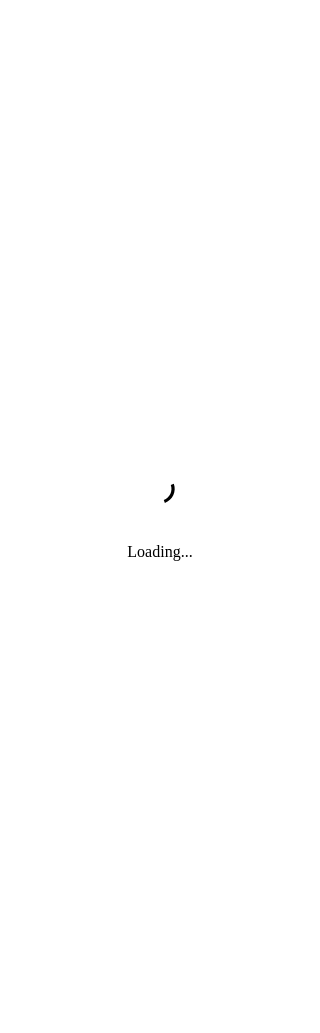 scroll, scrollTop: 0, scrollLeft: 0, axis: both 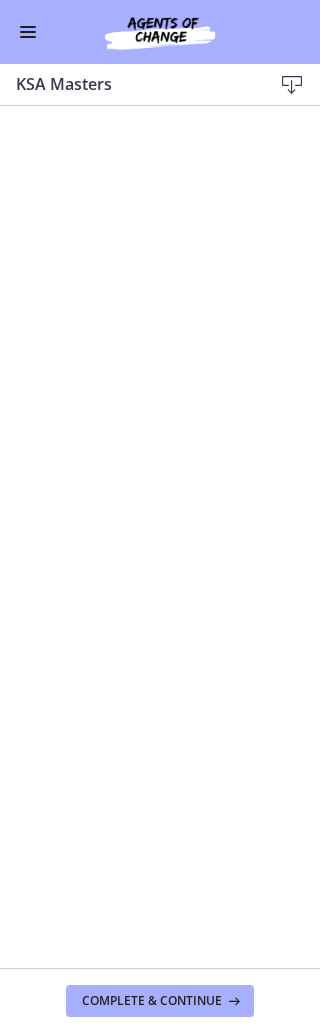 click at bounding box center [28, 32] 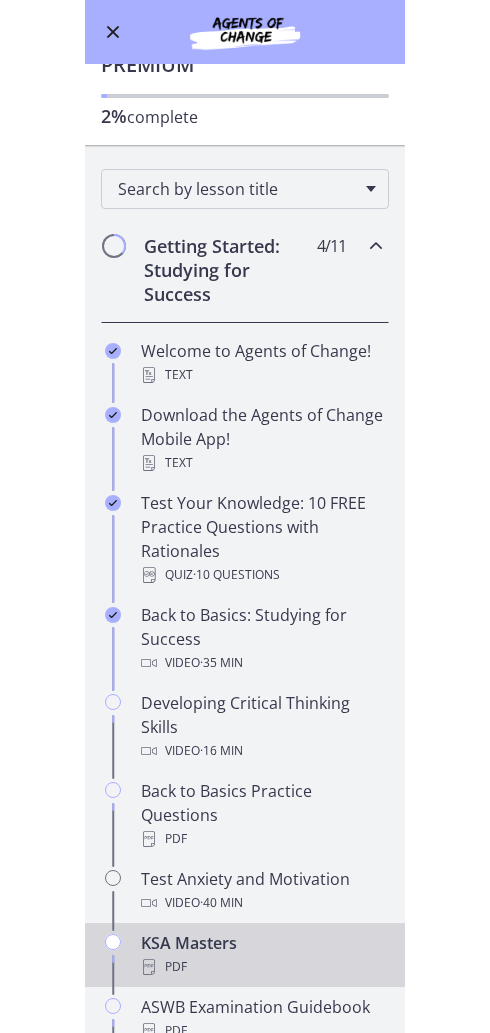 scroll, scrollTop: 138, scrollLeft: 0, axis: vertical 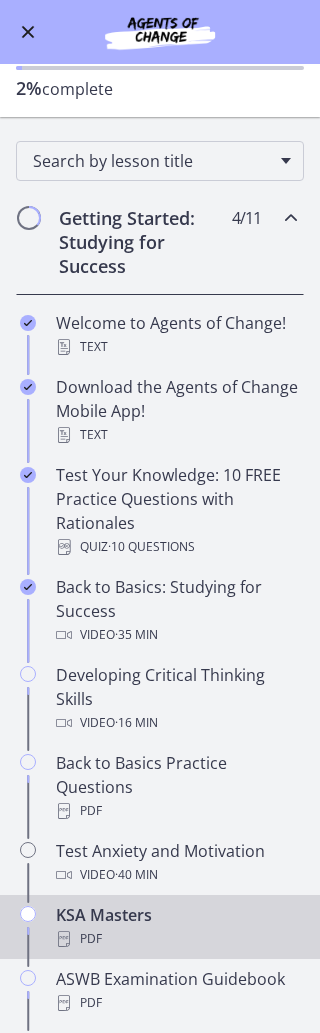 click on "Back to Basics Practice Questions
PDF" at bounding box center [180, 787] 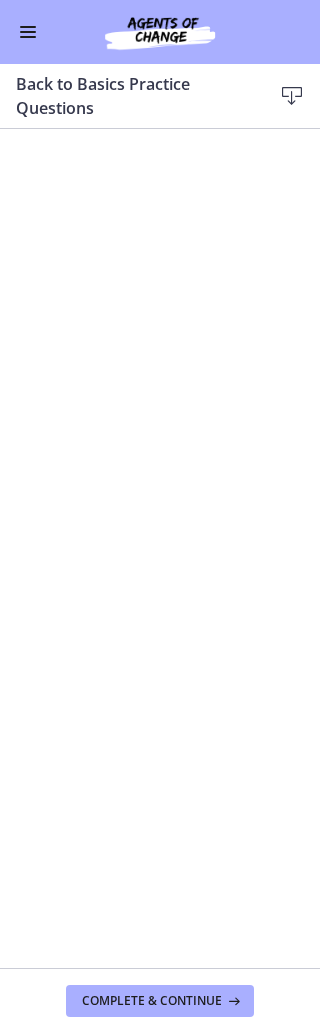 click at bounding box center (28, 32) 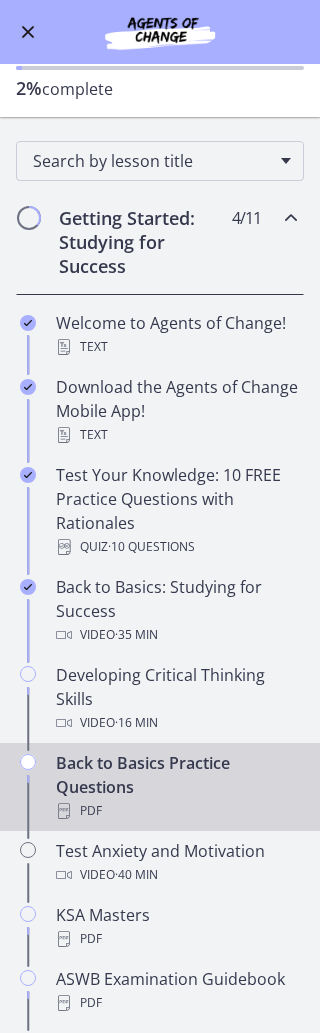 click on "Back to Basics Practice Questions
PDF" at bounding box center [180, 787] 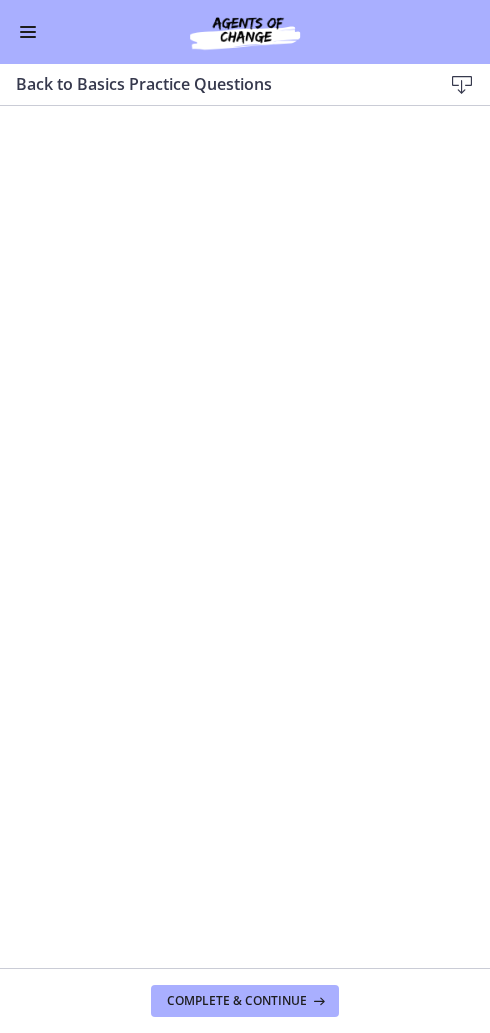 click at bounding box center [28, 32] 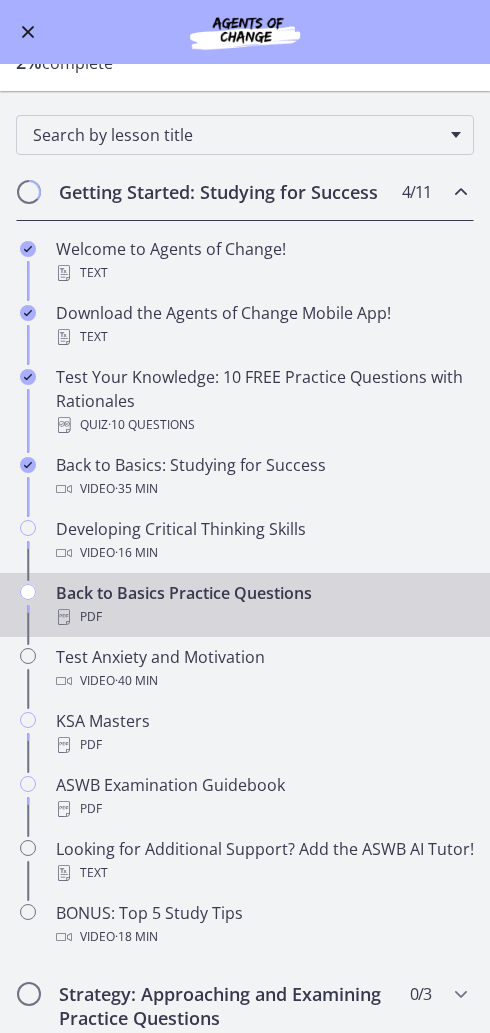 click on "Back to Basics Practice Questions
PDF" at bounding box center [265, 605] 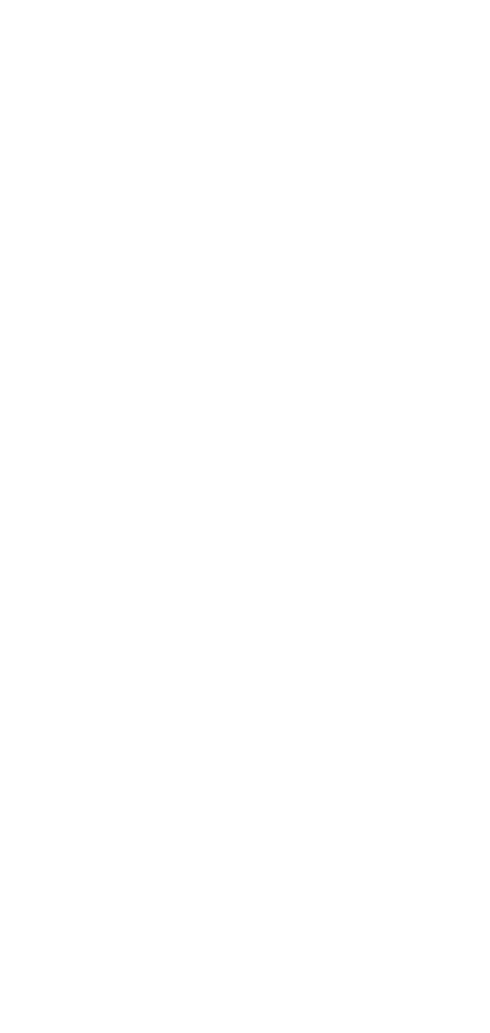 scroll, scrollTop: 0, scrollLeft: 0, axis: both 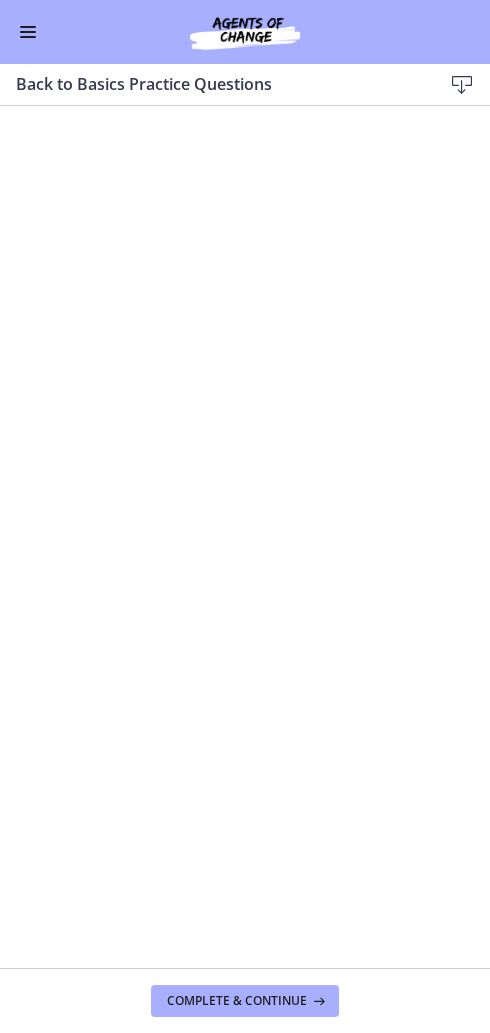 click at bounding box center [28, 32] 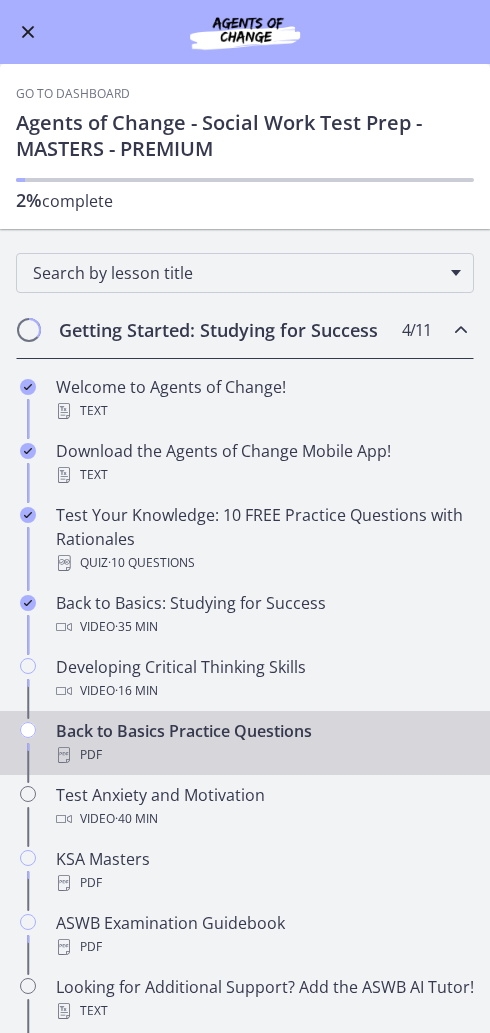 click on "Video
·  35 min" at bounding box center (265, 627) 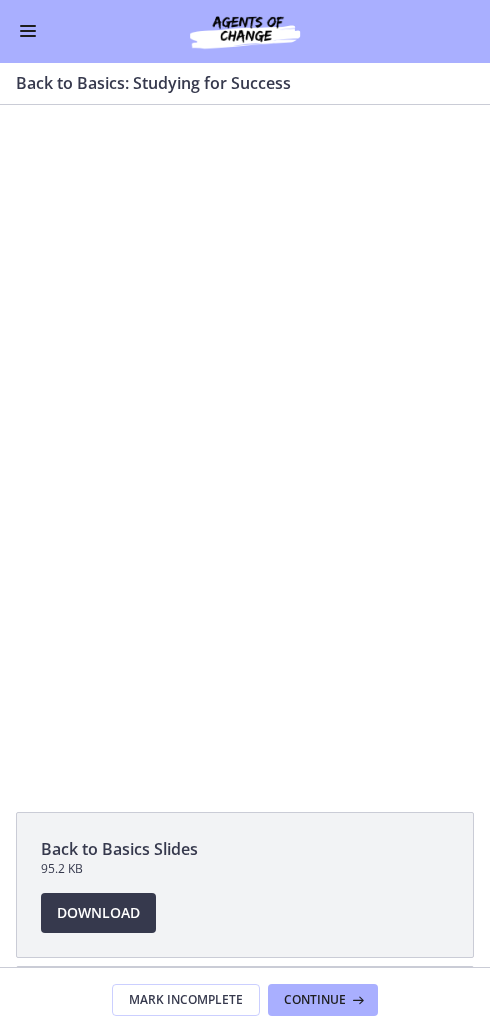 scroll, scrollTop: 0, scrollLeft: 0, axis: both 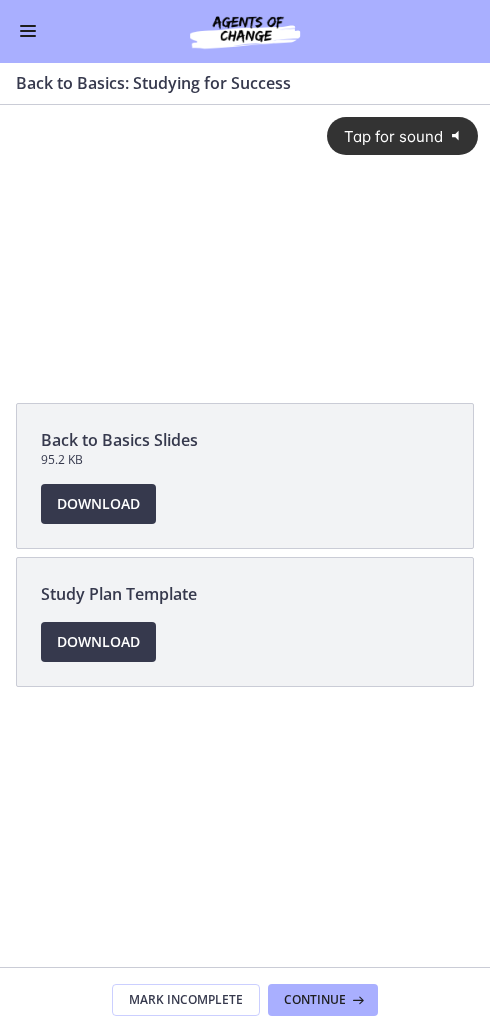click on "Tap for sound
@keyframes VOLUME_SMALL_WAVE_FLASH {
0% { opacity: 0; }
33% { opacity: 1; }
66% { opacity: 1; }
100% { opacity: 0; }
}
@keyframes VOLUME_LARGE_WAVE_FLASH {
0% { opacity: 0; }
33% { opacity: 1; }
66% { opacity: 1; }
100% { opacity: 0; }
}
.volume__small-wave {
animation: VOLUME_SMALL_WAVE_FLASH 2s infinite;
opacity: 0;
}
.volume__large-wave {
animation: VOLUME_LARGE_WAVE_FLASH 2s infinite .3s;
opacity: 0;
}" at bounding box center (245, 227) 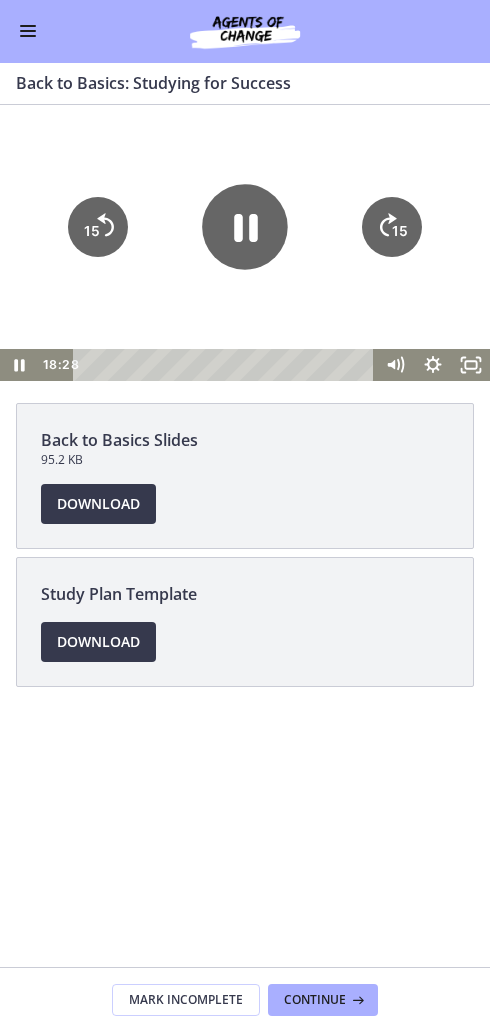 click 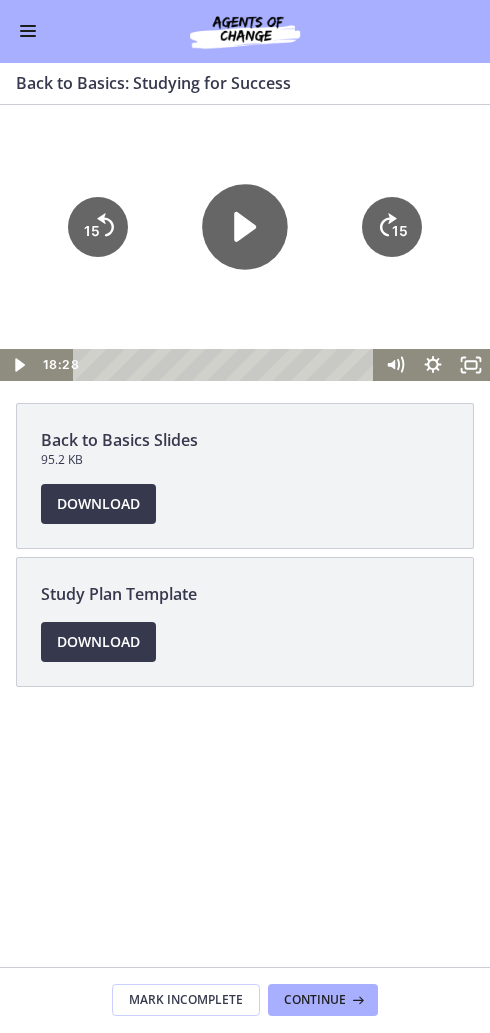 click at bounding box center (28, 37) 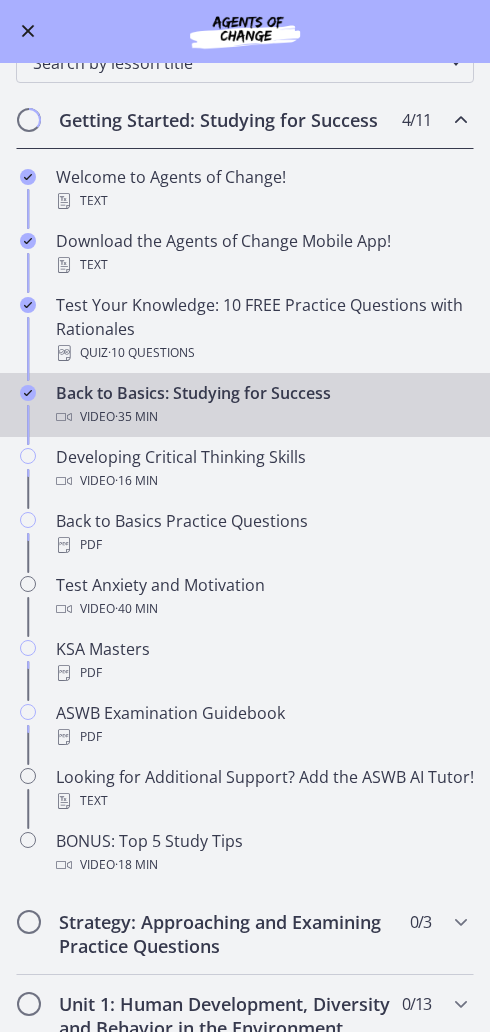scroll, scrollTop: 211, scrollLeft: 0, axis: vertical 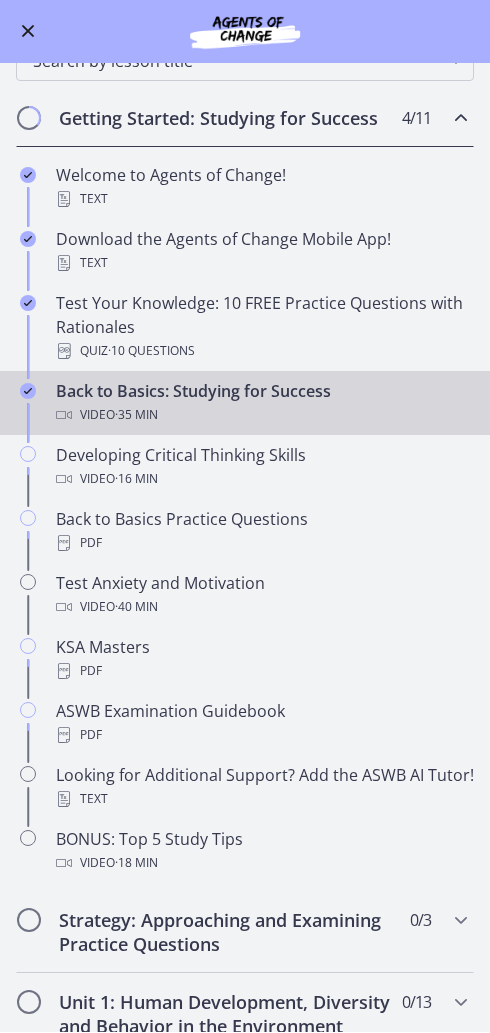 click on "PDF" at bounding box center (265, 672) 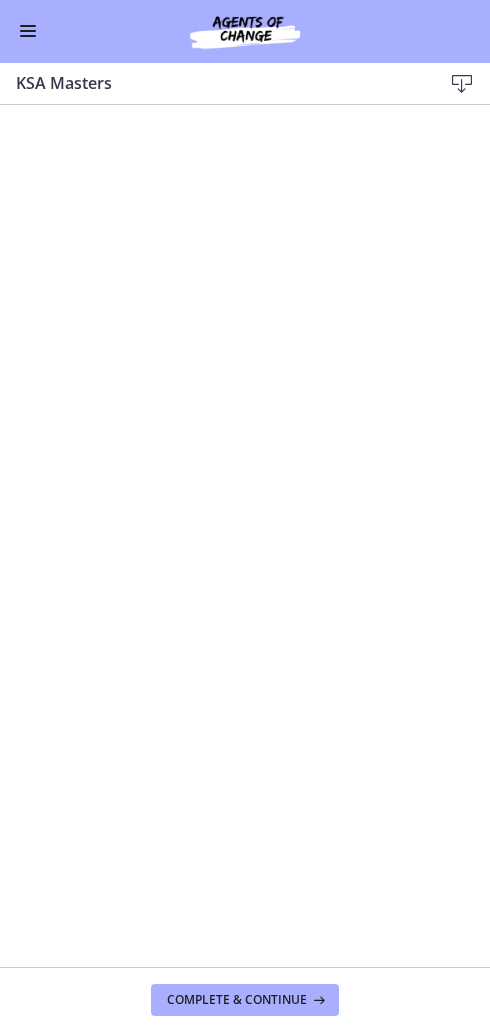 click on "Complete & continue" at bounding box center (237, 1001) 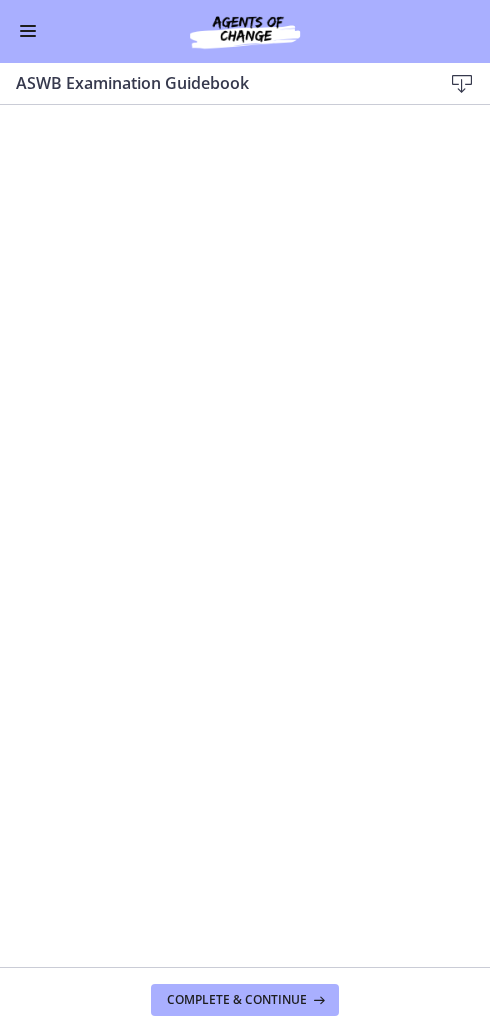 click on "Go to Dashboard" at bounding box center (245, 32) 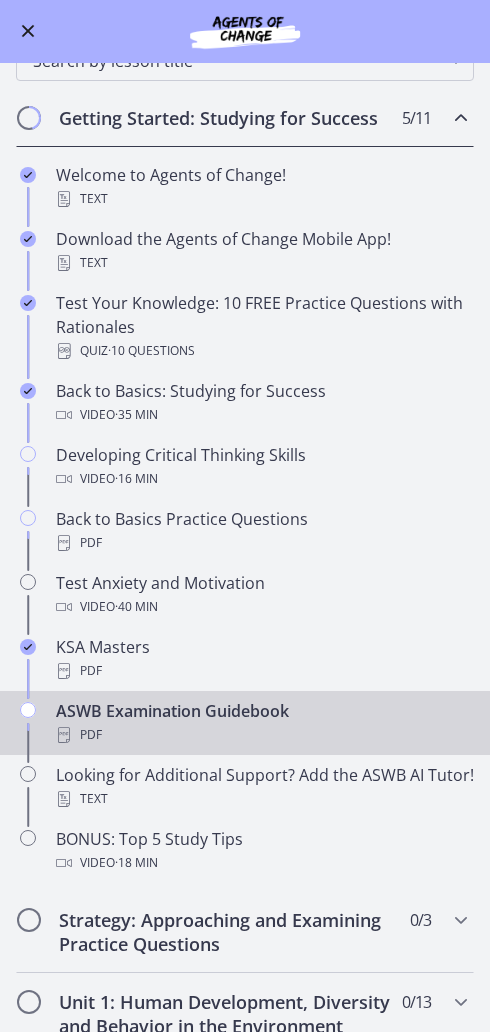 click on "BONUS: Top 5 Study Tips
Video
·  18 min" at bounding box center [265, 852] 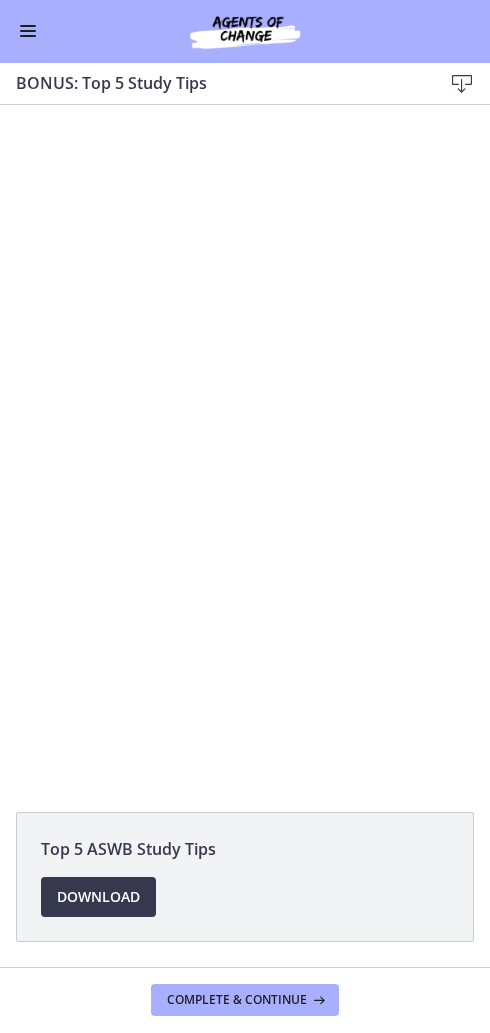 scroll, scrollTop: 0, scrollLeft: 0, axis: both 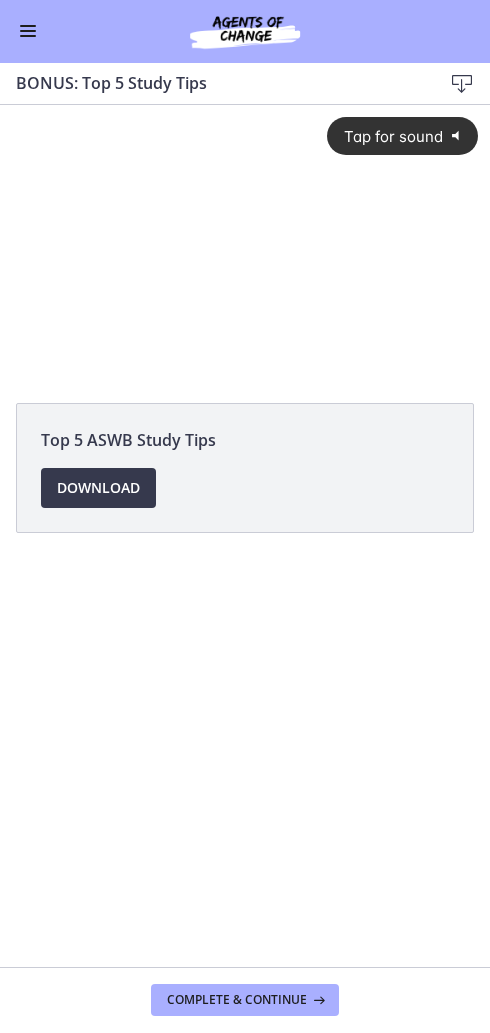 click at bounding box center (28, 32) 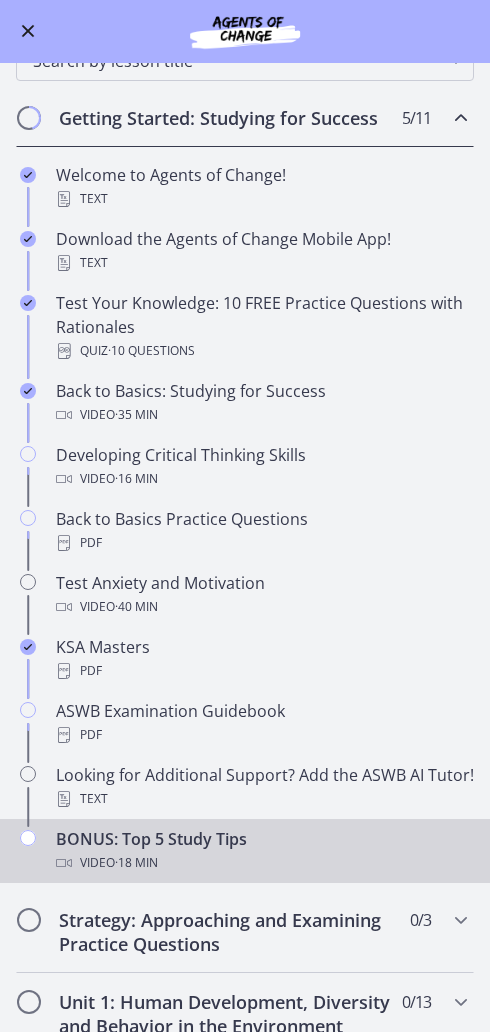 click on "Back to Basics: Studying for Success
Video
·  35 min" at bounding box center (265, 404) 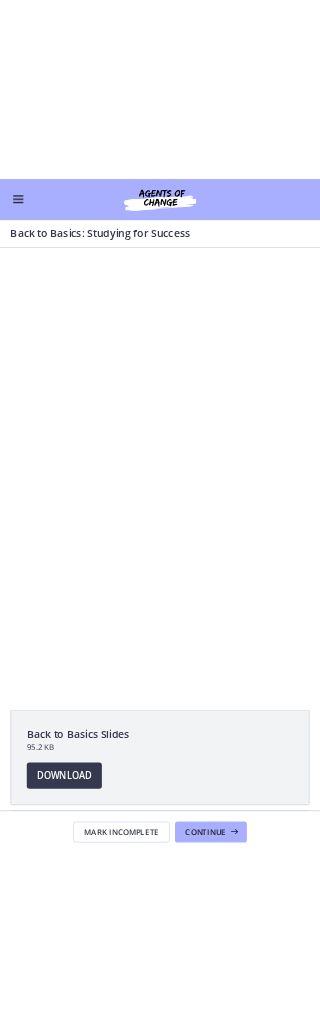 scroll, scrollTop: 0, scrollLeft: 0, axis: both 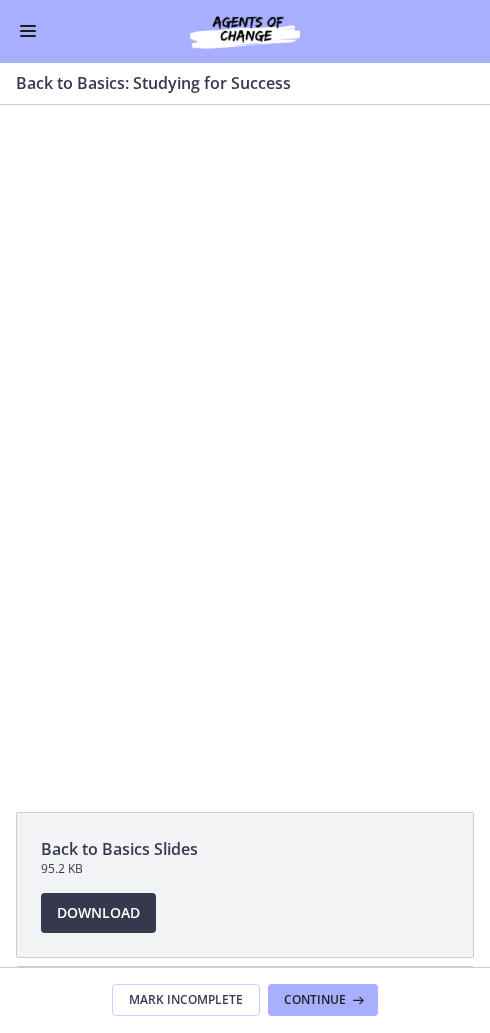 click at bounding box center (245, 448) 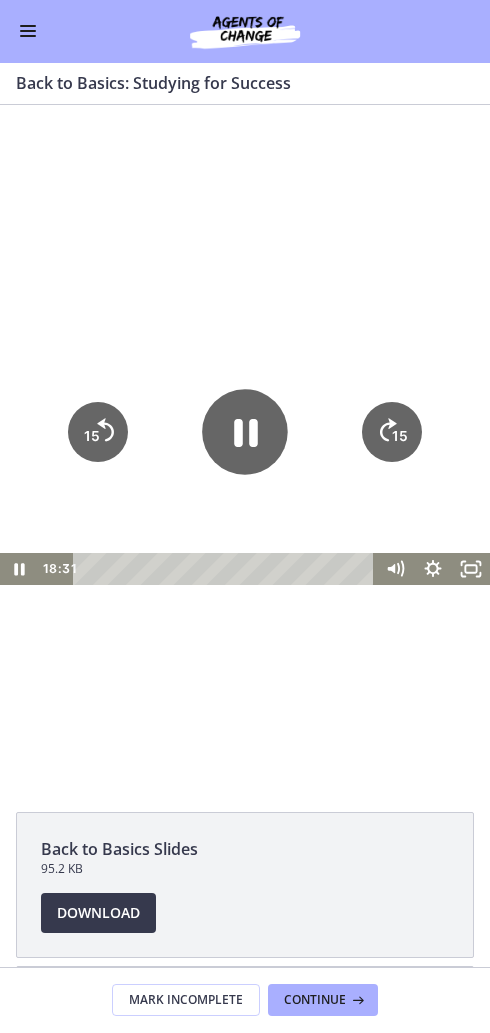 click 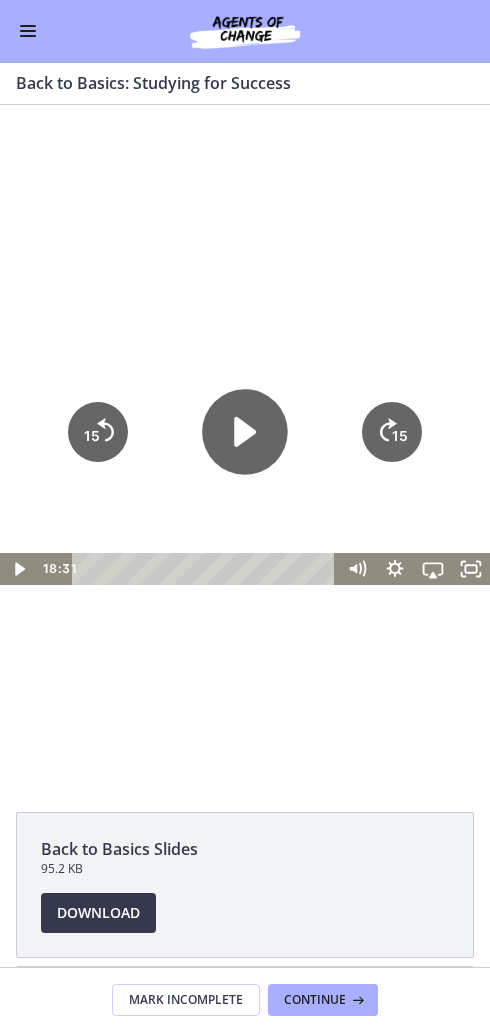 click 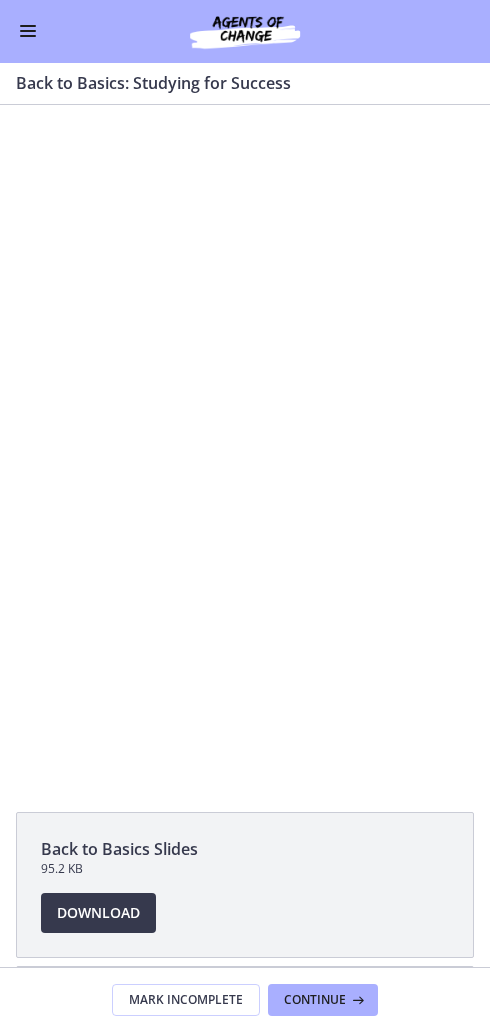 click at bounding box center [245, 448] 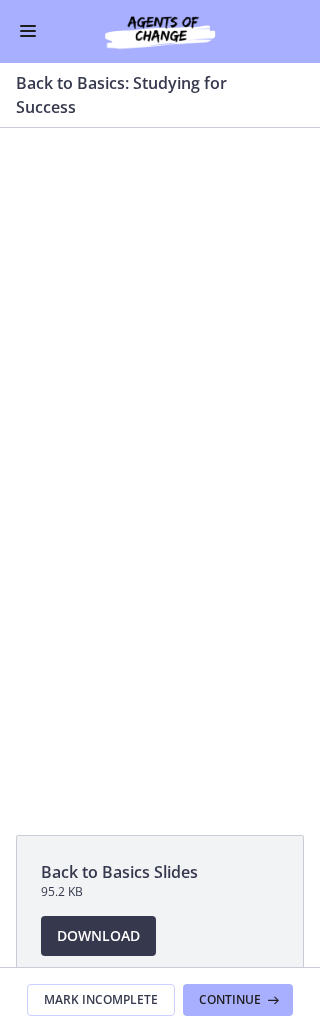 click at bounding box center (160, 471) 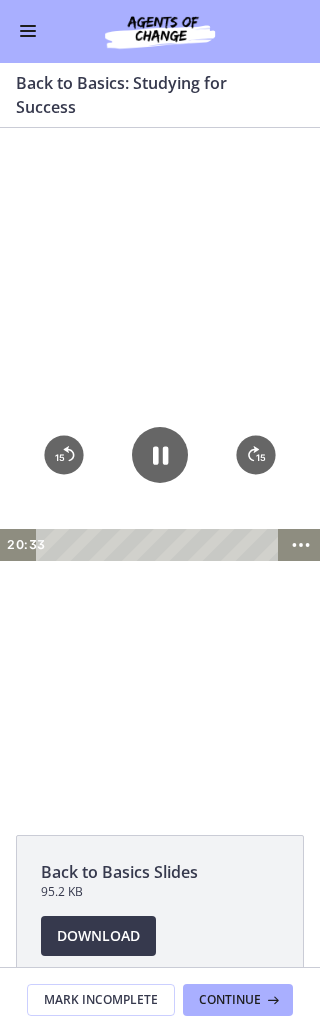 click 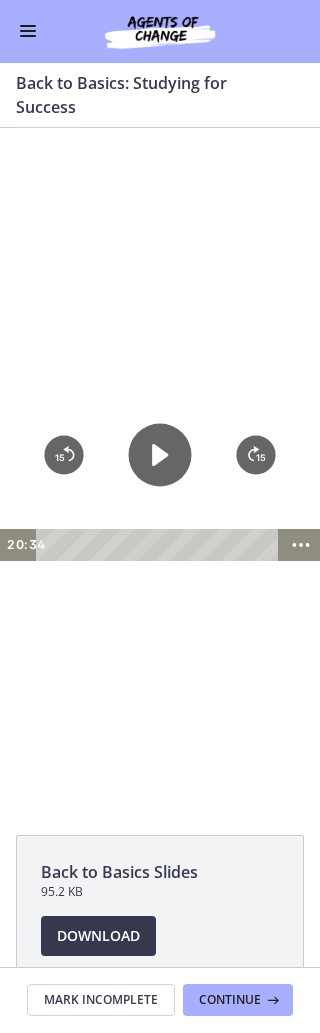 click 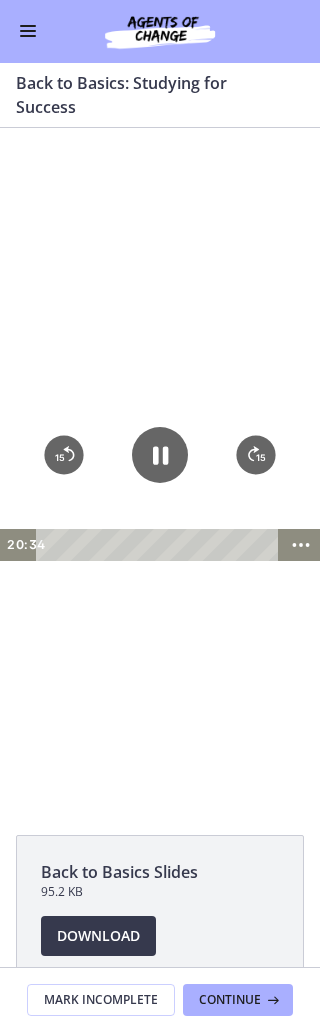 click 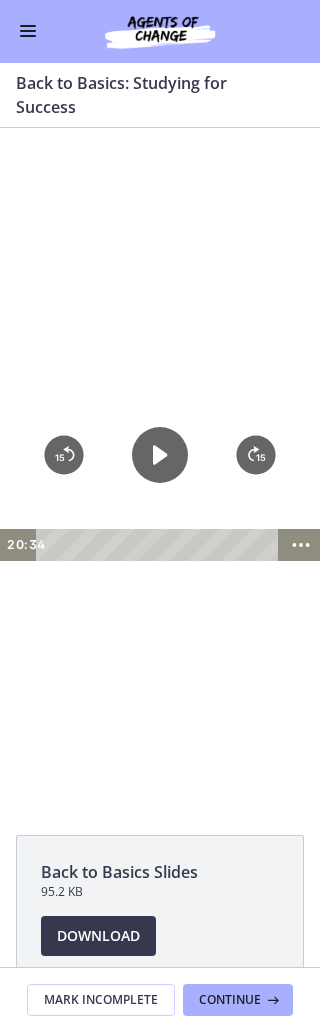 click 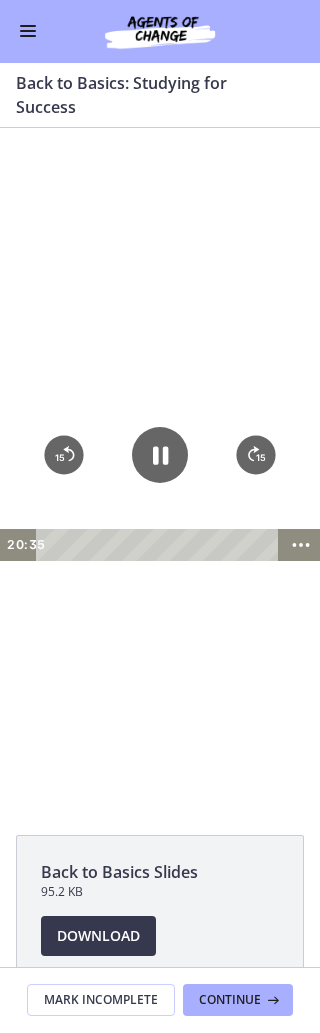 click 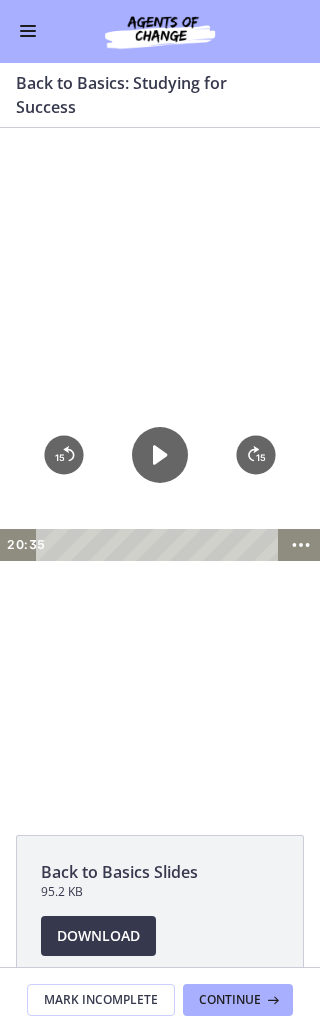 click 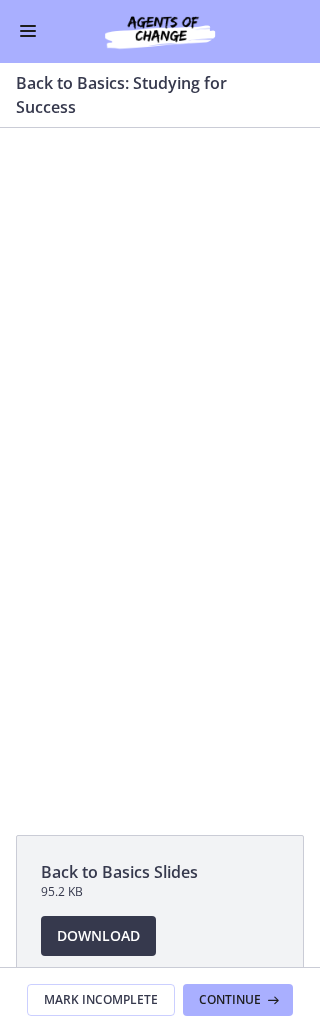 click at bounding box center (160, 471) 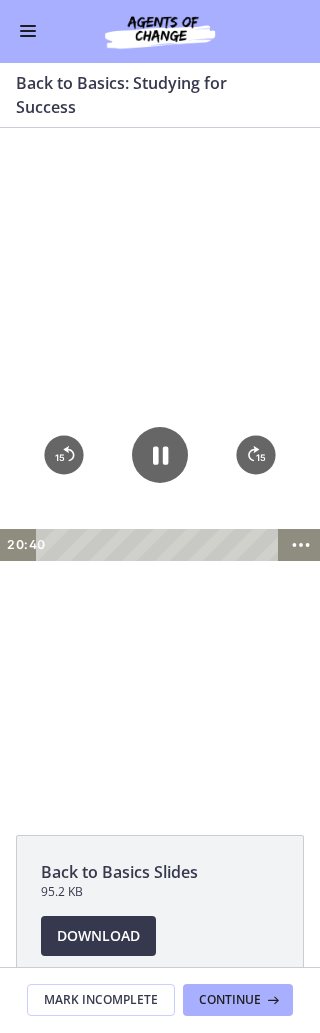 click 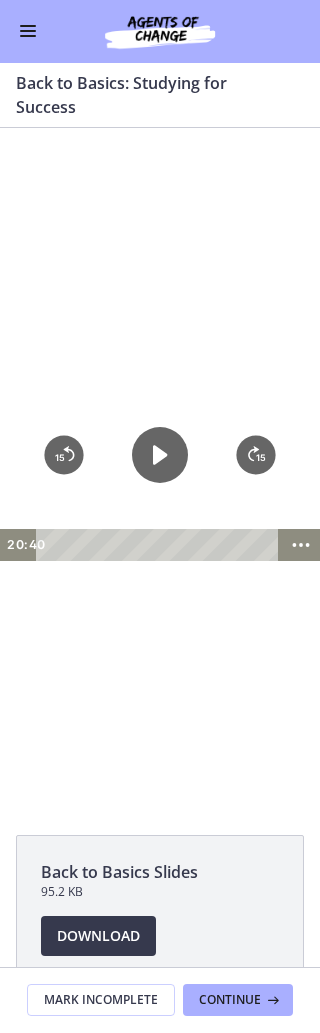 click 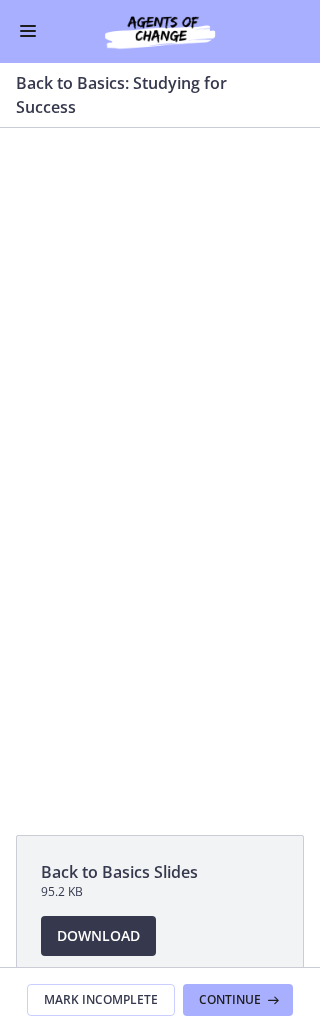 click at bounding box center [160, 471] 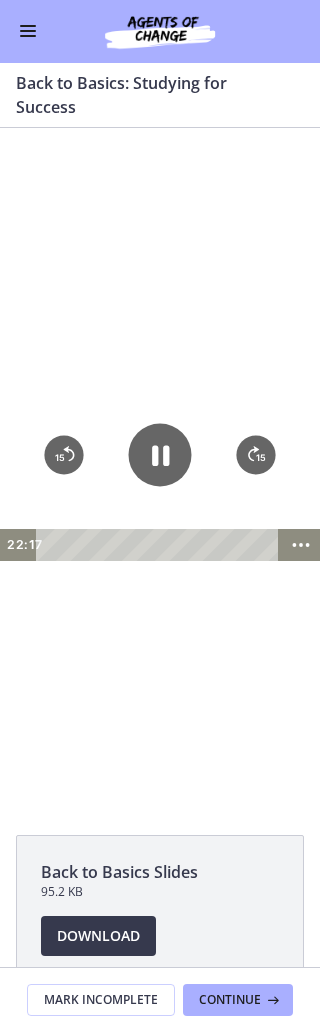 click 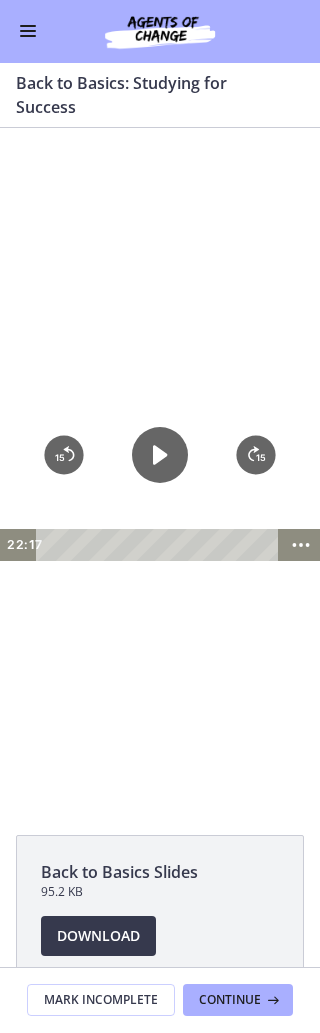 click 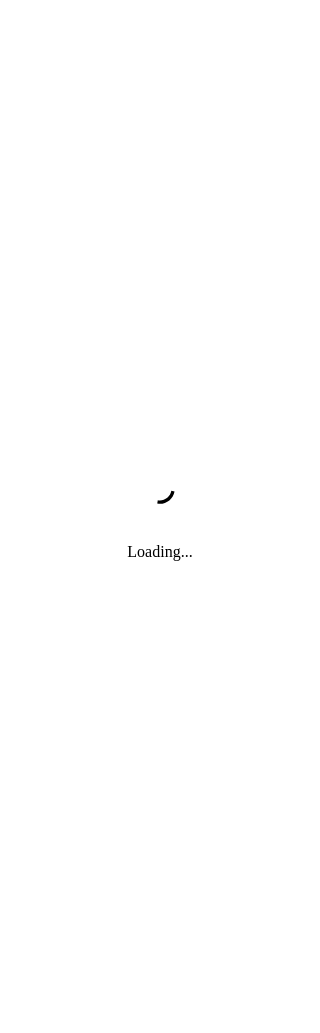 scroll, scrollTop: 0, scrollLeft: 0, axis: both 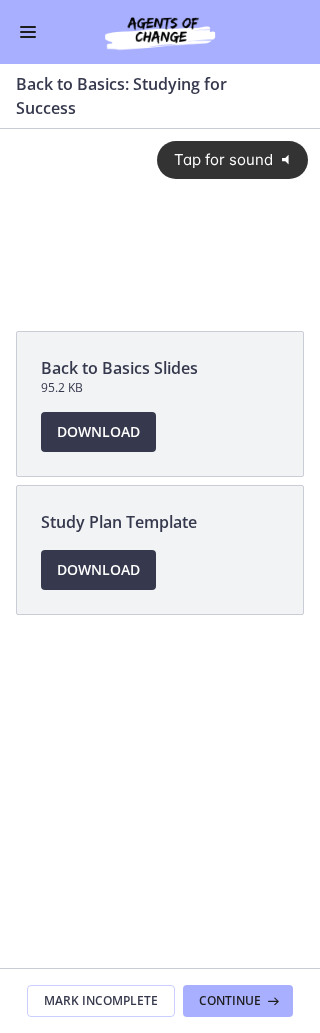 click on "Tap for sound
@keyframes VOLUME_SMALL_WAVE_FLASH {
0% { opacity: 0; }
33% { opacity: 1; }
66% { opacity: 1; }
100% { opacity: 0; }
}
@keyframes VOLUME_LARGE_WAVE_FLASH {
0% { opacity: 0; }
33% { opacity: 1; }
66% { opacity: 1; }
100% { opacity: 0; }
}
.volume__small-wave {
animation: VOLUME_SMALL_WAVE_FLASH 2s infinite;
opacity: 0;
}
.volume__large-wave {
animation: VOLUME_LARGE_WAVE_FLASH 2s infinite .3s;
opacity: 0;
}" at bounding box center (160, 203) 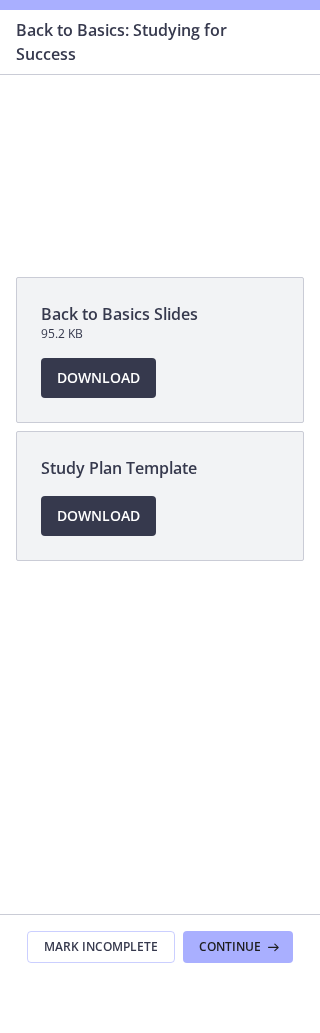 click at bounding box center [160, 165] 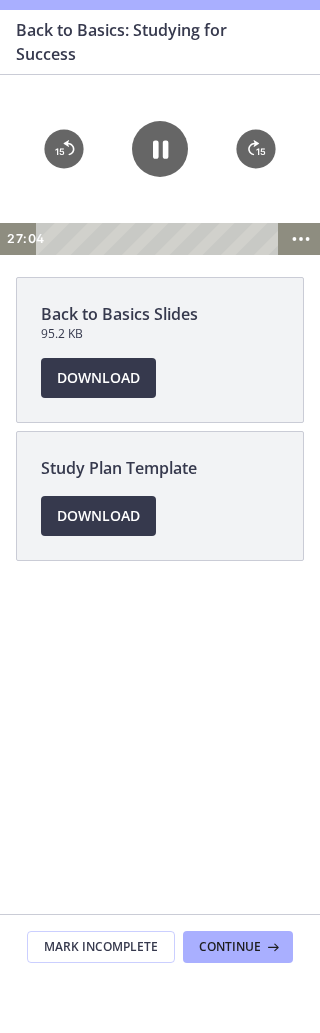 click on "15" 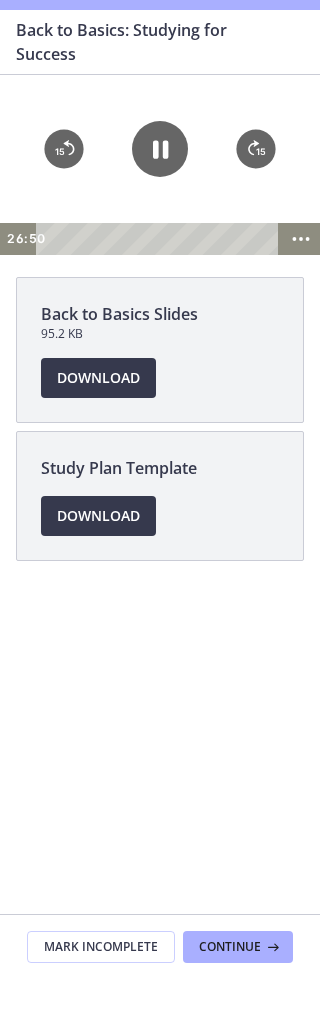 click on "15" 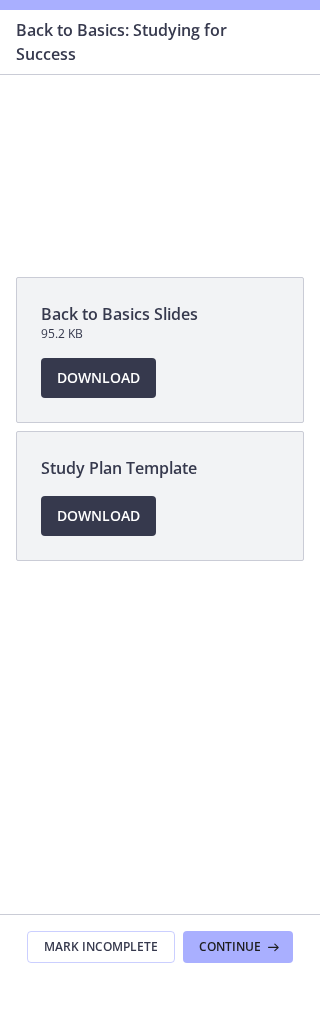 click at bounding box center (160, 165) 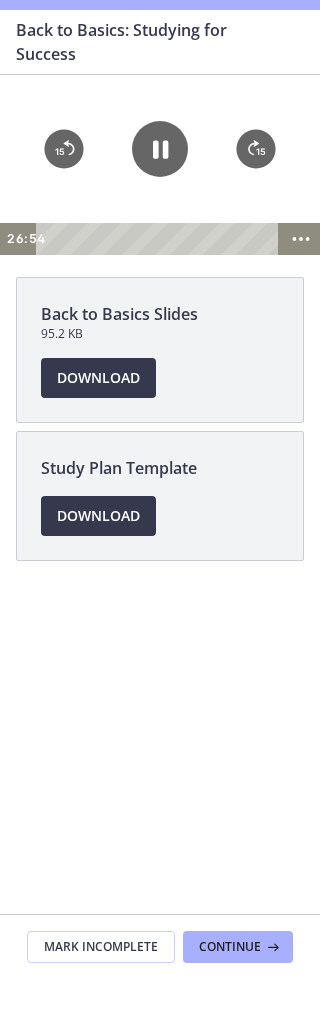 click 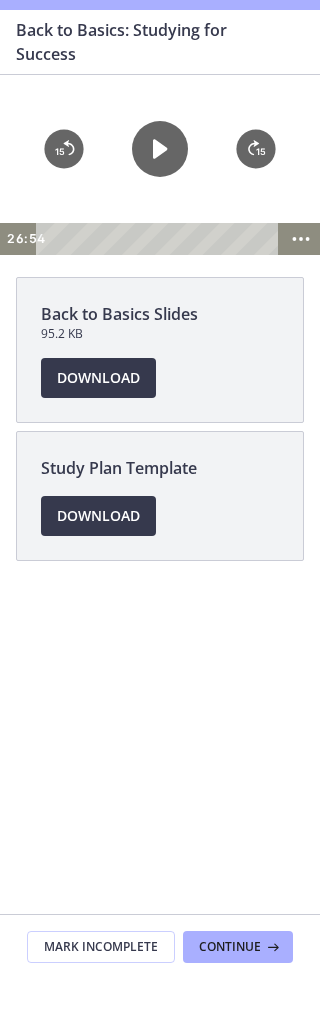 click 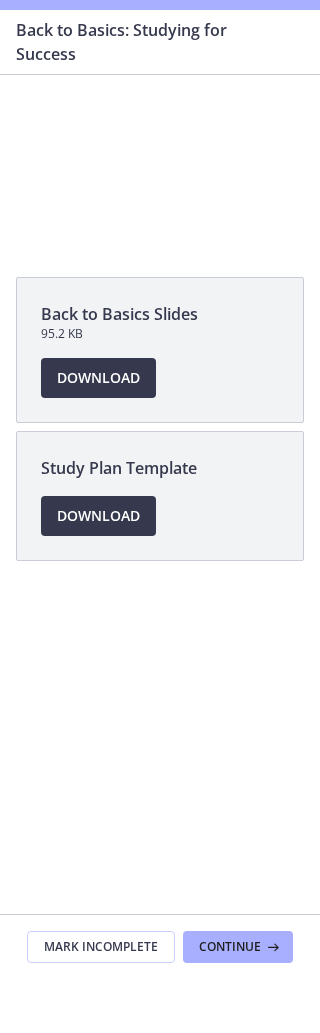 click at bounding box center [160, 165] 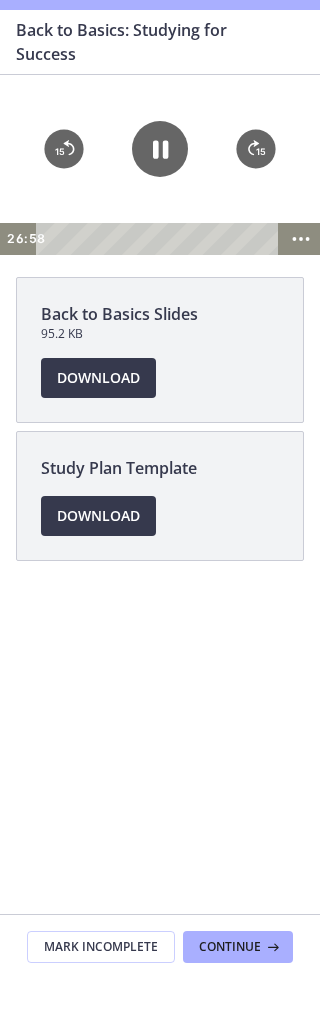 click 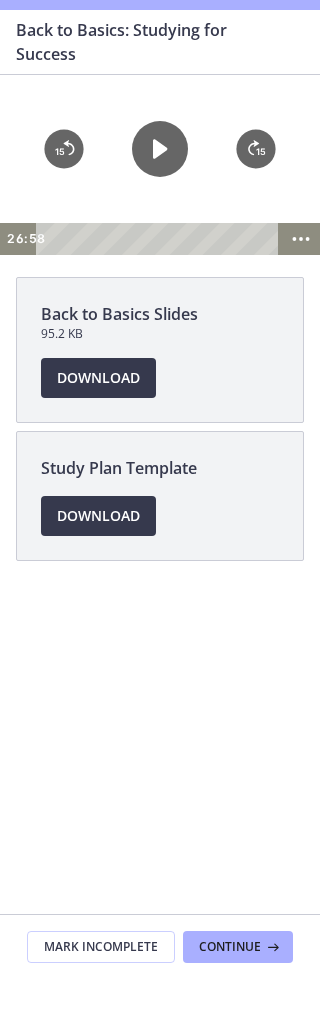 click 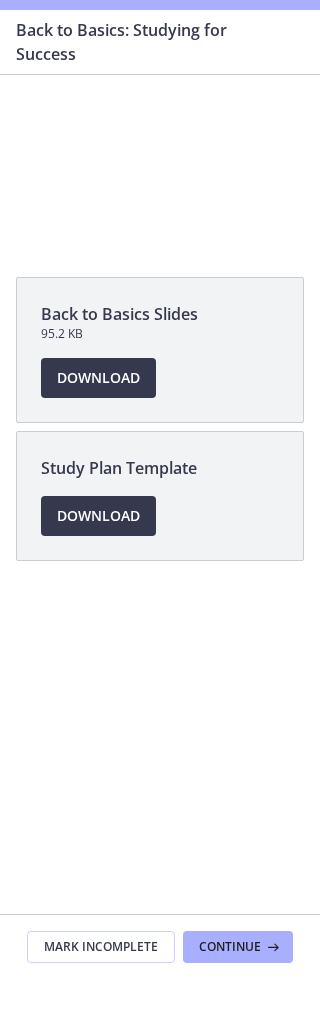 click at bounding box center (160, 165) 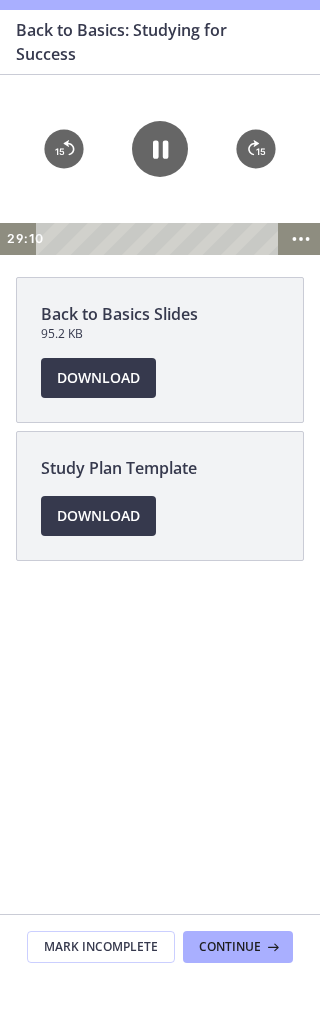 click 